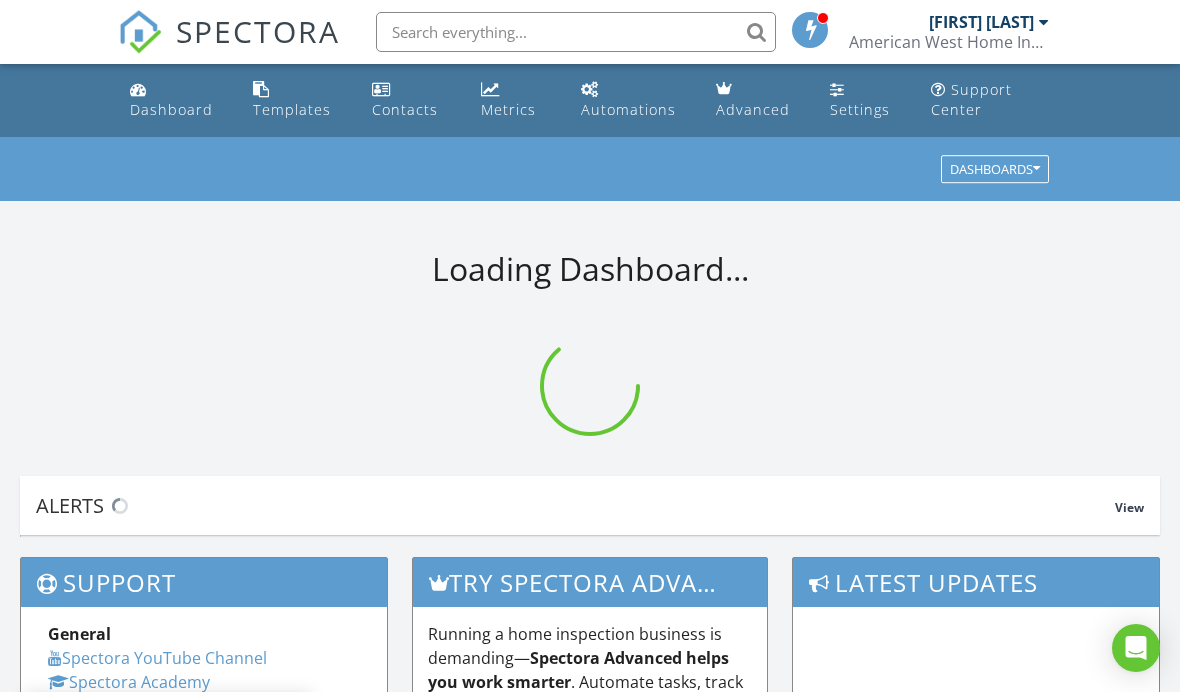 scroll, scrollTop: 0, scrollLeft: 0, axis: both 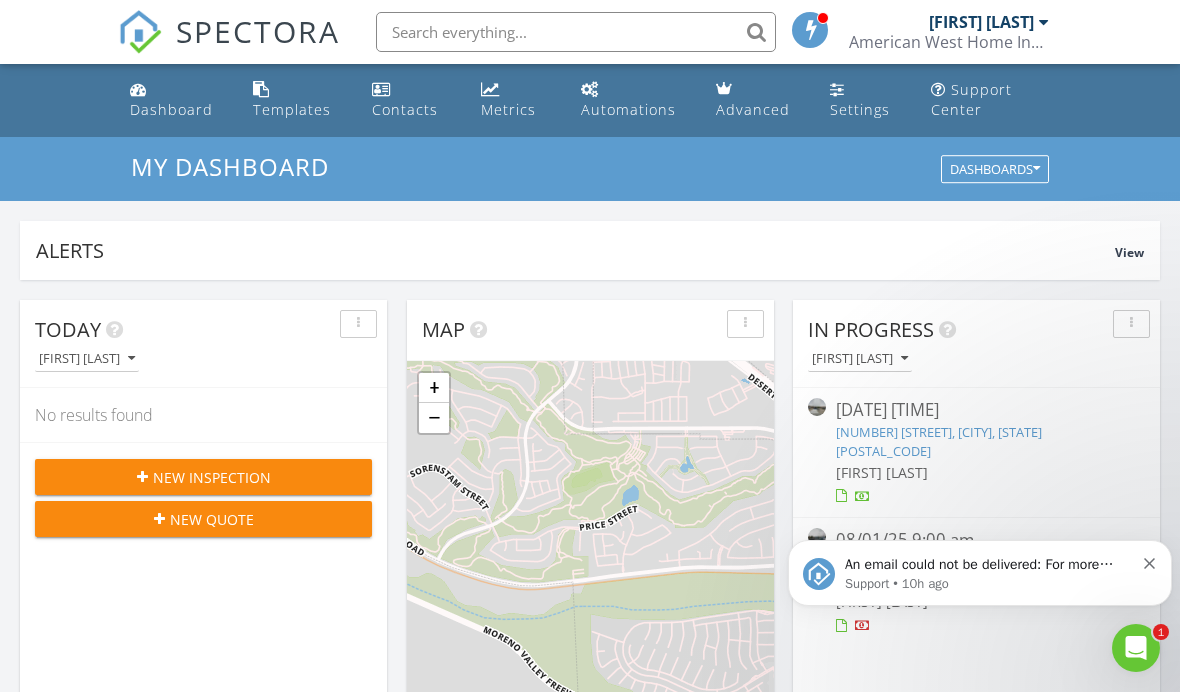 click 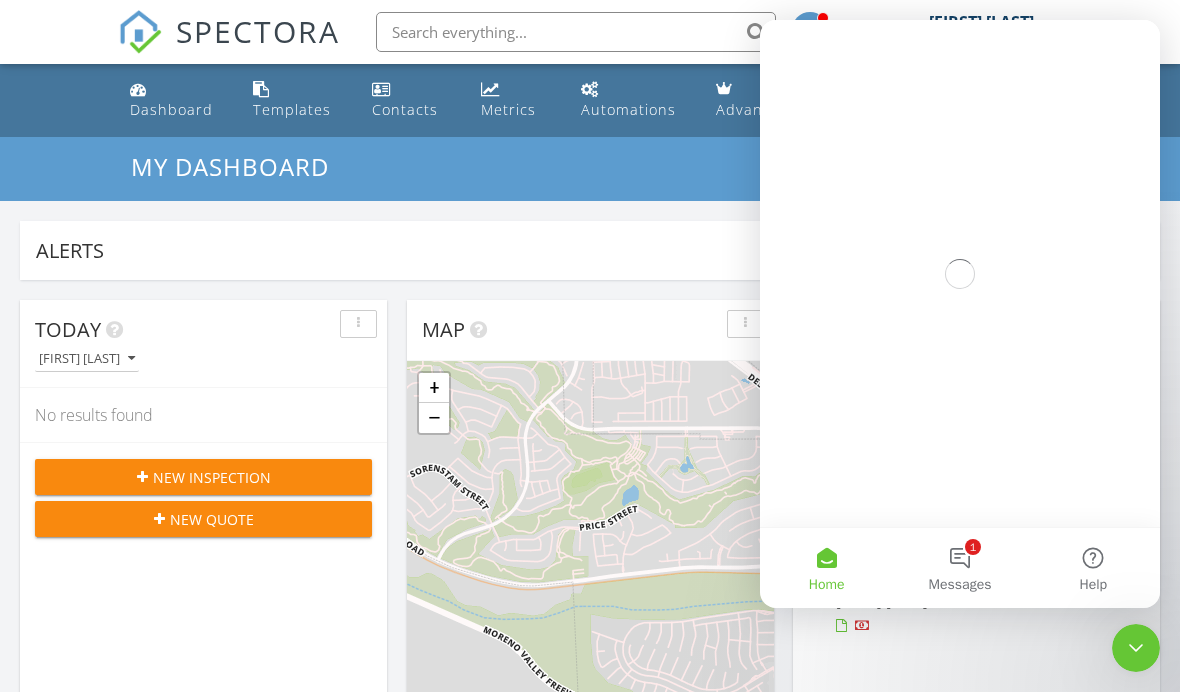 scroll, scrollTop: 0, scrollLeft: 0, axis: both 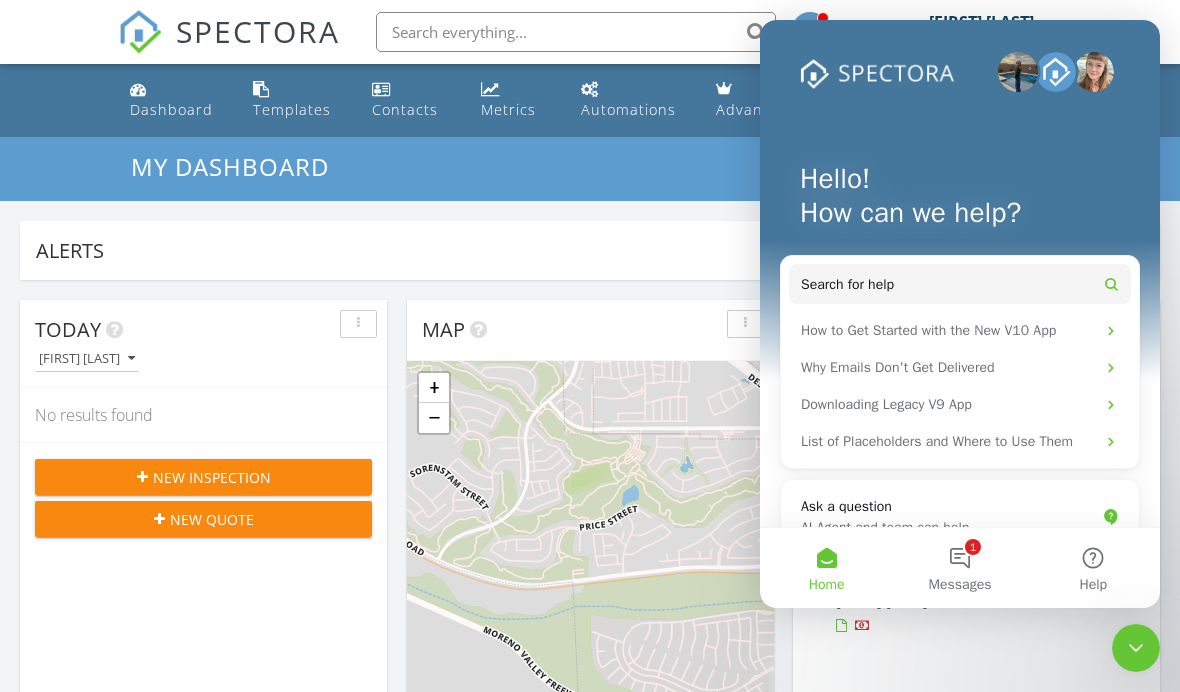 click on "1 Messages" at bounding box center (959, 568) 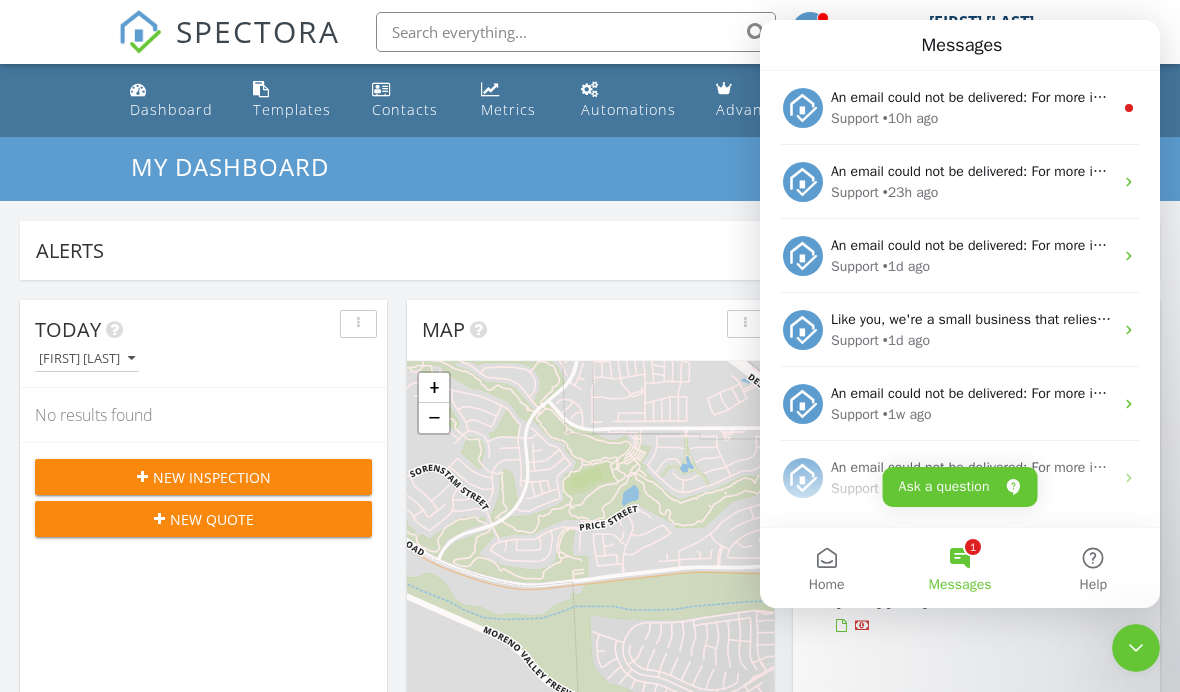 click on "Support" at bounding box center (855, 118) 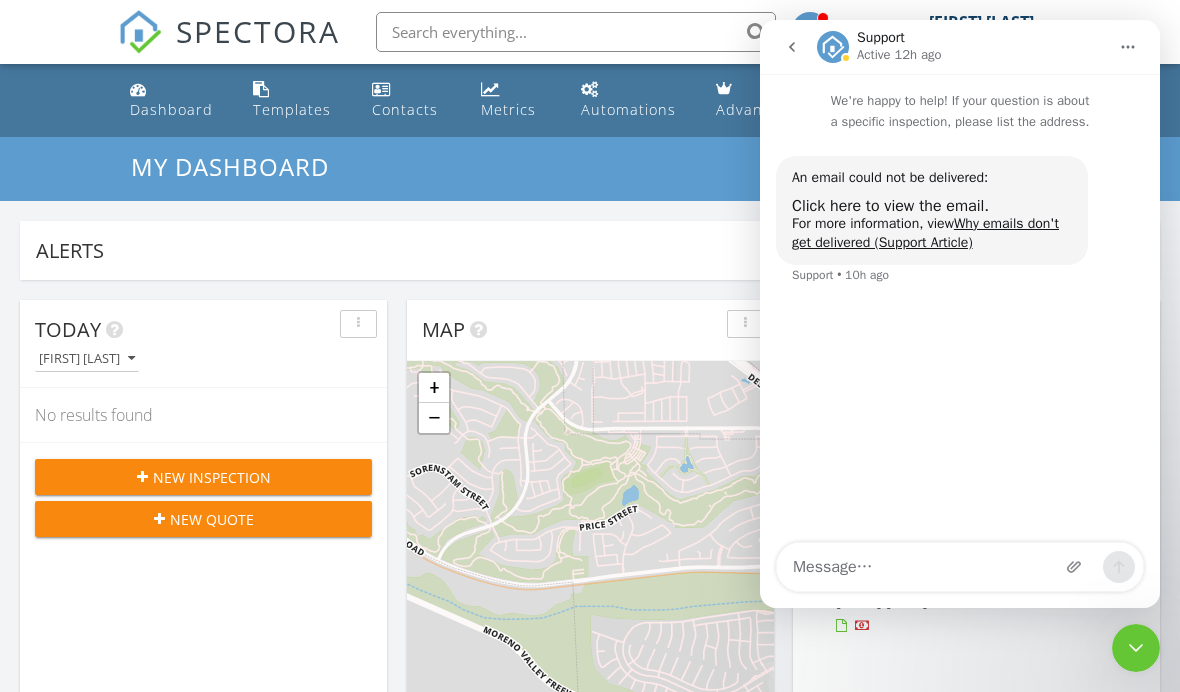 click on "Click here to view the email." at bounding box center (890, 206) 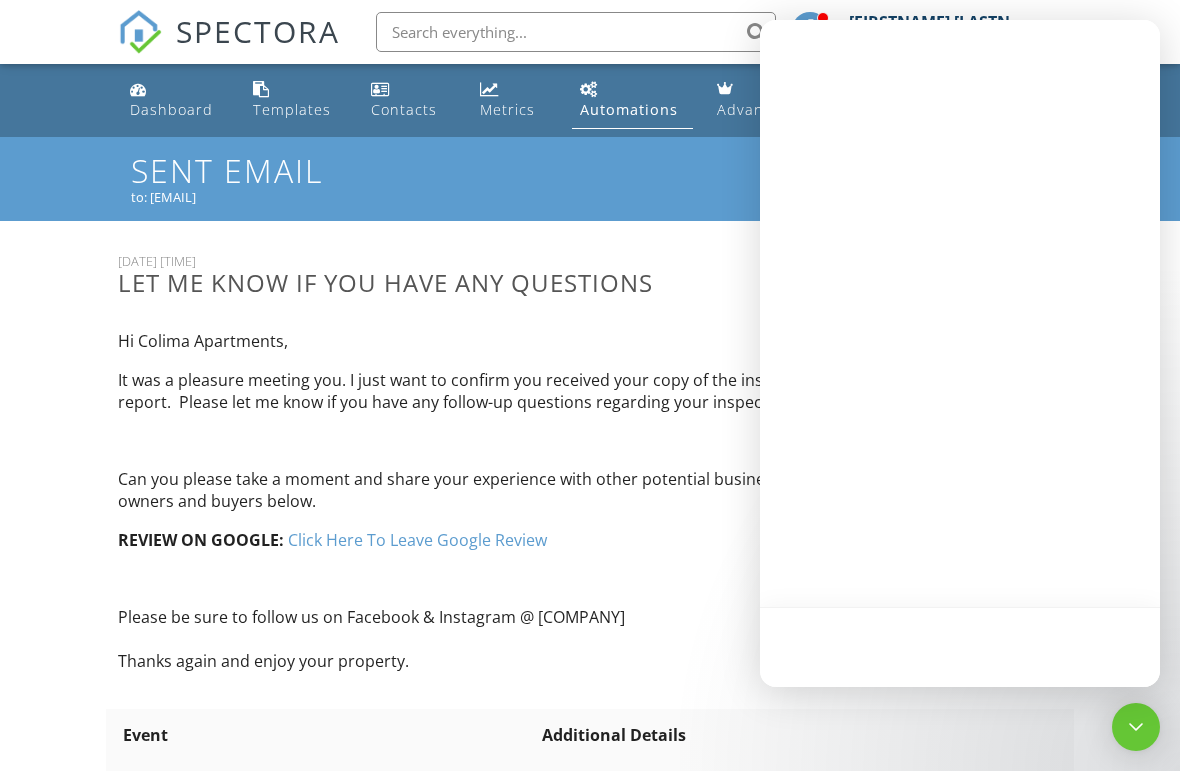scroll, scrollTop: 0, scrollLeft: 0, axis: both 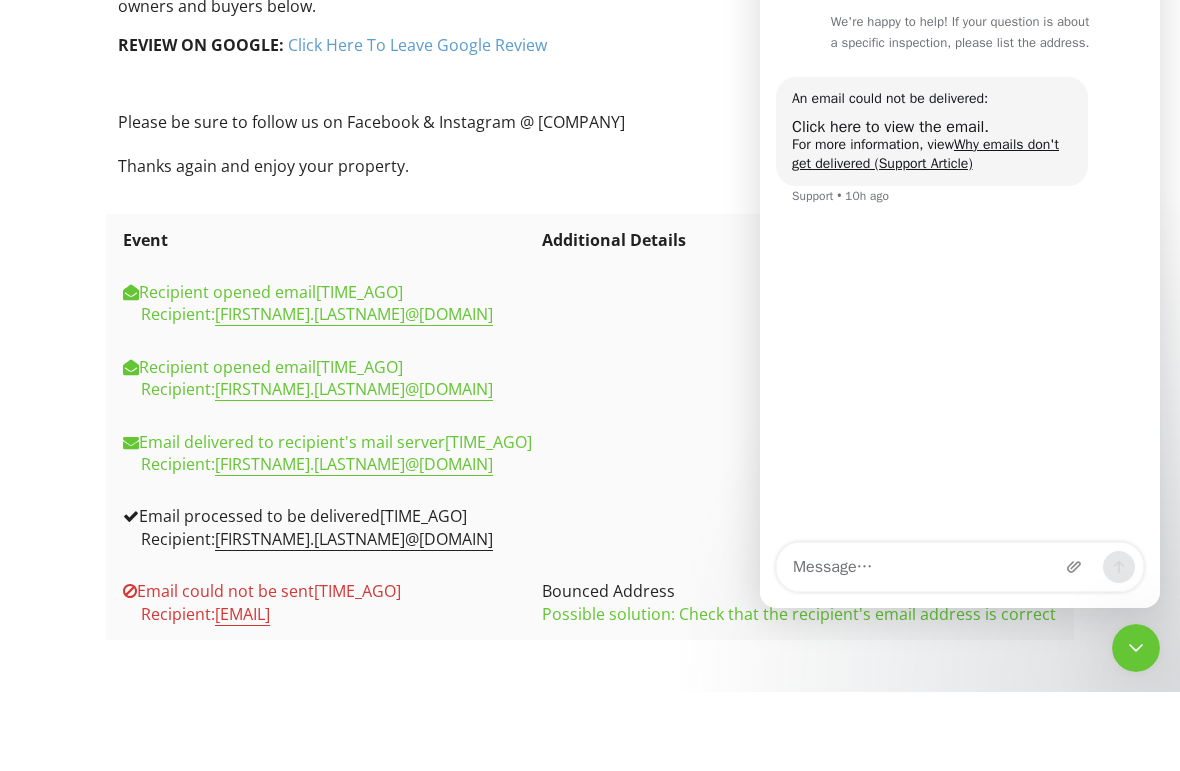 click on "Email could not be sent
[TIME_AGO]
Recipient:
[EMAIL]" at bounding box center [327, 681] 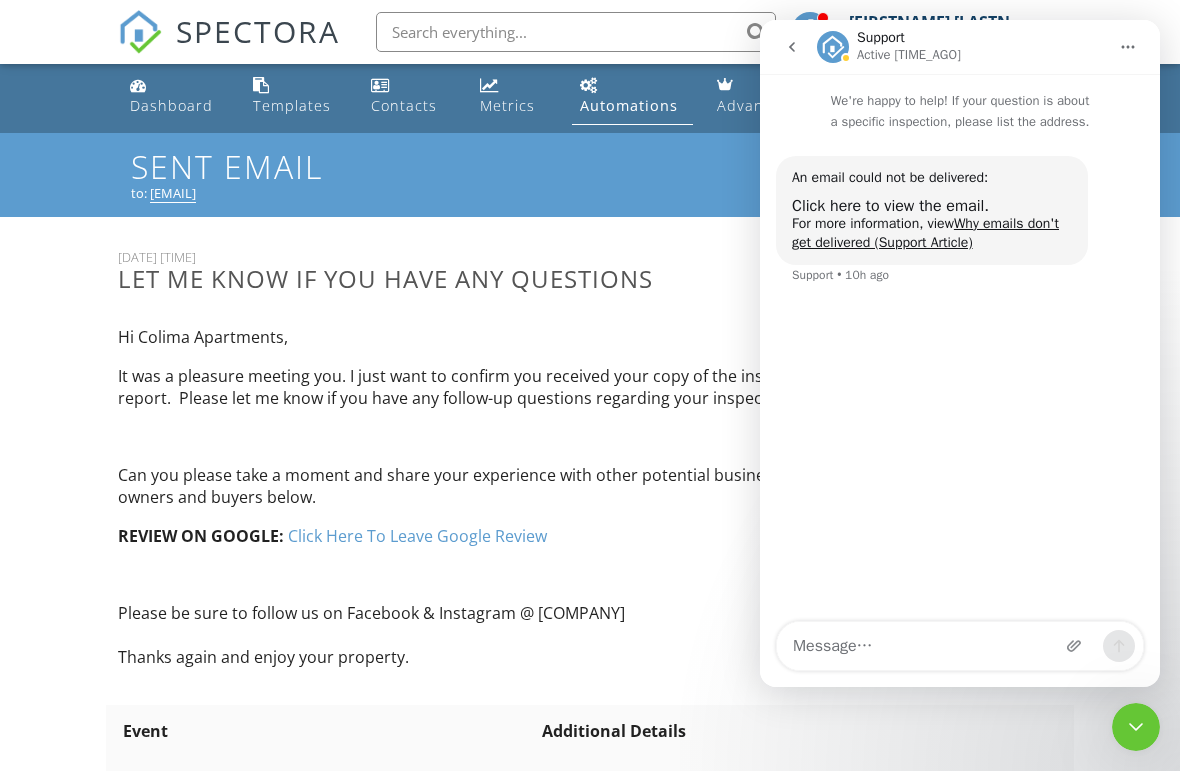 scroll, scrollTop: 0, scrollLeft: 0, axis: both 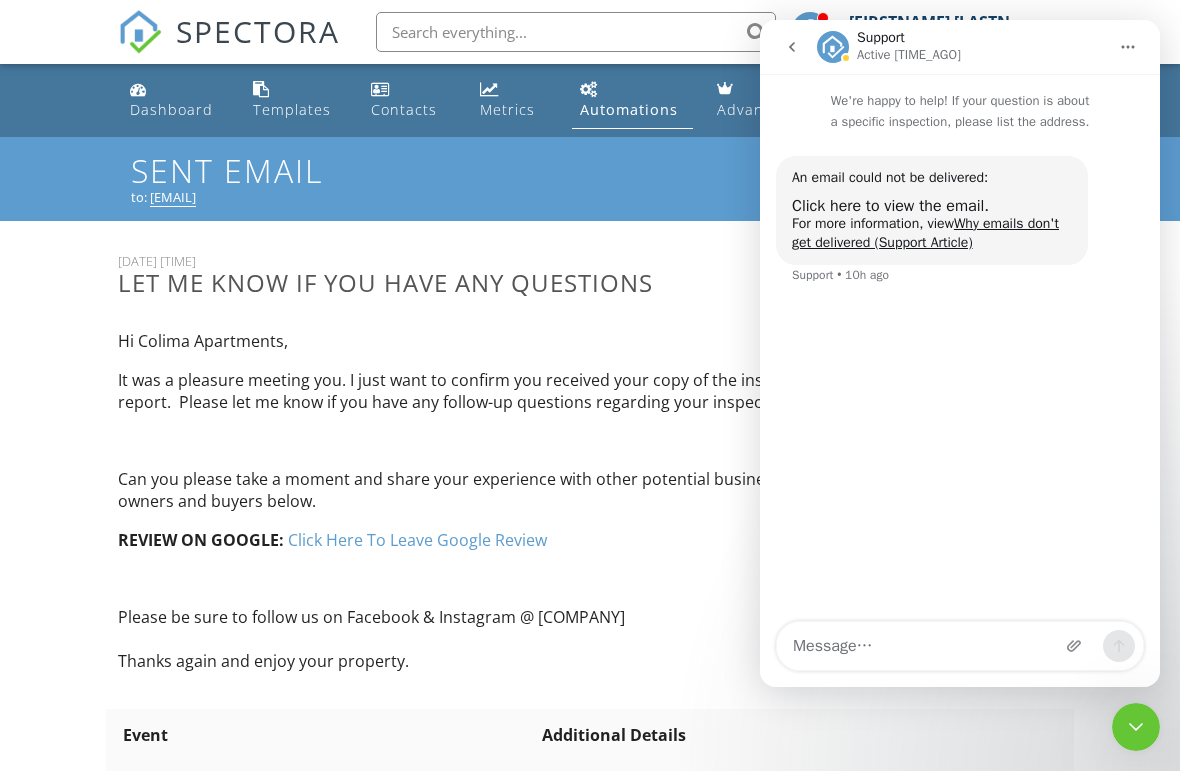 click at bounding box center [792, 47] 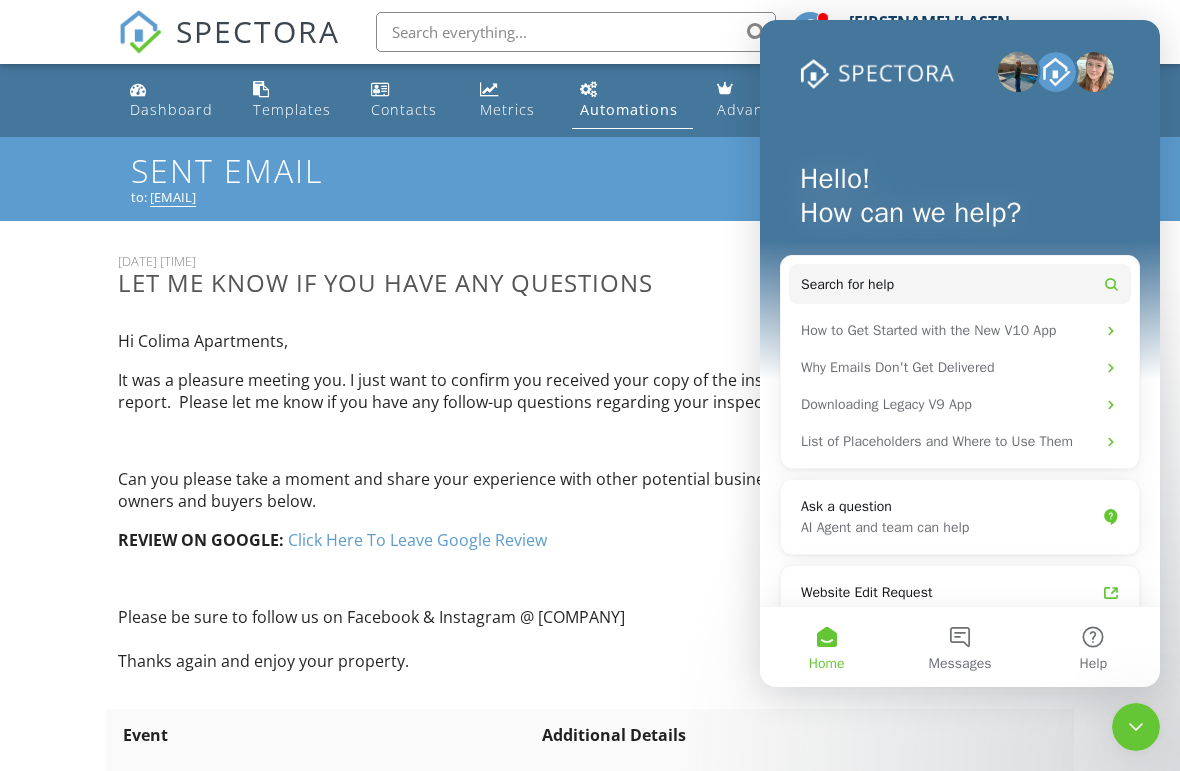 click on "Hello! How can we help?" at bounding box center (960, 200) 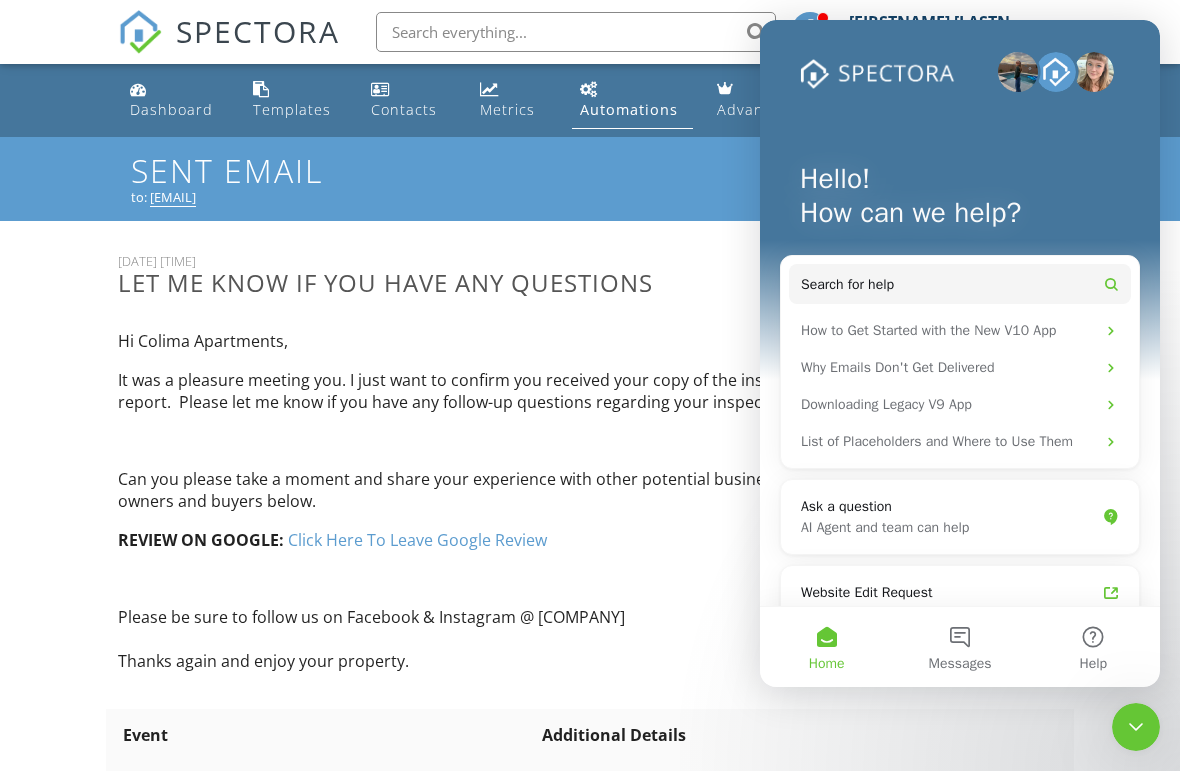 click on "REVIEW ON GOOGLE:   Click Here To Leave Google Review" at bounding box center [469, 540] 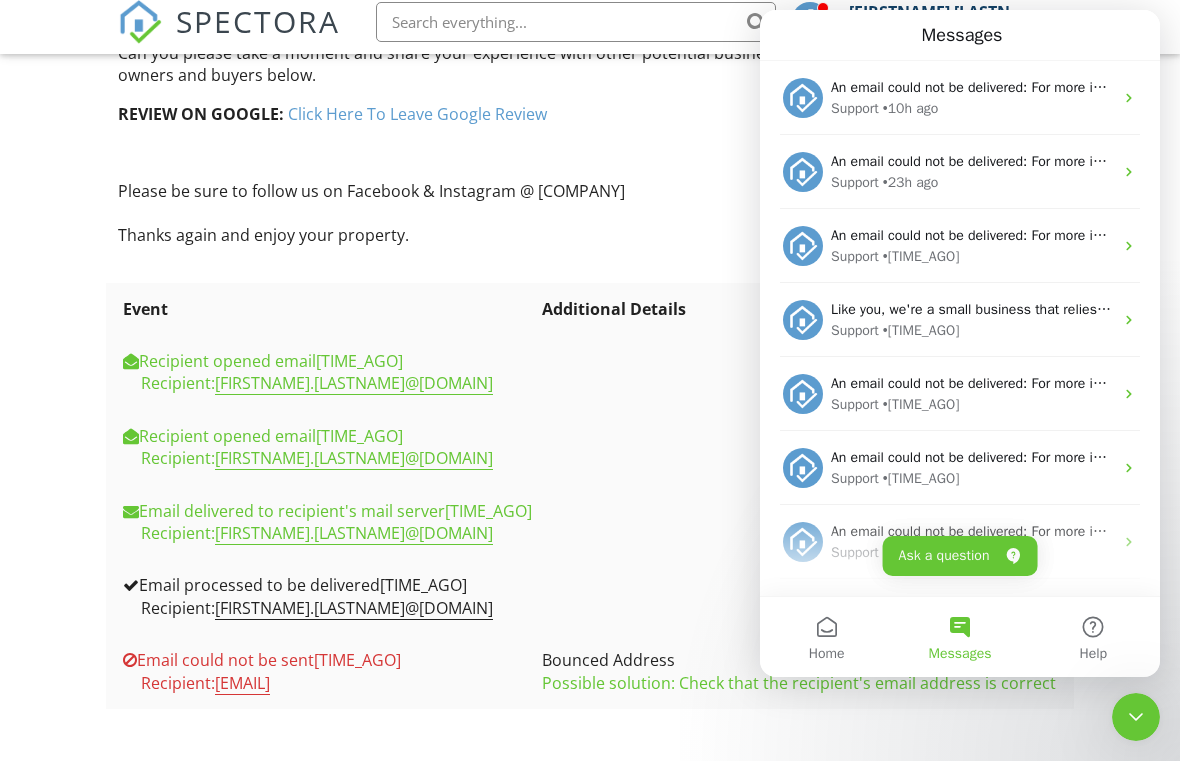 scroll, scrollTop: 447, scrollLeft: 0, axis: vertical 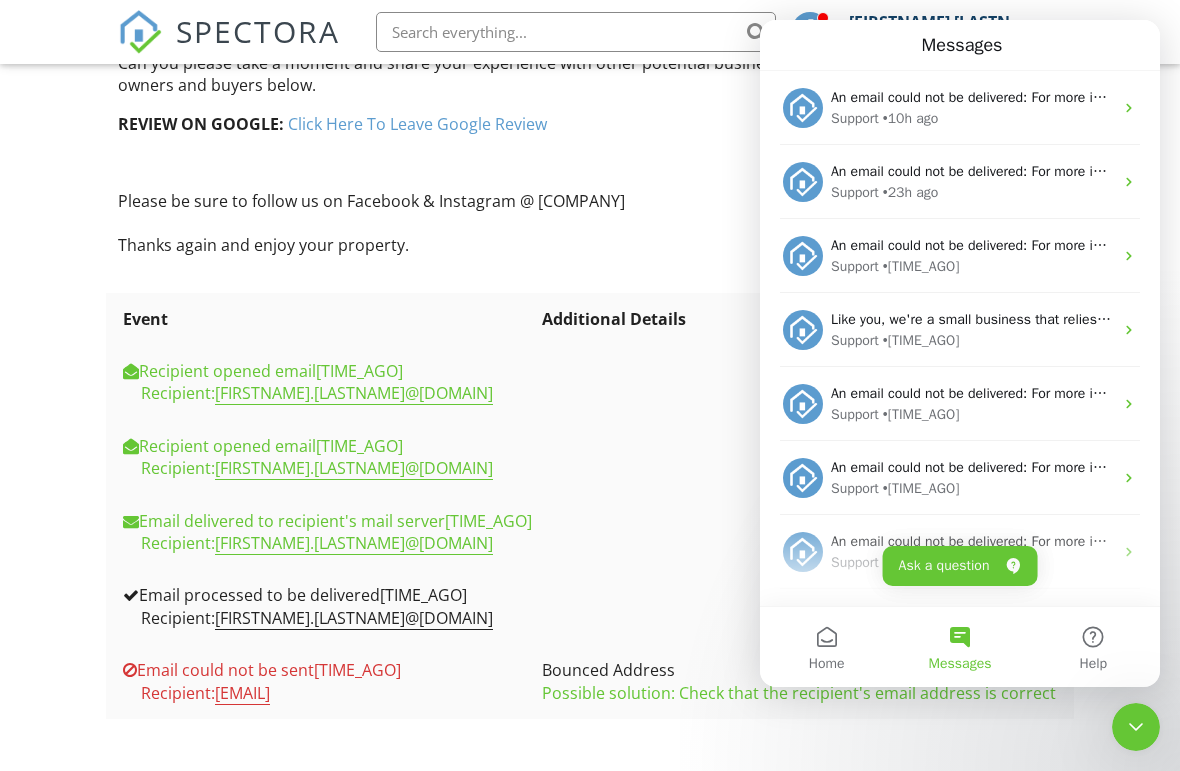 click at bounding box center (1136, 727) 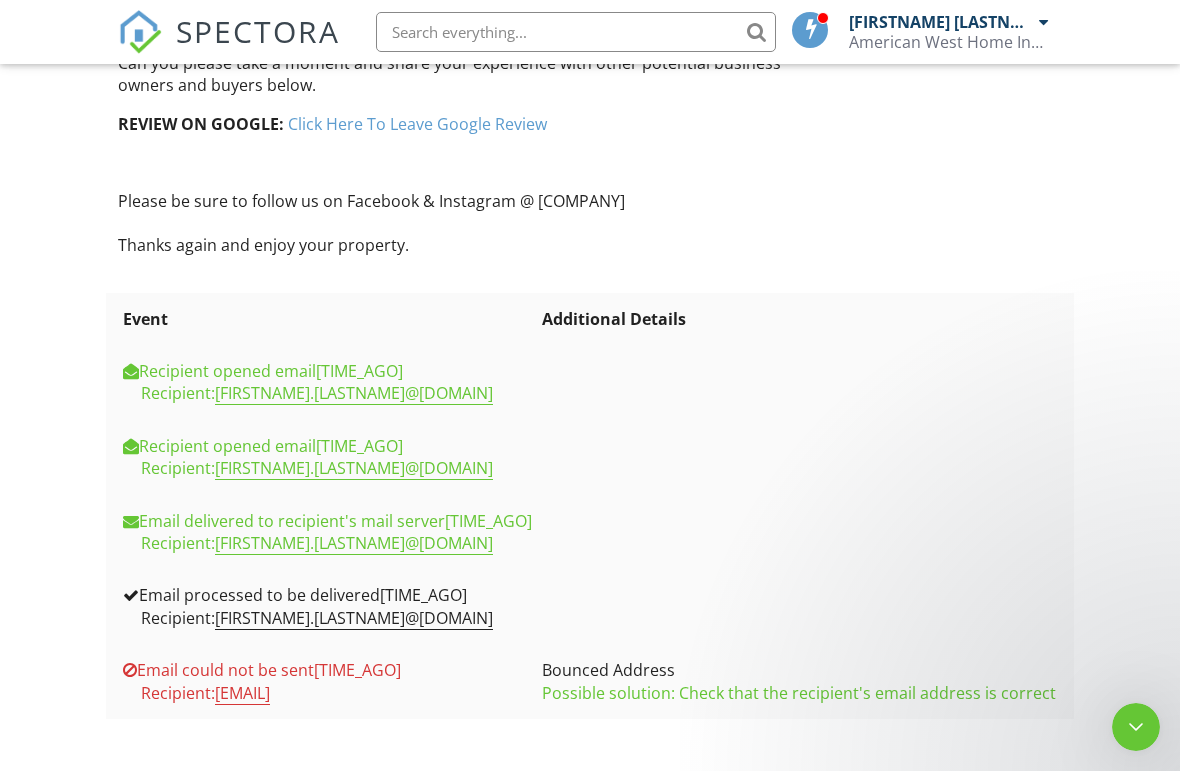 scroll, scrollTop: 0, scrollLeft: 0, axis: both 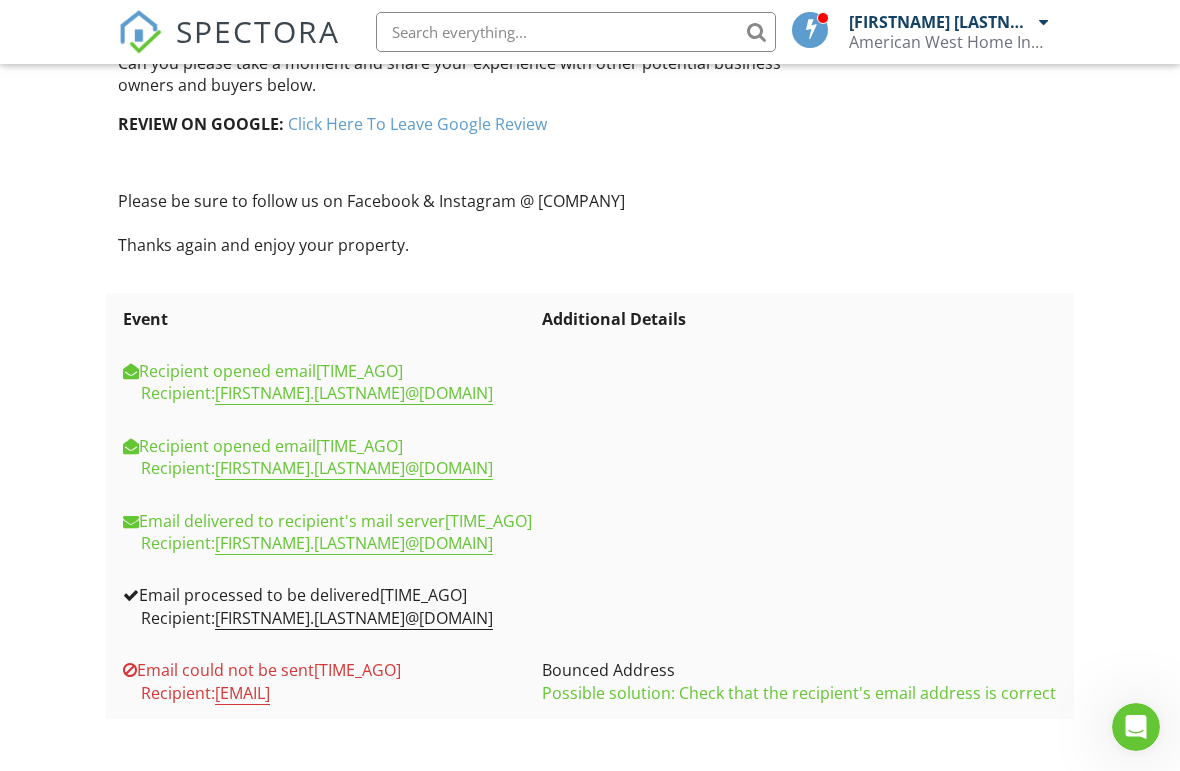 click 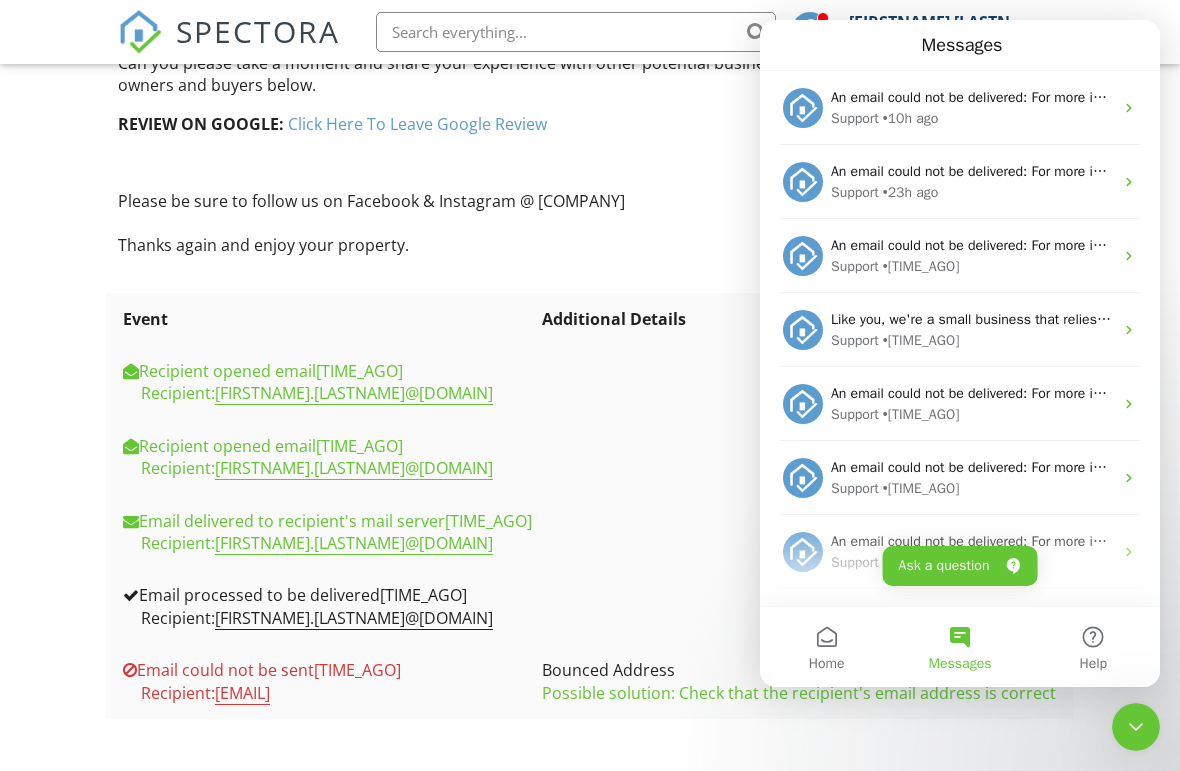 click 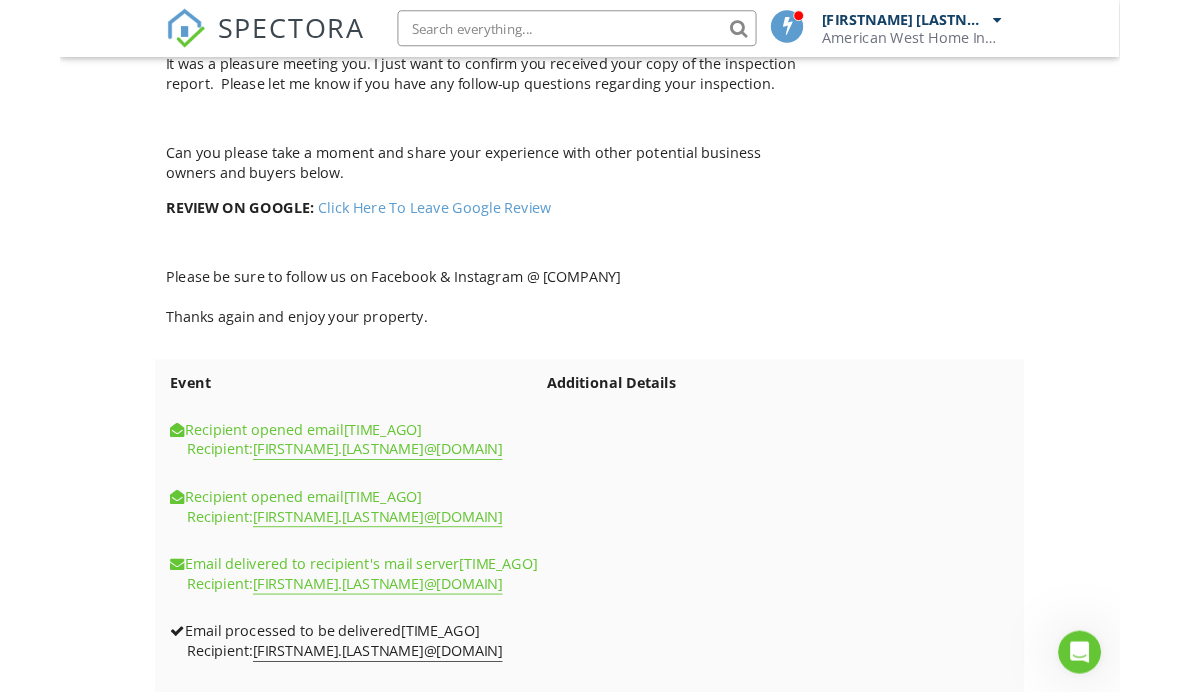 scroll, scrollTop: 0, scrollLeft: 0, axis: both 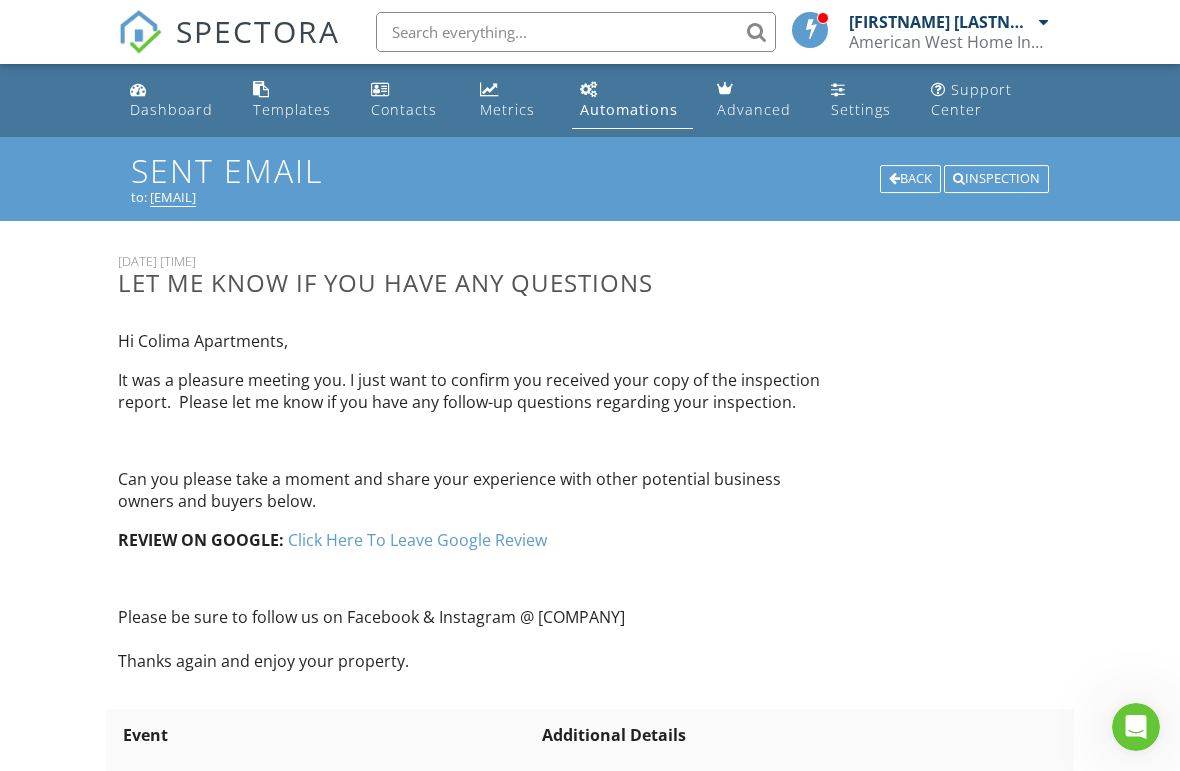 click at bounding box center [576, 32] 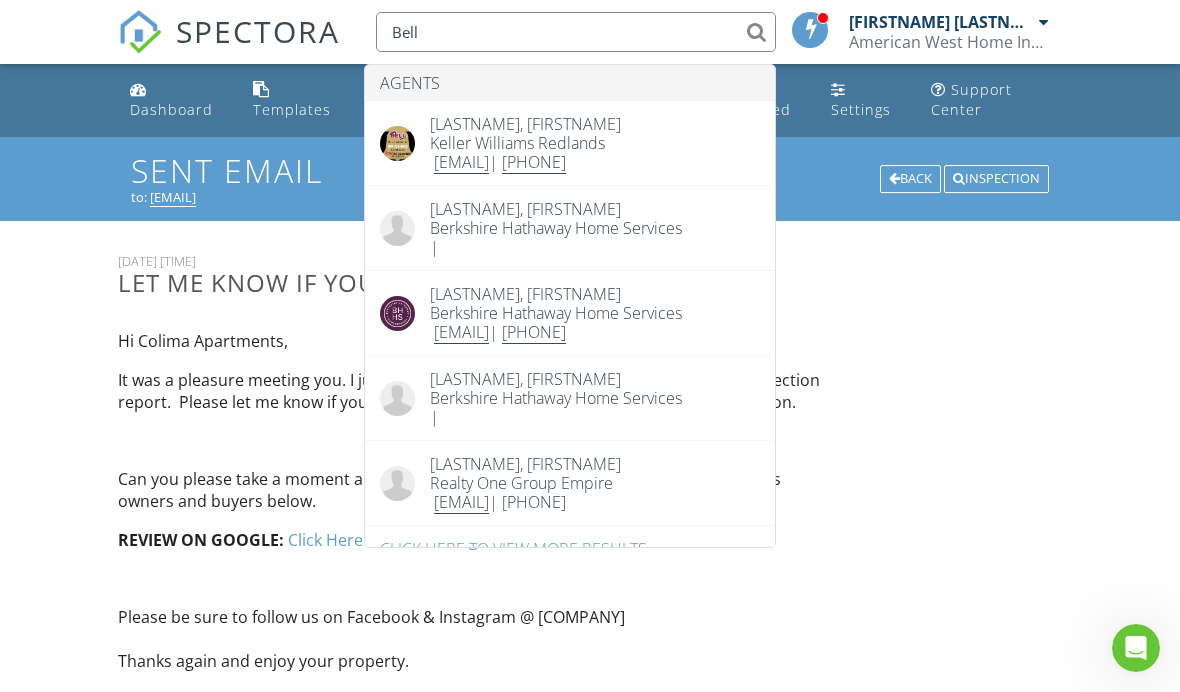 type on "Bell" 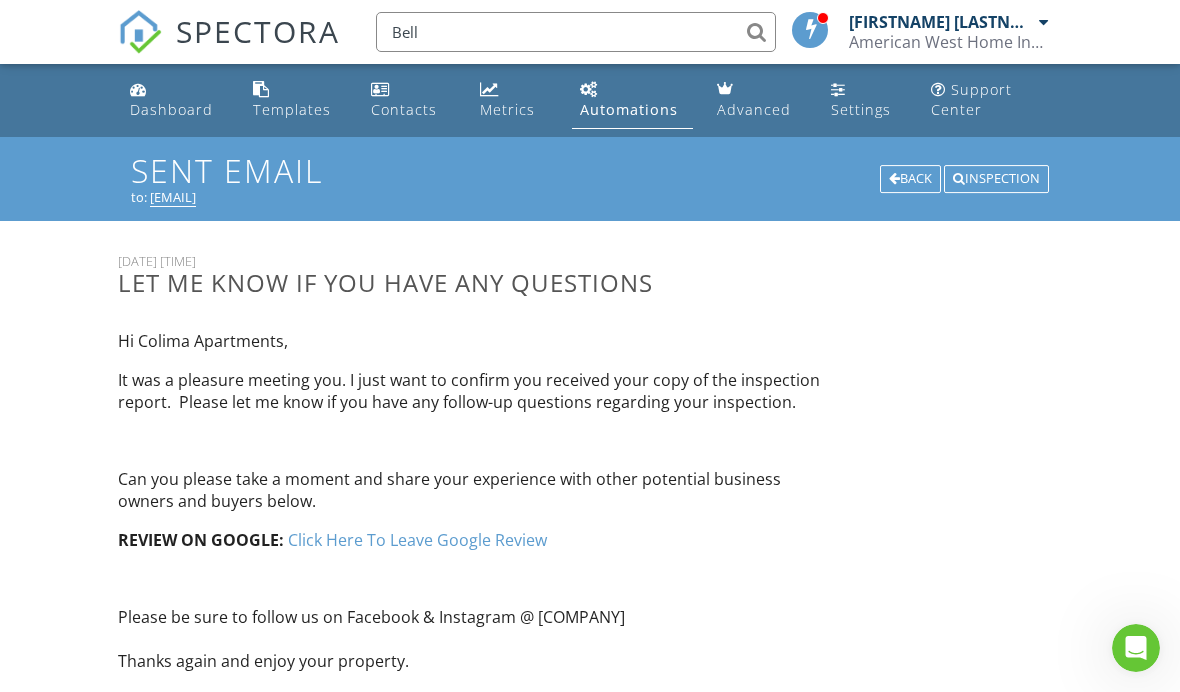 click on "SPECTORA
Bell
John Fox
American West Home Inspection, Inc
Role:
Inspector
Dashboard
New Inspection
Inspections
Calendar
Template Editor
Contacts
Automations
Team
Metrics
Payments
Data Exports
Billing
Reporting
Advanced
Settings
What's New
Sign Out" at bounding box center (590, 32) 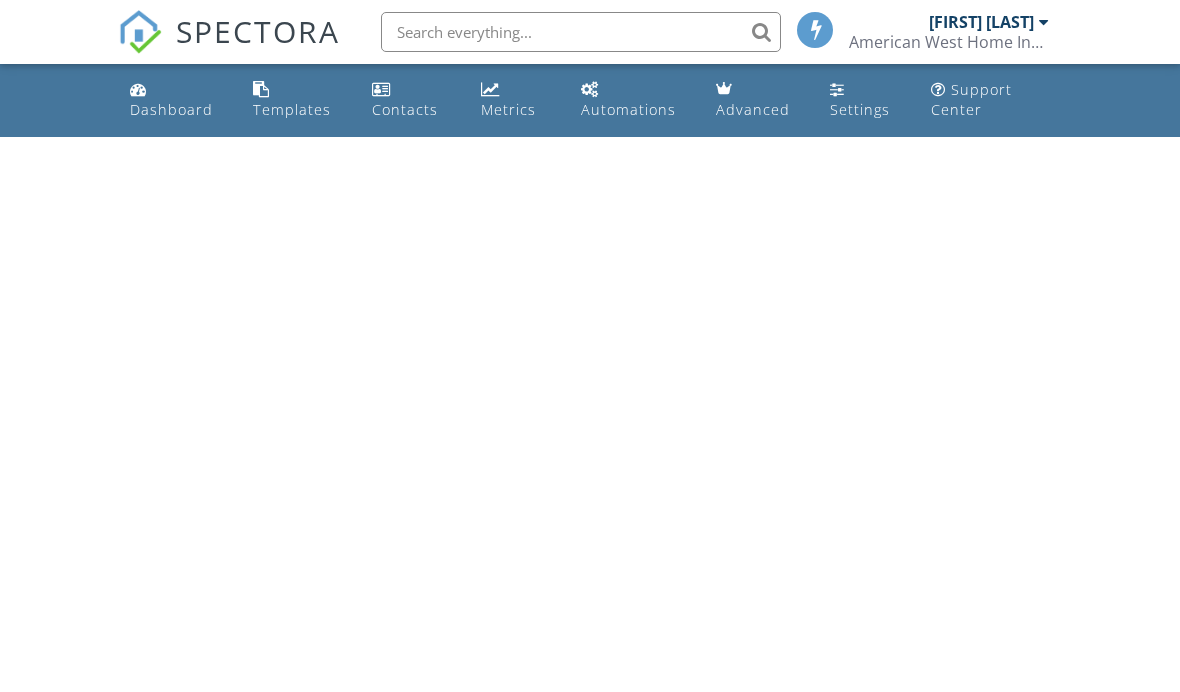 scroll, scrollTop: 0, scrollLeft: 0, axis: both 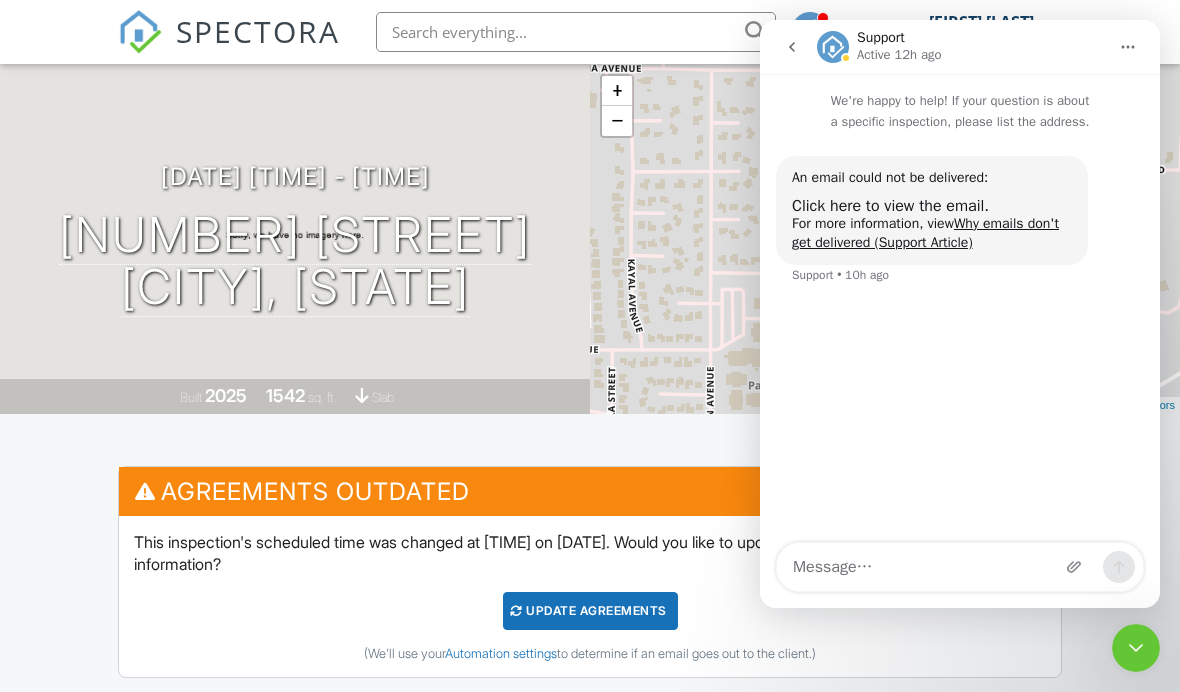 click 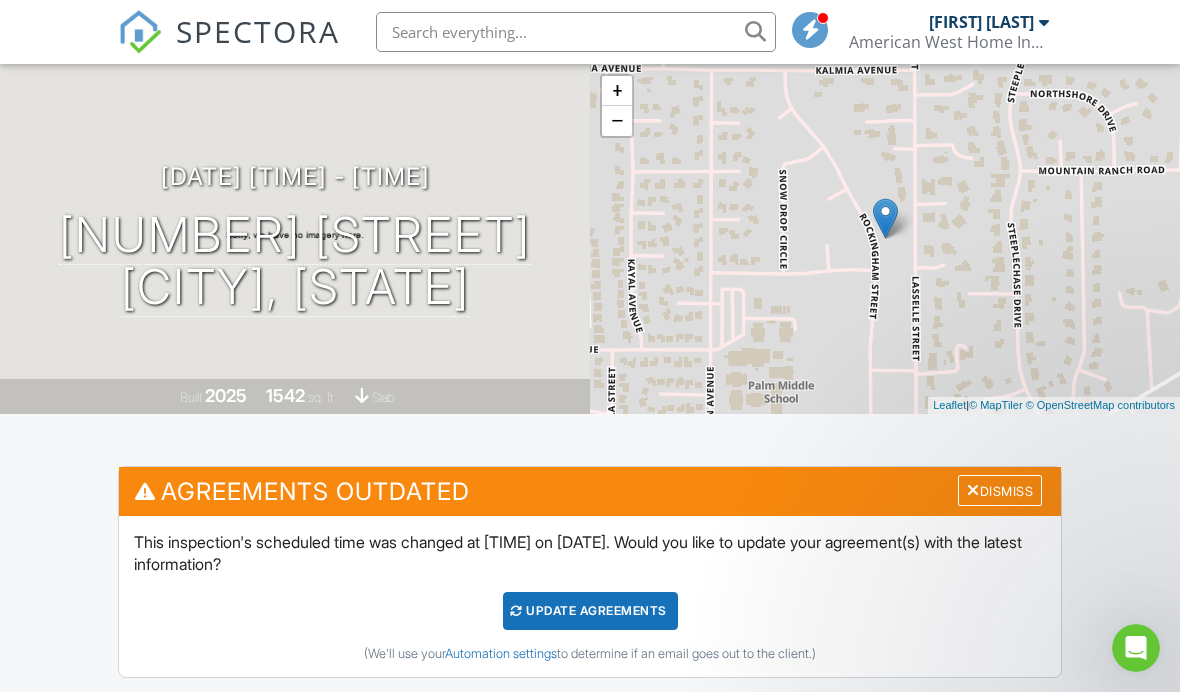scroll, scrollTop: 0, scrollLeft: 0, axis: both 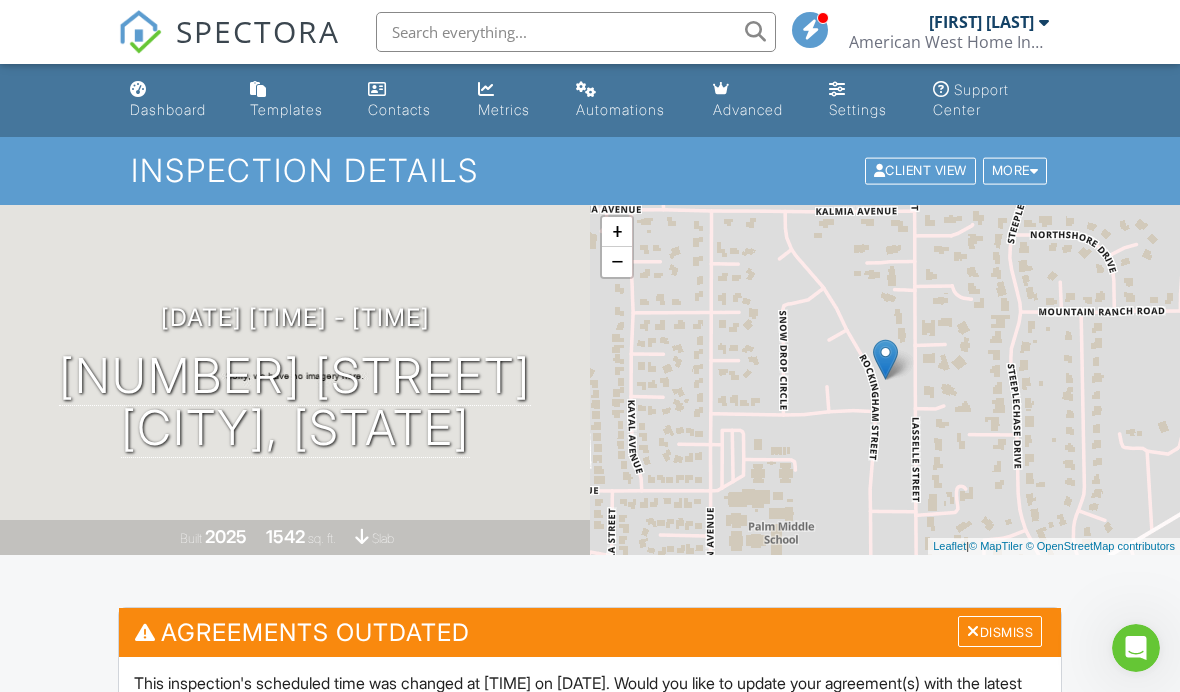 click at bounding box center (0, 0) 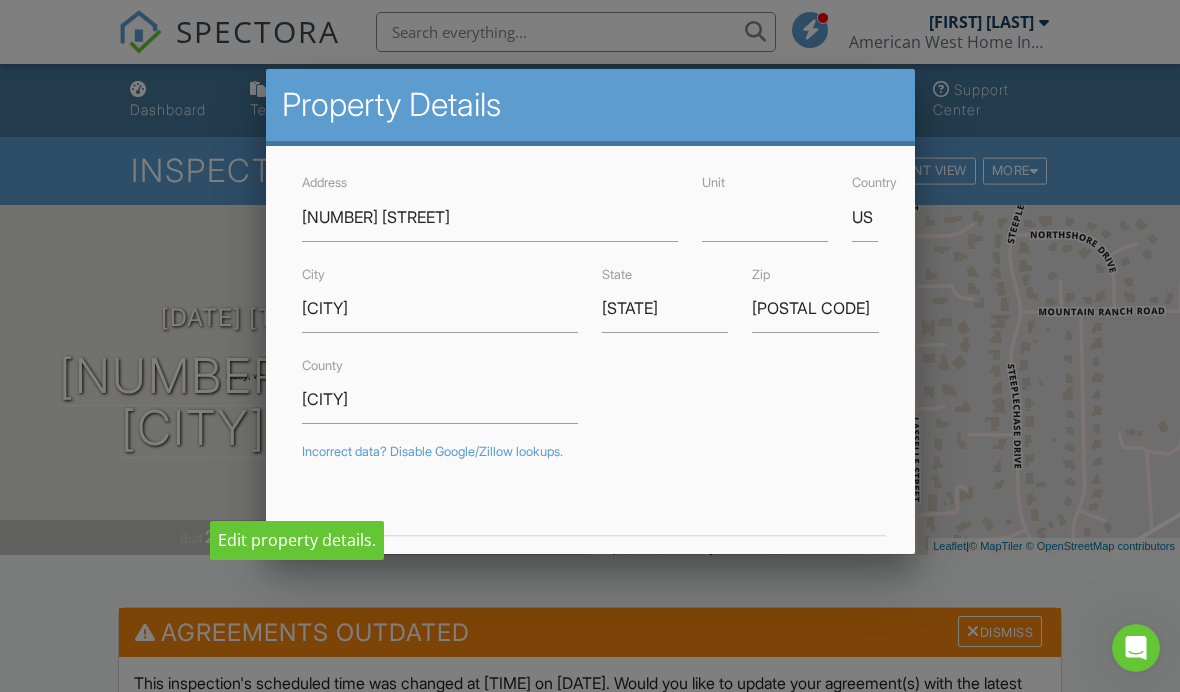 click at bounding box center [590, 332] 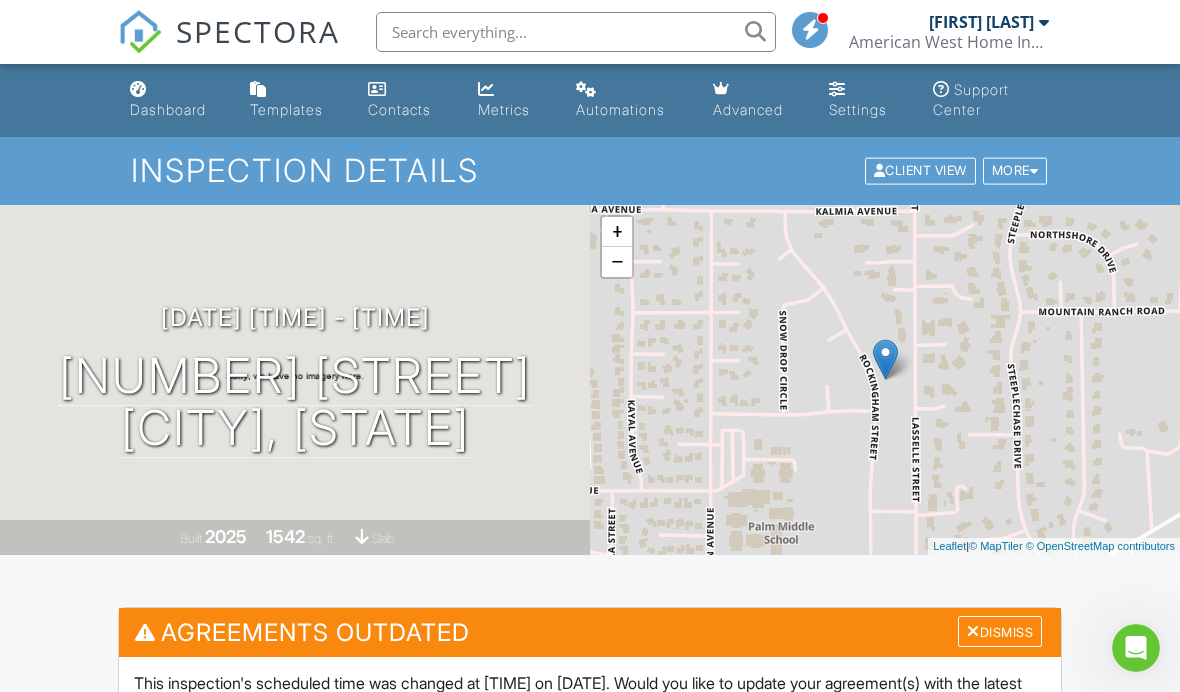 click on "08/04/2025  9:00 am
- 10:00 am" at bounding box center [295, 317] 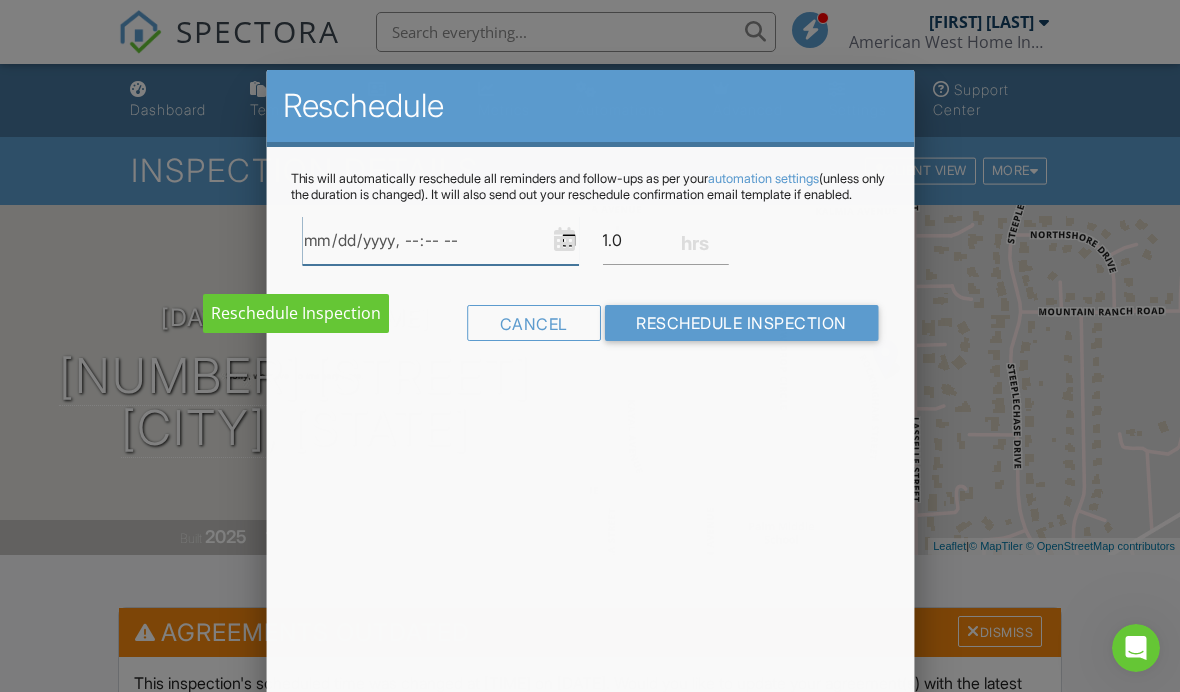 click at bounding box center [440, 240] 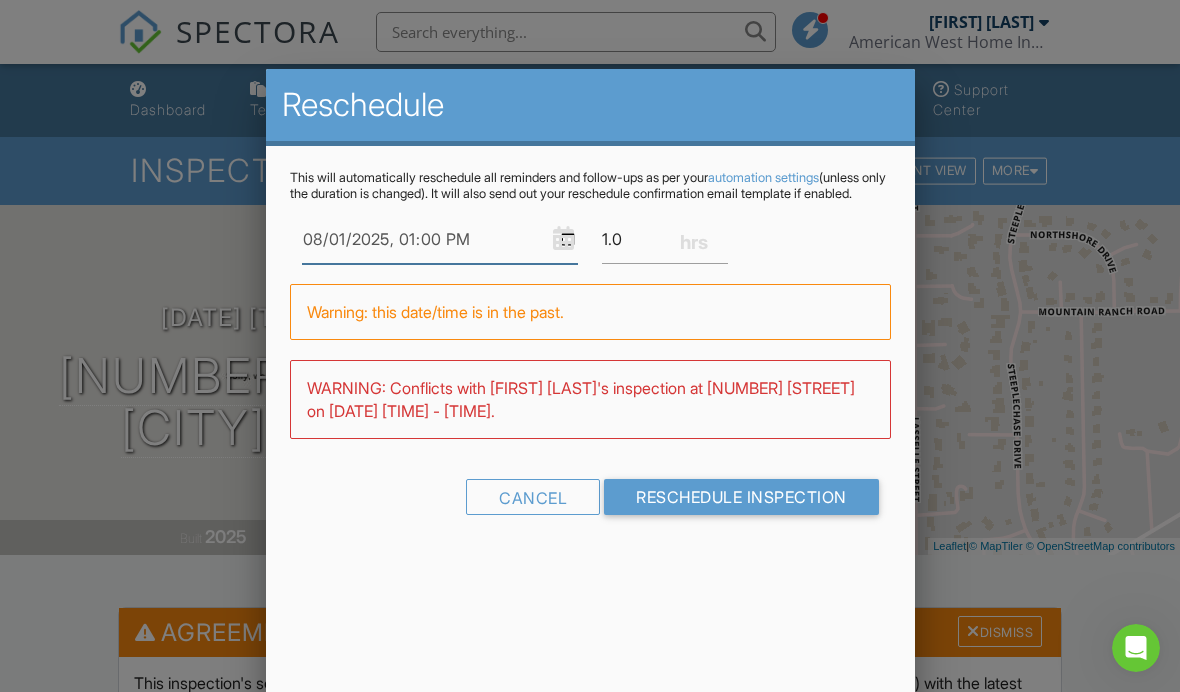 type on "2025-08-01T13:00" 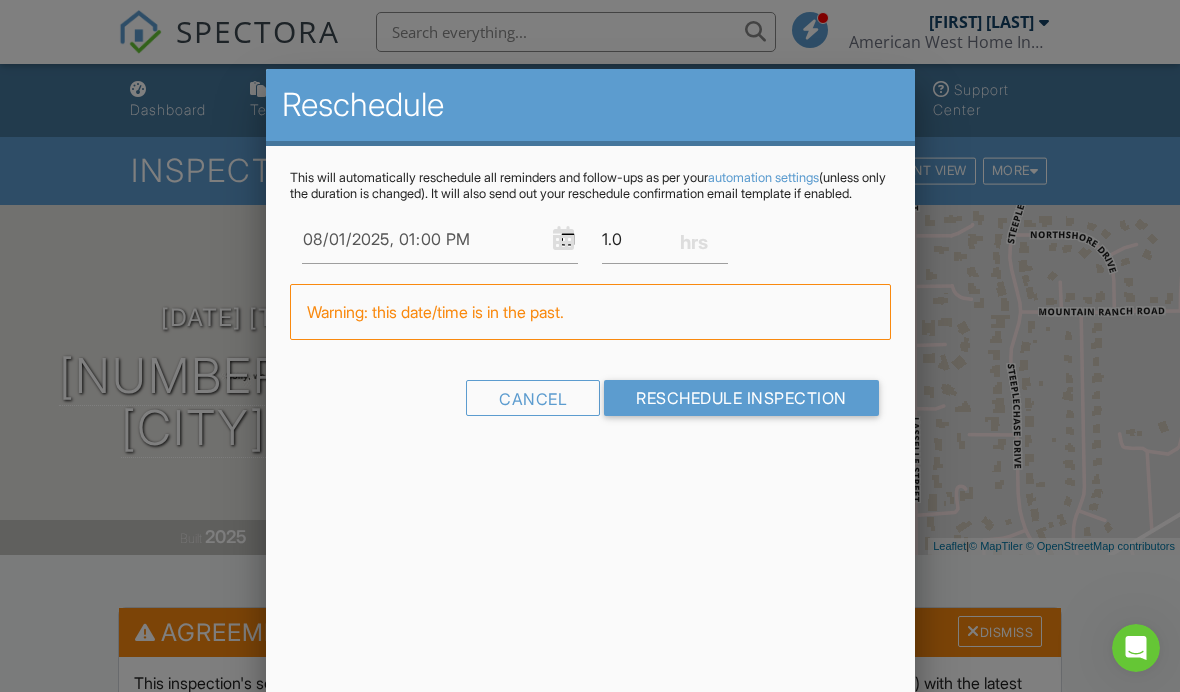 click on "Reschedule Inspection" at bounding box center (741, 398) 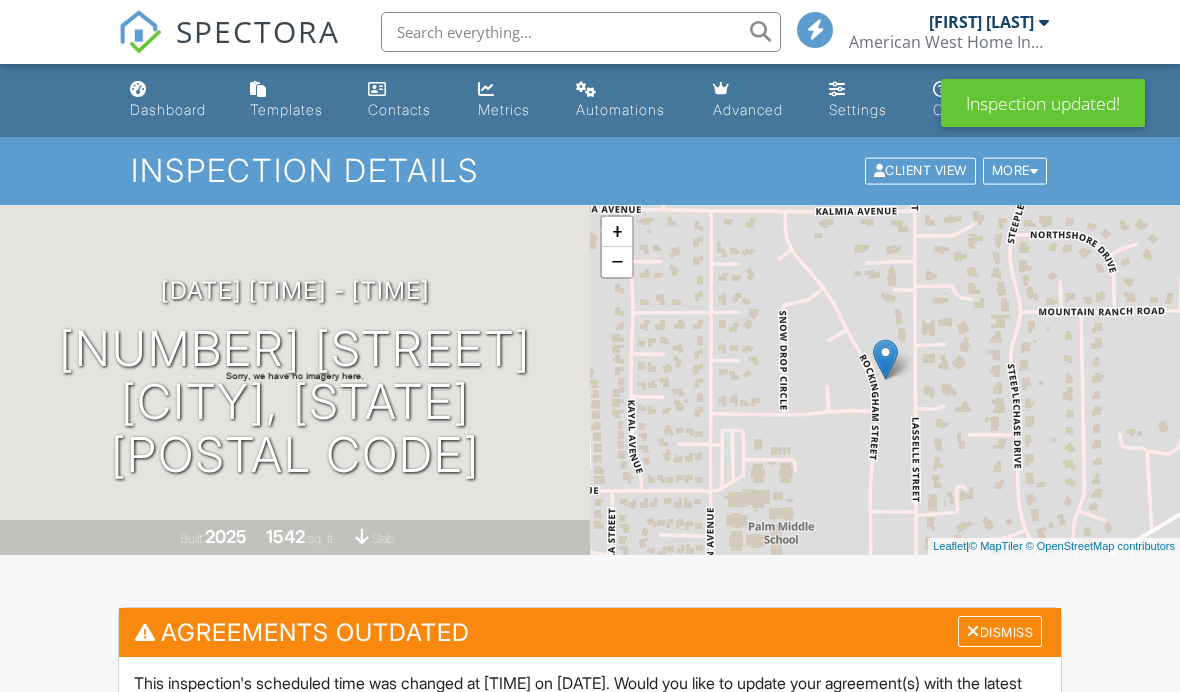 scroll, scrollTop: 0, scrollLeft: 0, axis: both 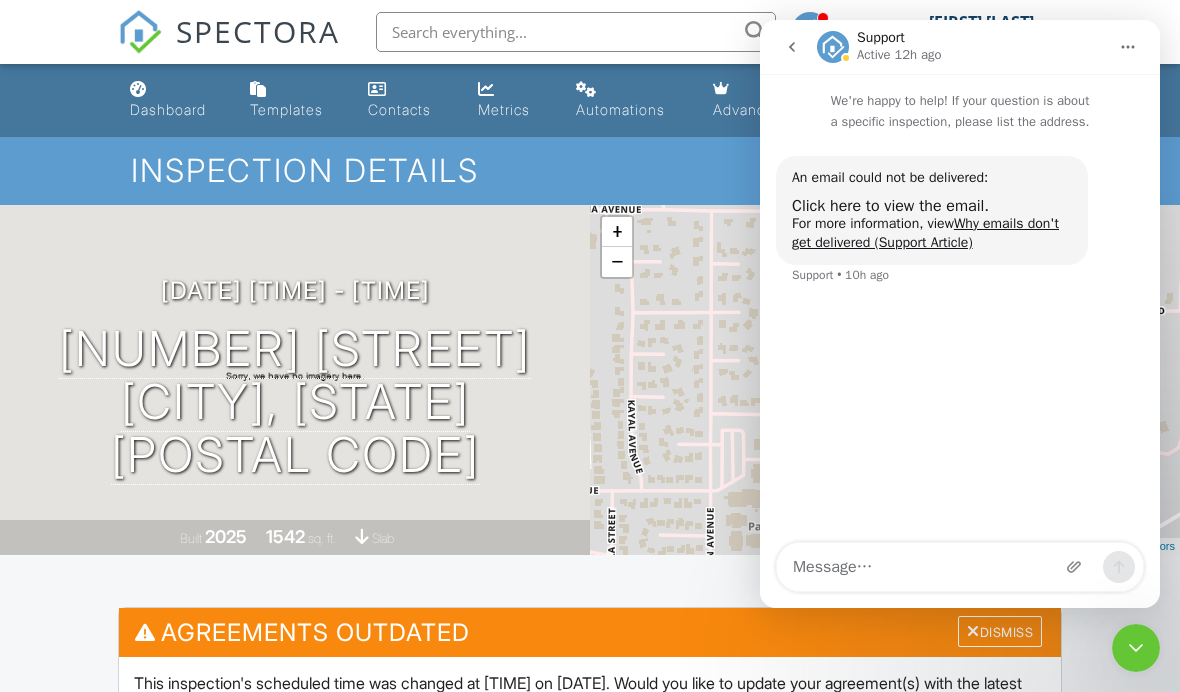 click 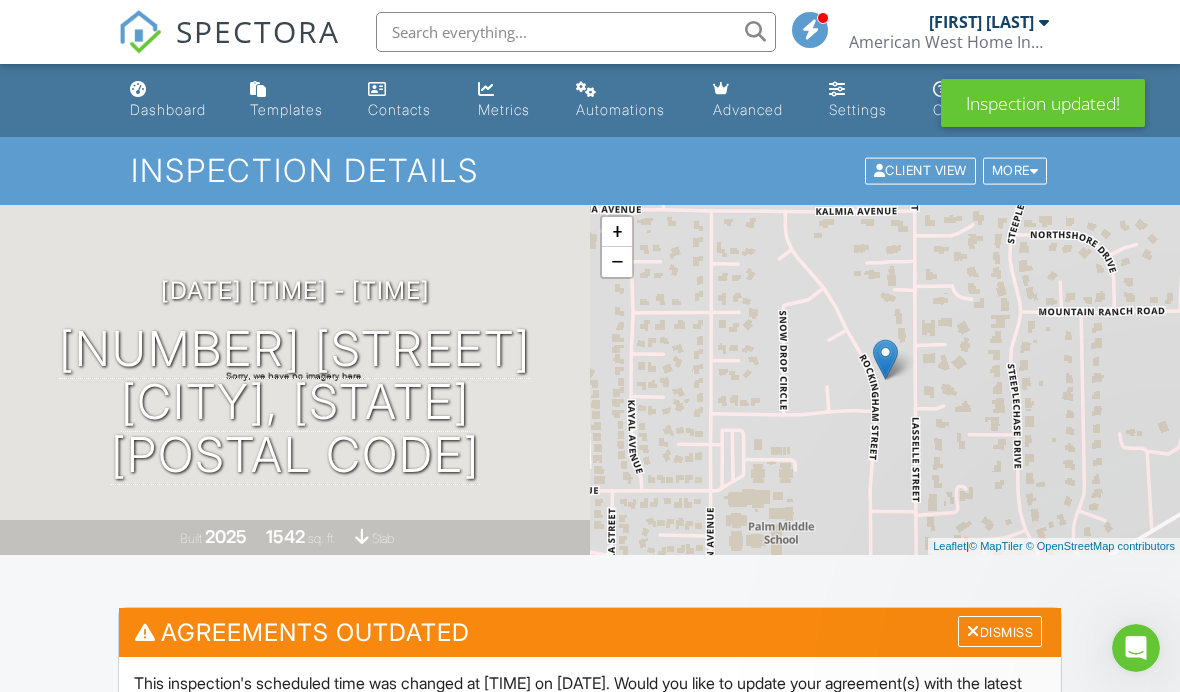 scroll, scrollTop: 0, scrollLeft: 0, axis: both 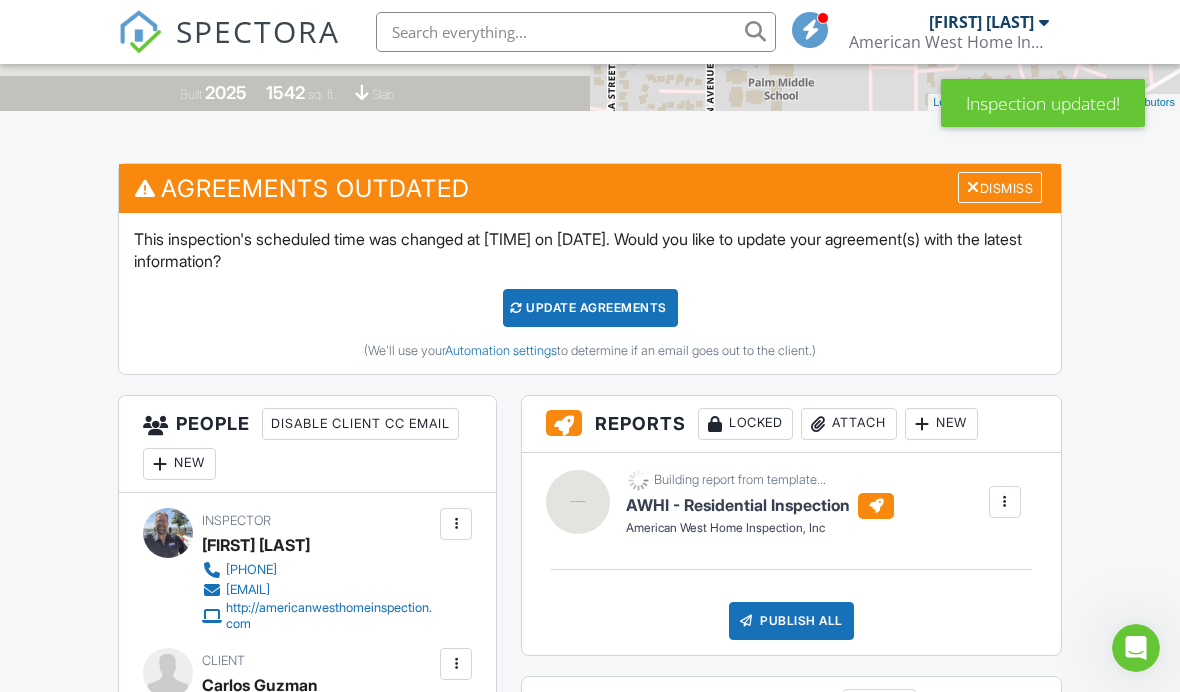 click on "Inspector
John Fox
909-821-7604
johnfox.awhi@gmail.com
http://americanwesthomeinspection.com" at bounding box center [307, 570] 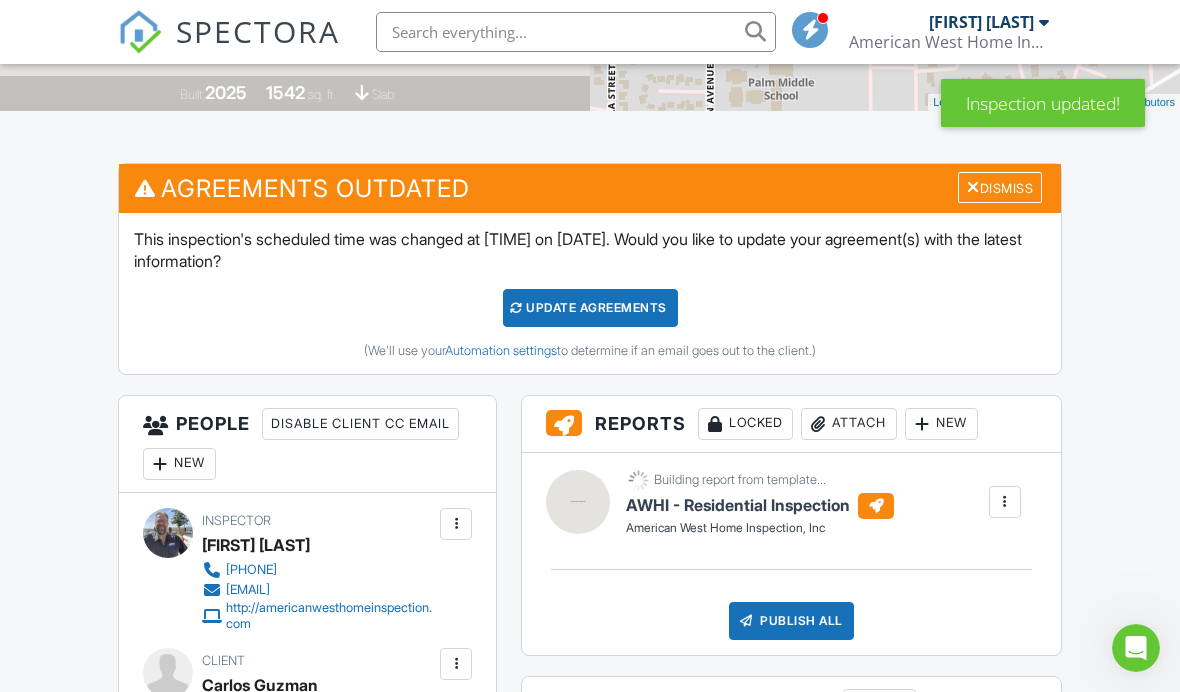 click on "Update Agreements" at bounding box center [590, 308] 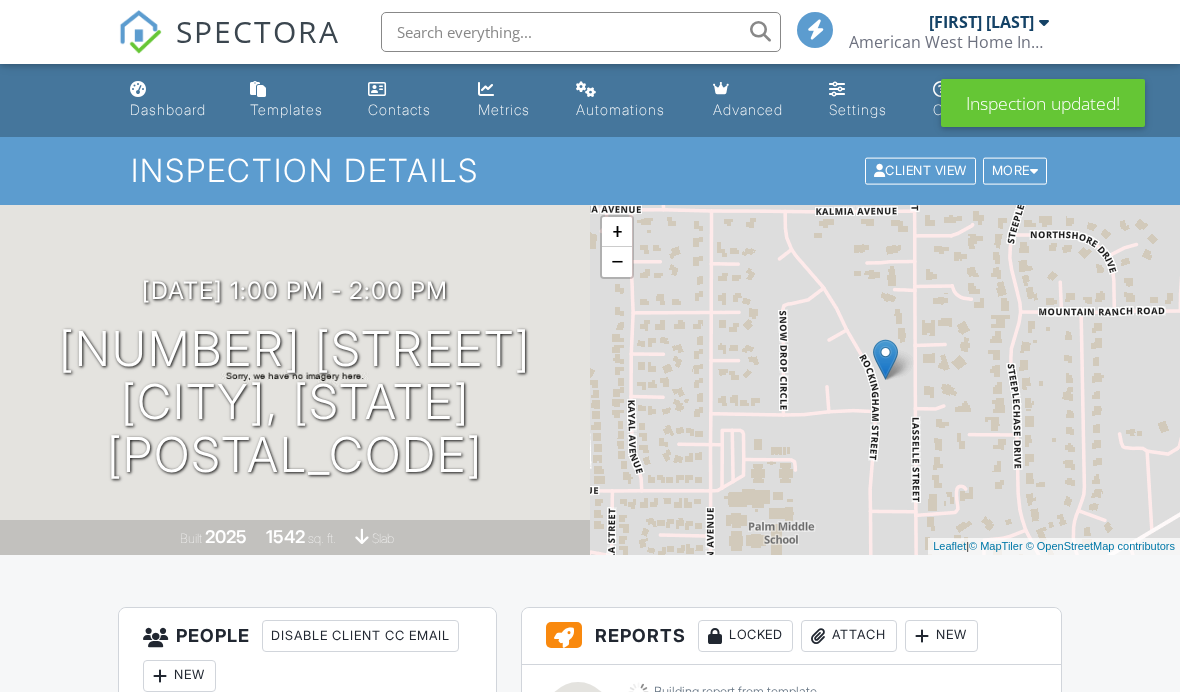scroll, scrollTop: 0, scrollLeft: 0, axis: both 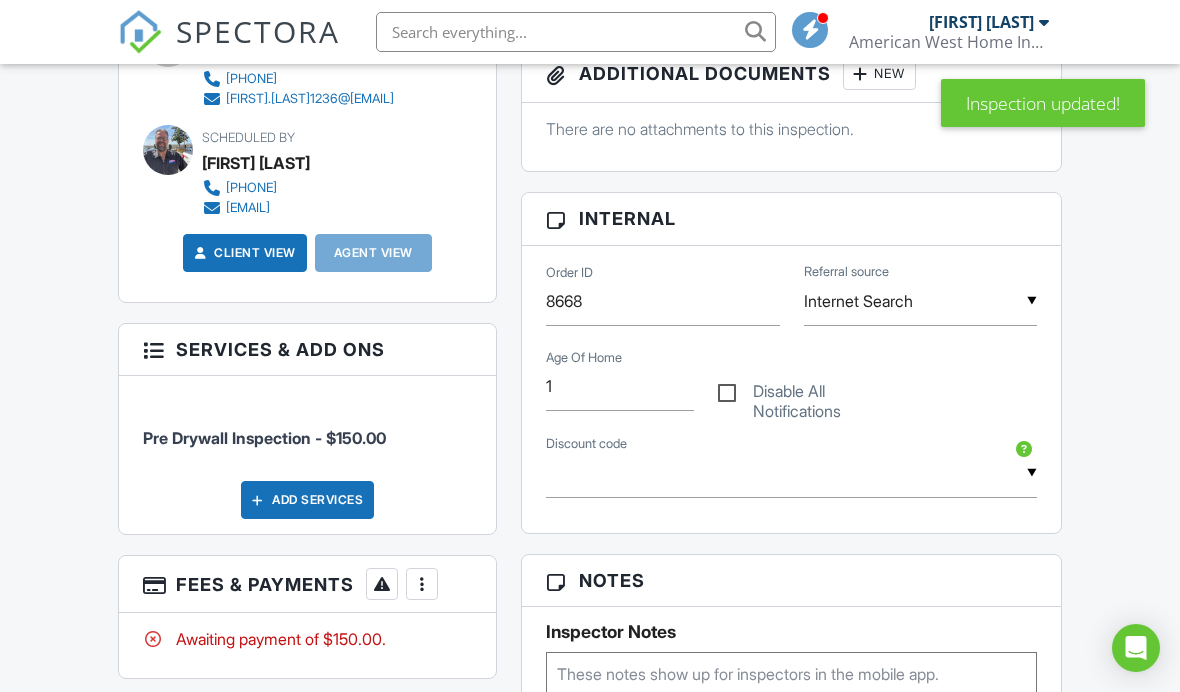 click on "More" at bounding box center [422, 584] 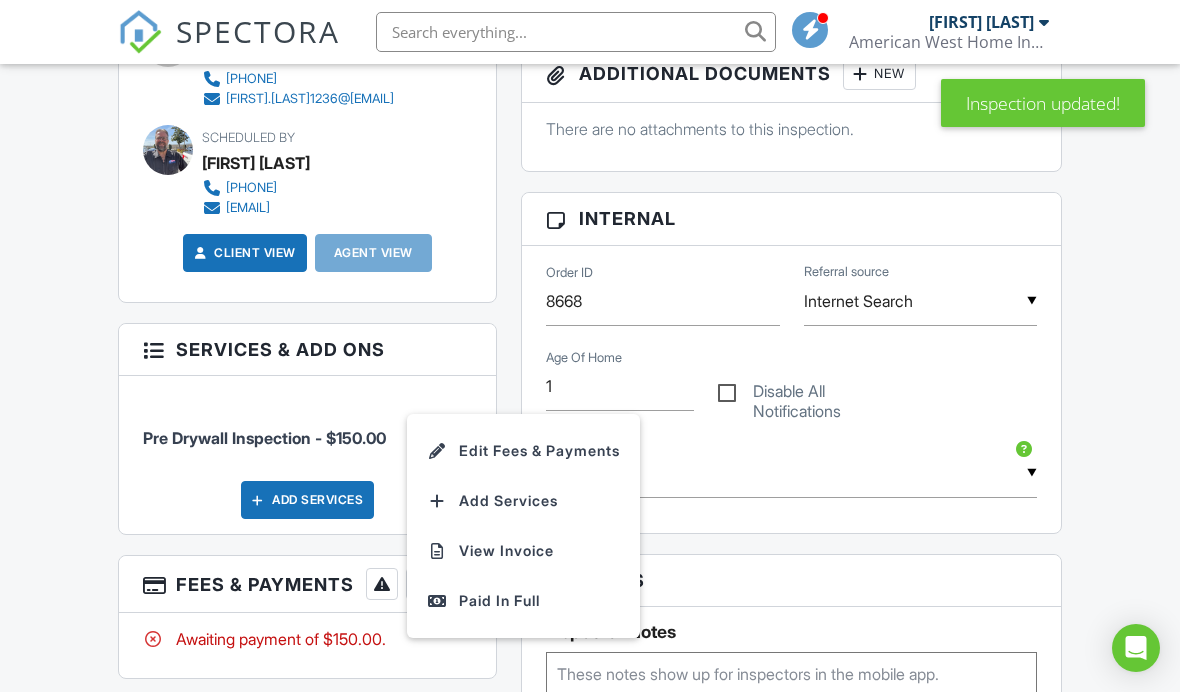 click on "Paid In Full" at bounding box center (523, 601) 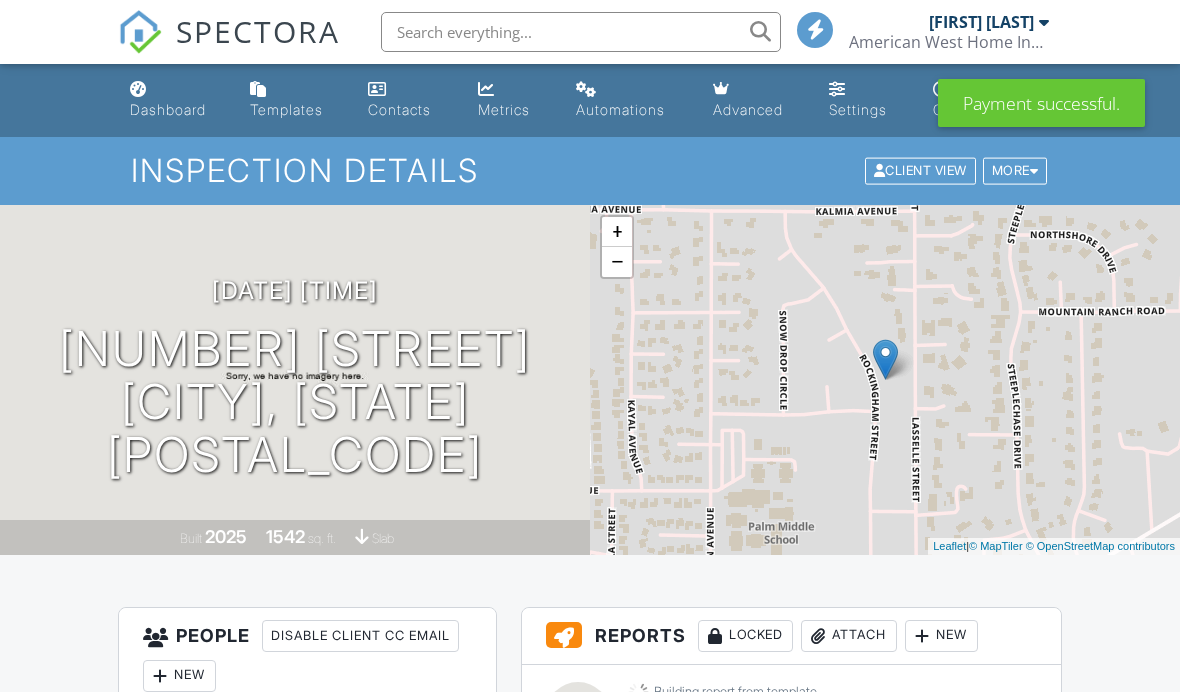 scroll, scrollTop: 644, scrollLeft: 0, axis: vertical 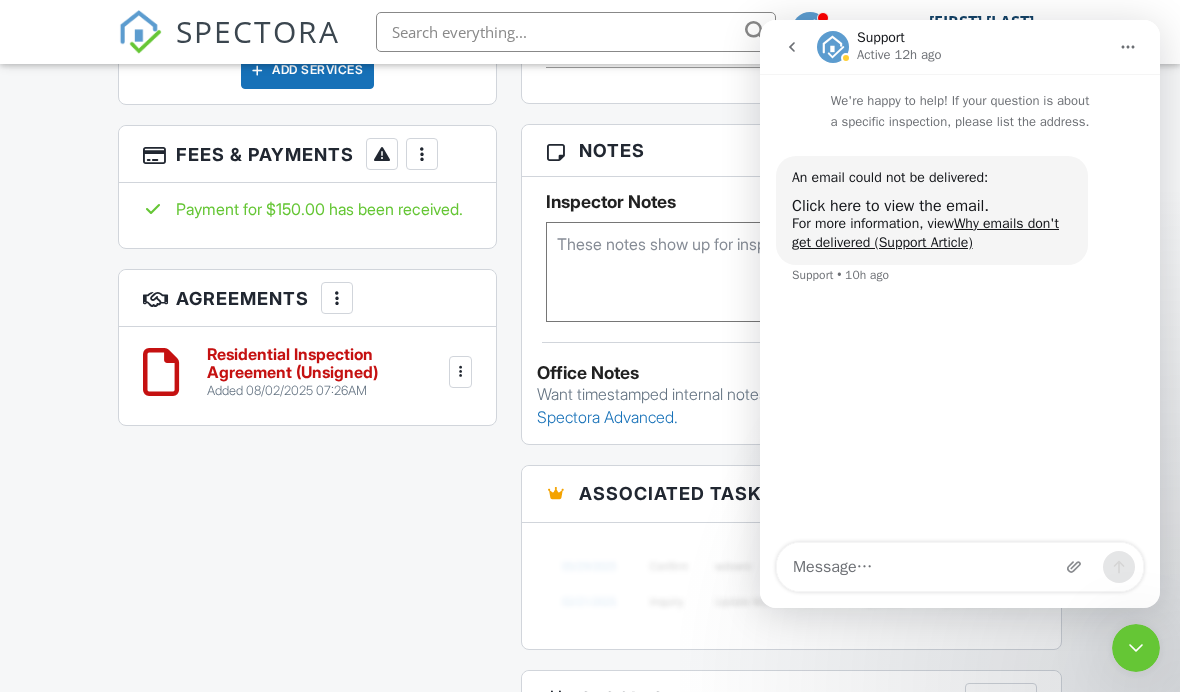 click 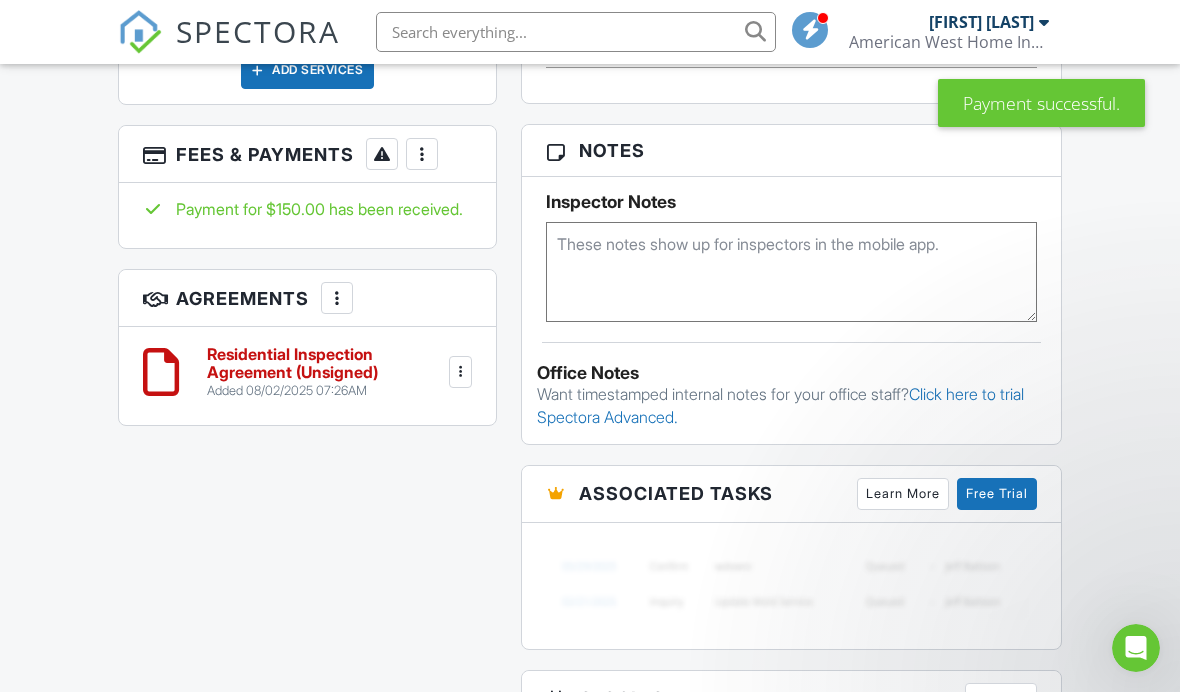 scroll, scrollTop: 881, scrollLeft: 0, axis: vertical 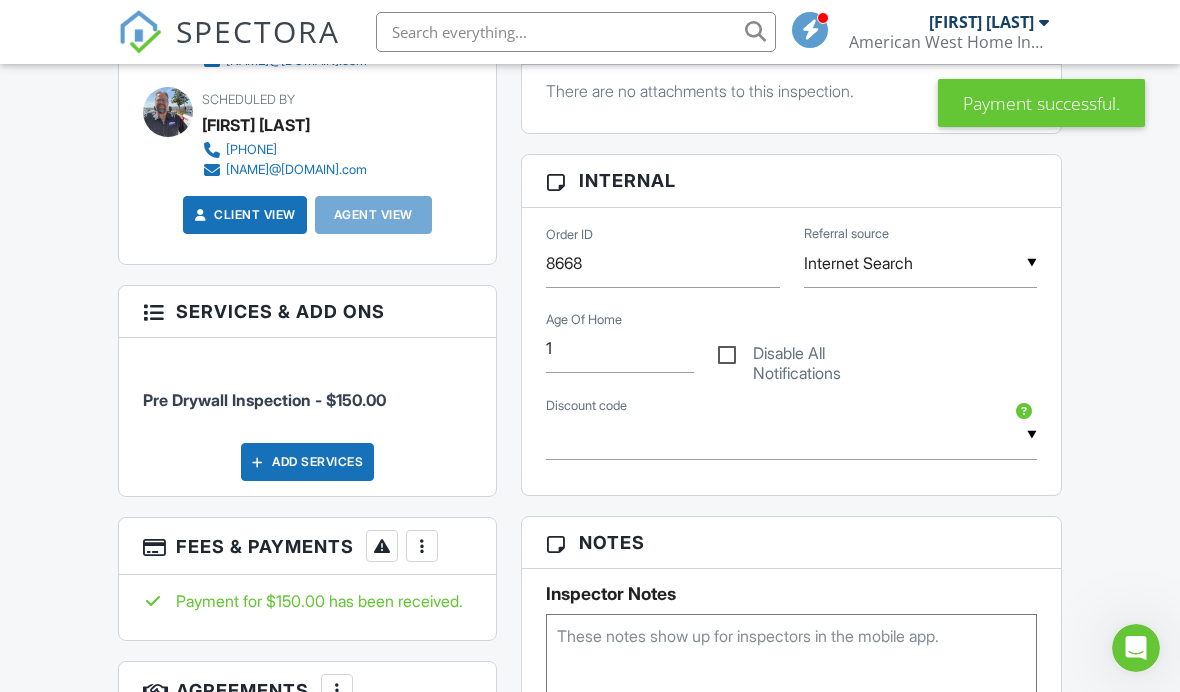 click on "Payment for $150.00 has been received." at bounding box center (307, 601) 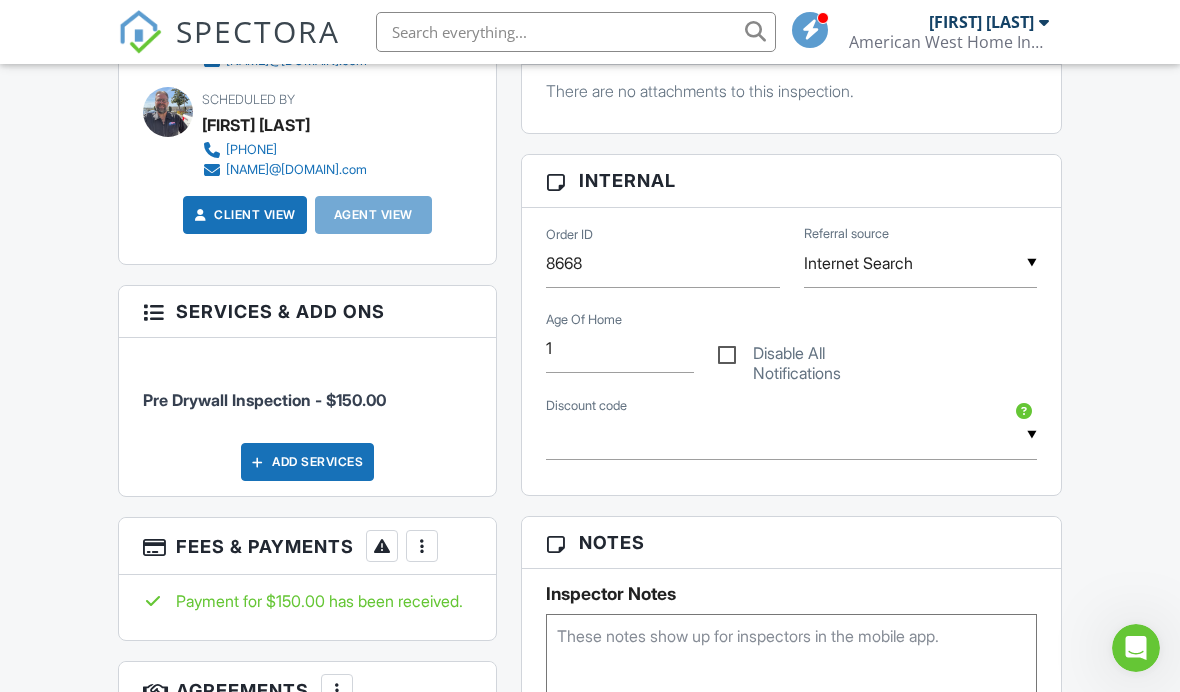 scroll, scrollTop: 1170, scrollLeft: 0, axis: vertical 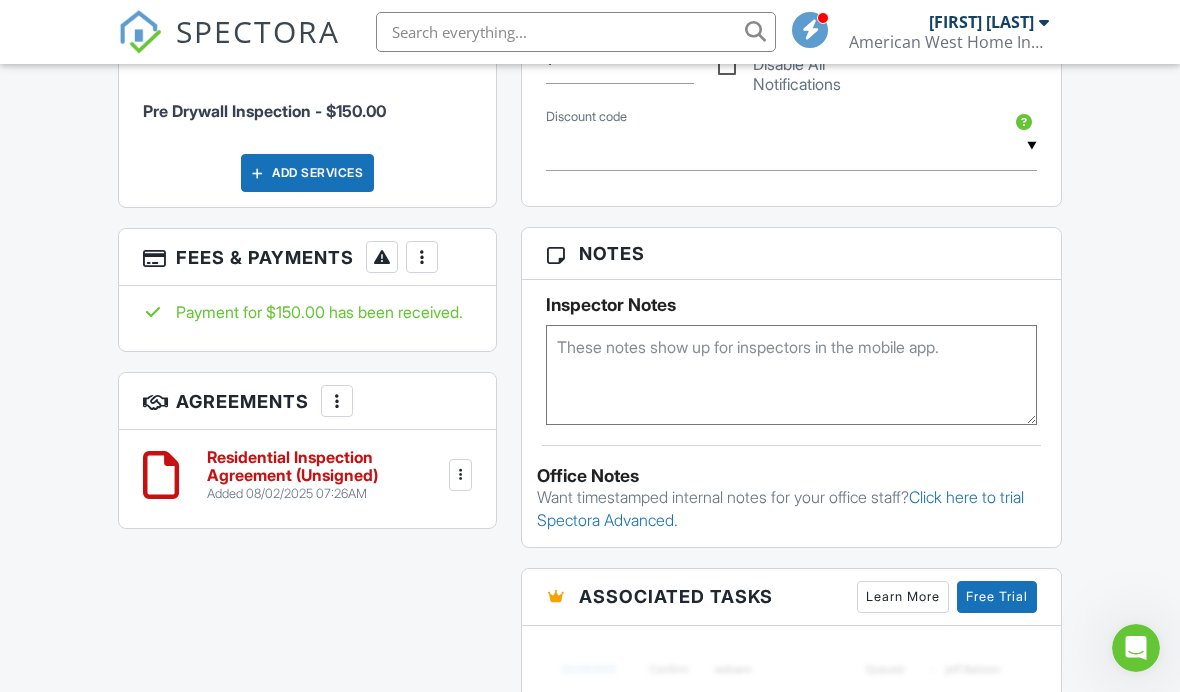 click on "Added 08/02/2025 07:26AM" at bounding box center (326, 494) 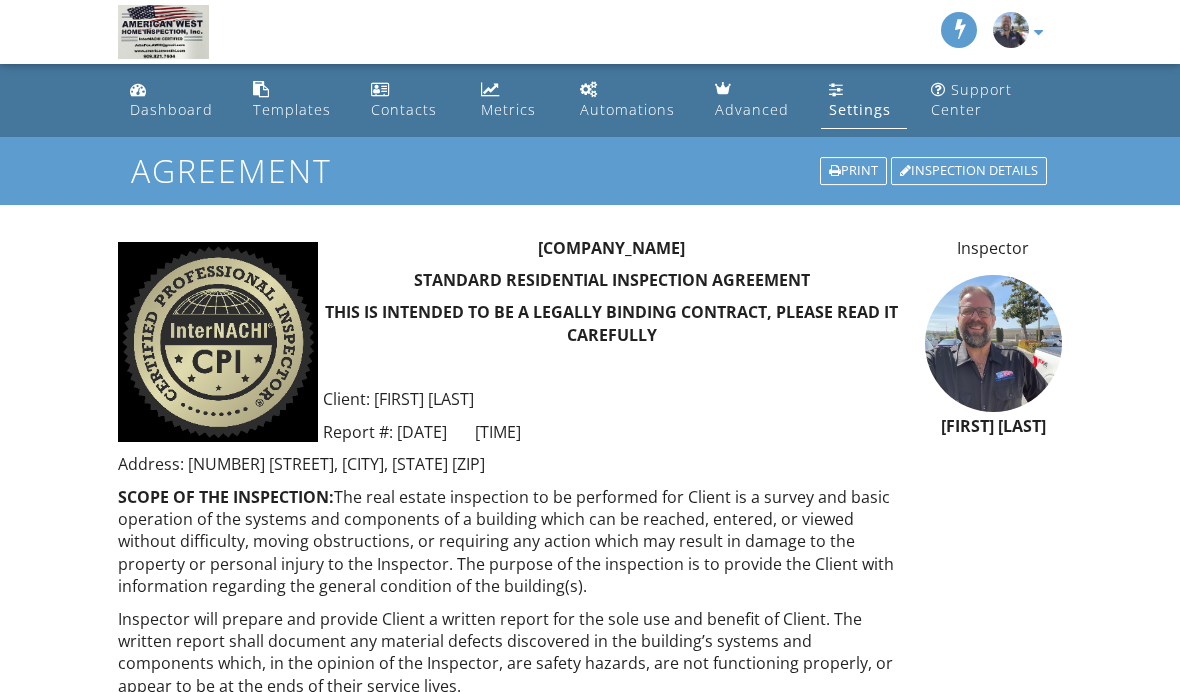 scroll, scrollTop: 0, scrollLeft: 0, axis: both 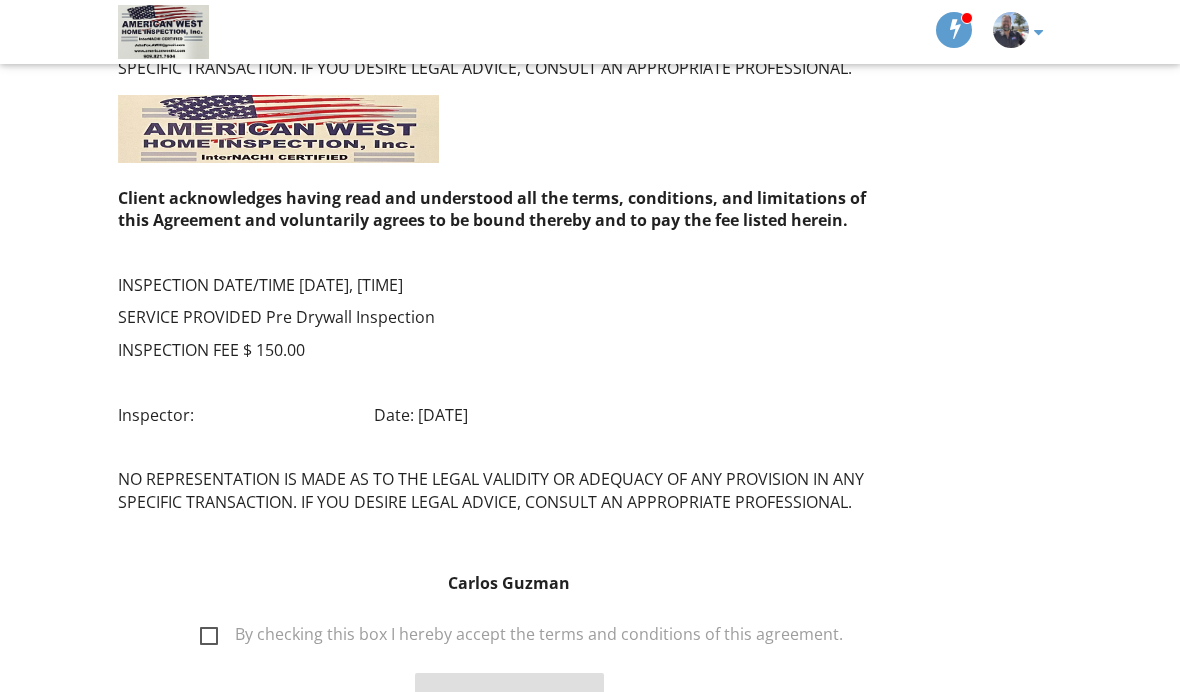 click on "By checking this box I hereby accept the terms and conditions of this agreement." at bounding box center (521, 637) 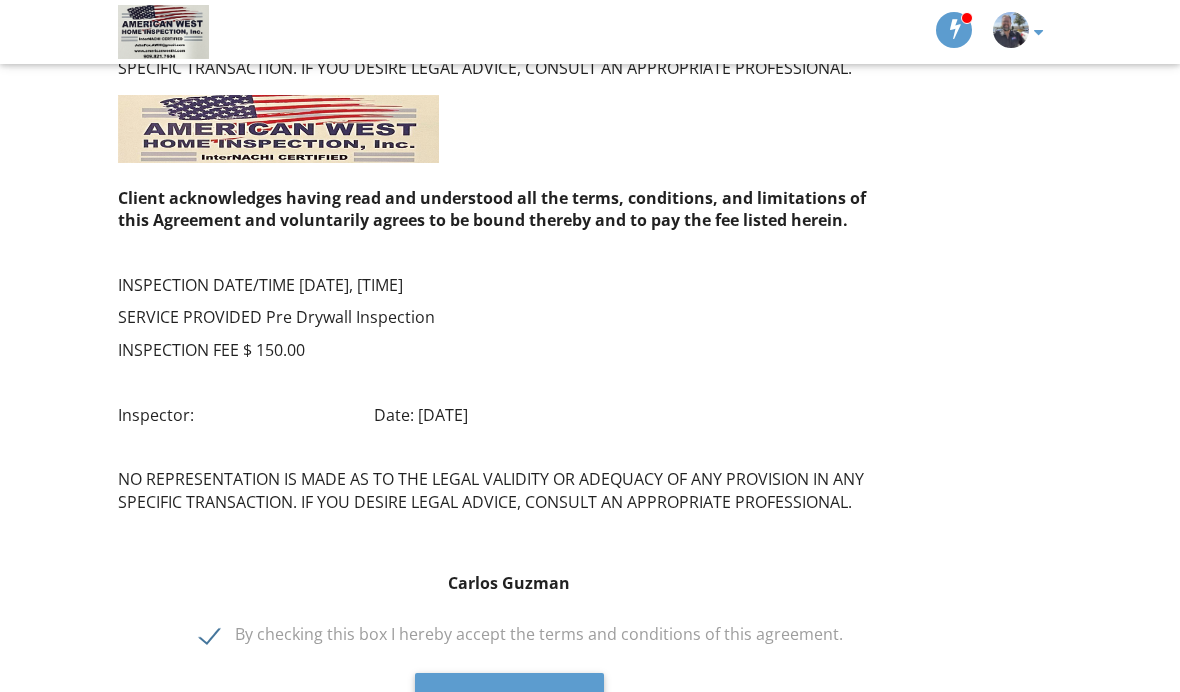 click on "Submit" at bounding box center [509, 700] 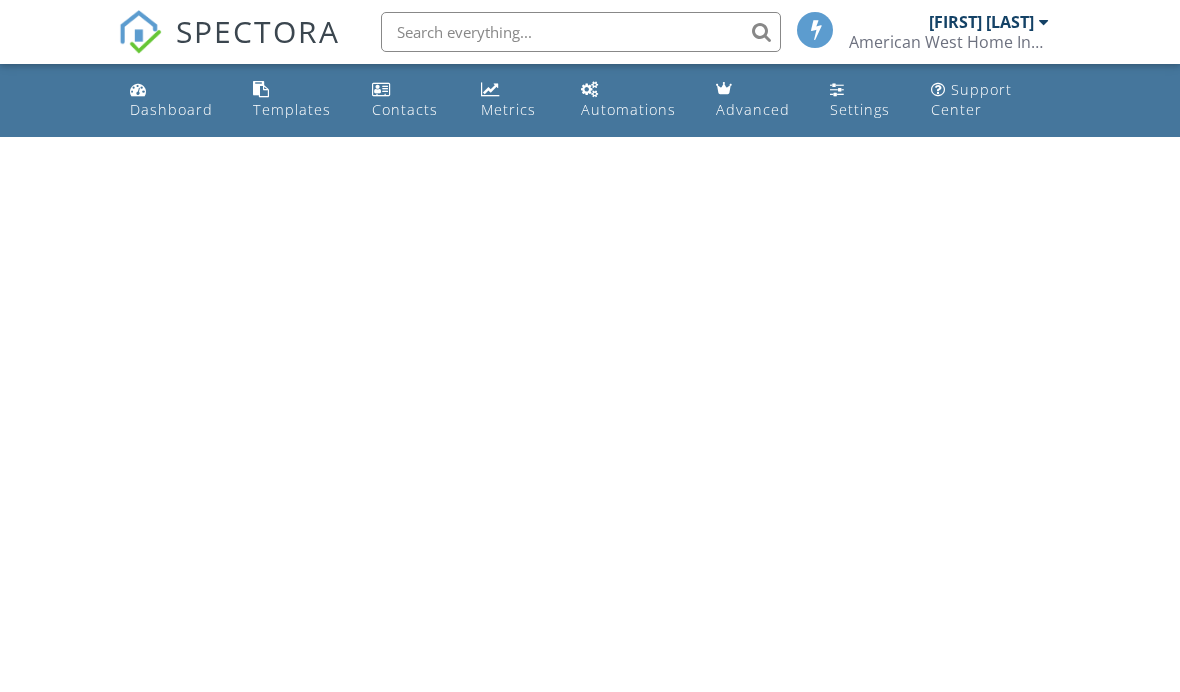 scroll, scrollTop: 0, scrollLeft: 0, axis: both 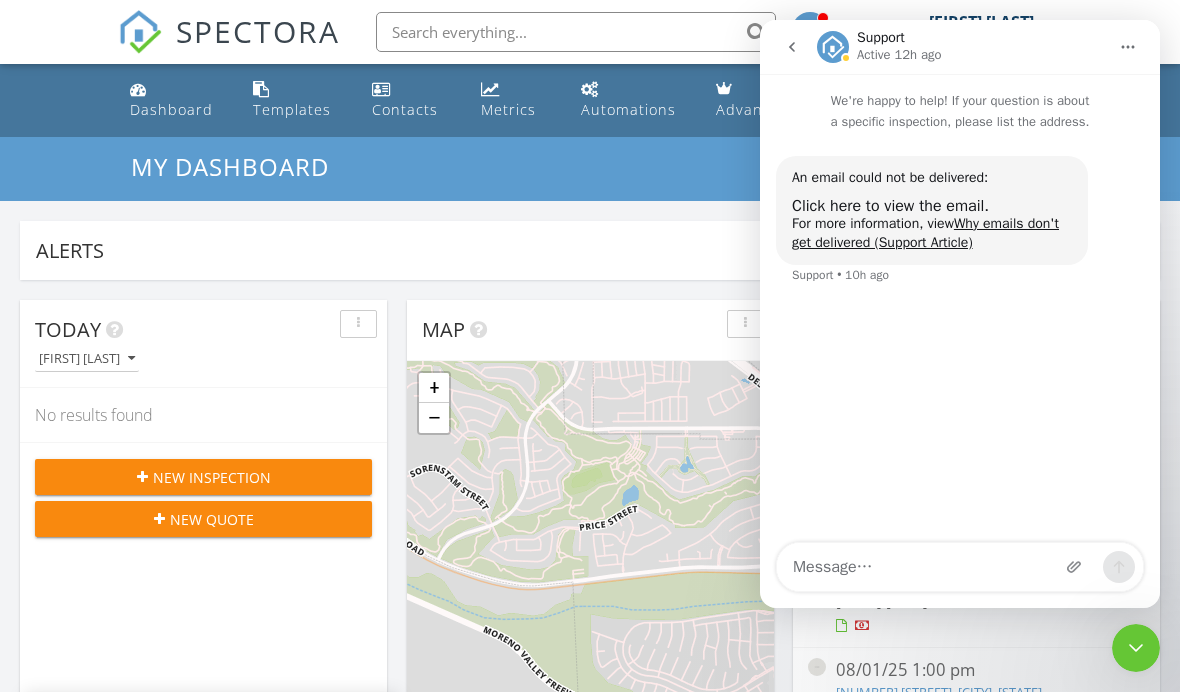 click 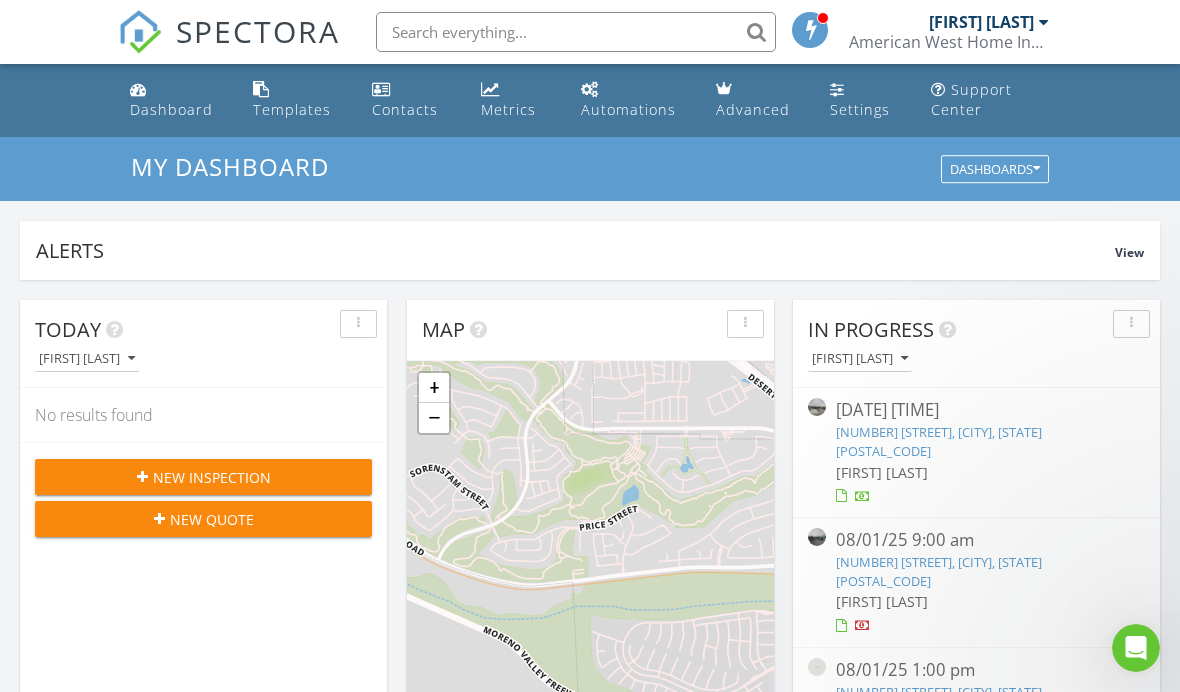 scroll, scrollTop: 0, scrollLeft: 0, axis: both 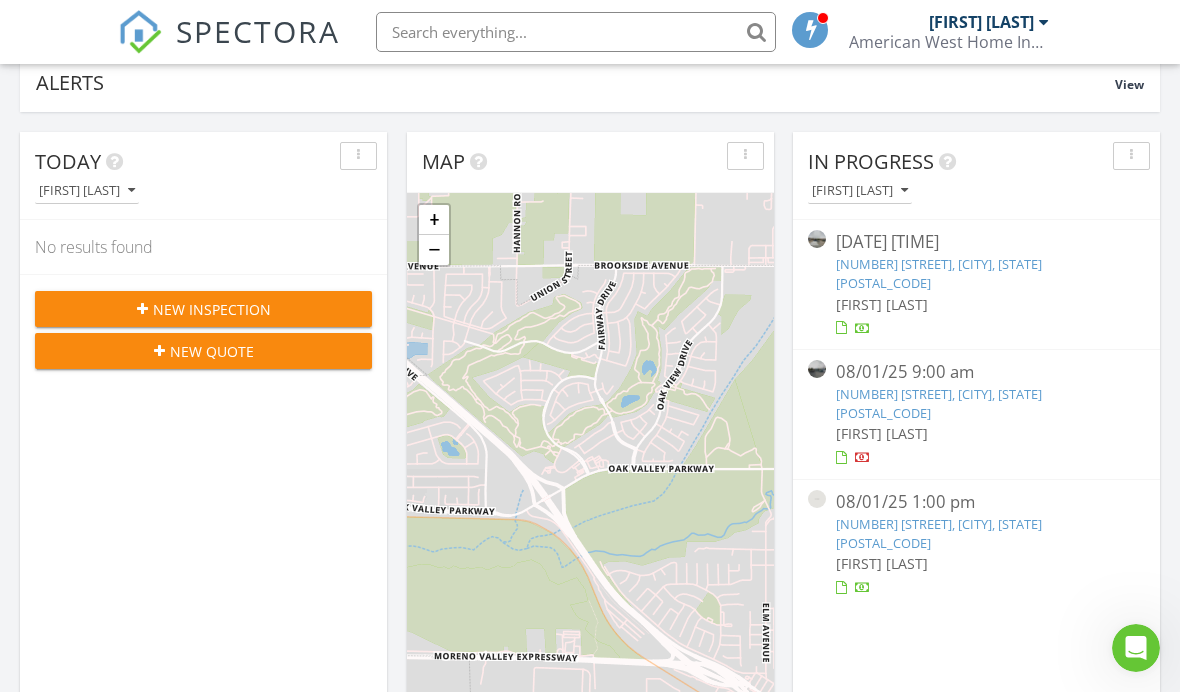click on "32389 Sonoma Cir, Thousand Palms, CA 92276" at bounding box center (939, 403) 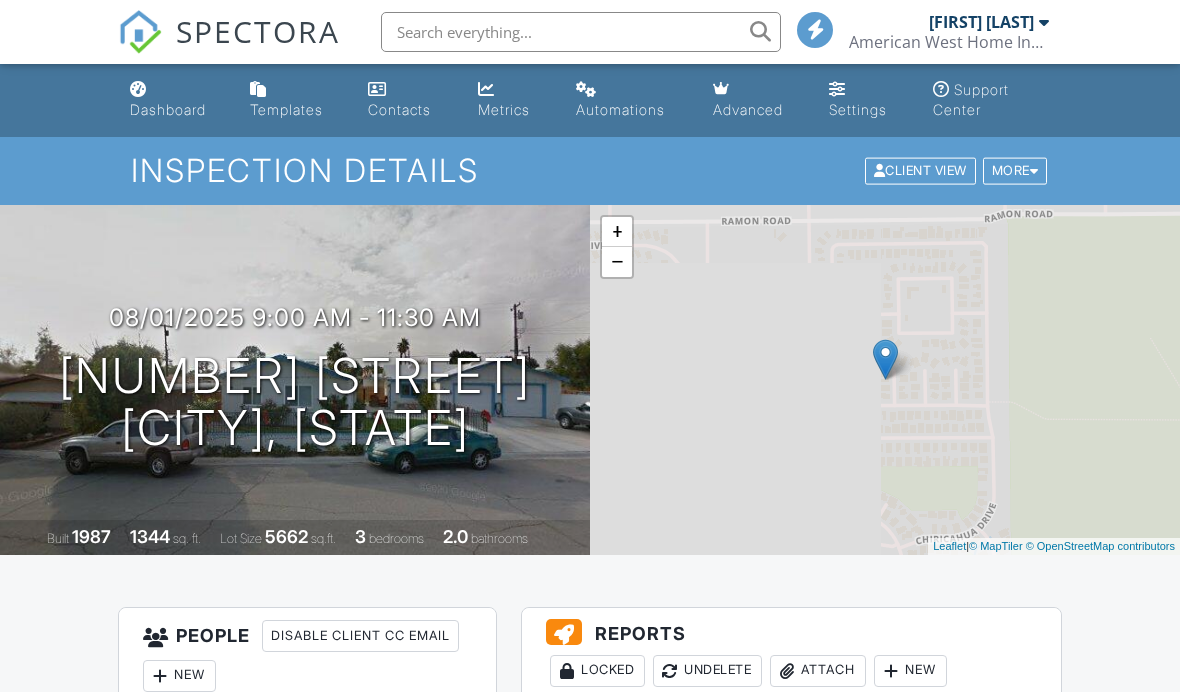 scroll, scrollTop: 0, scrollLeft: 0, axis: both 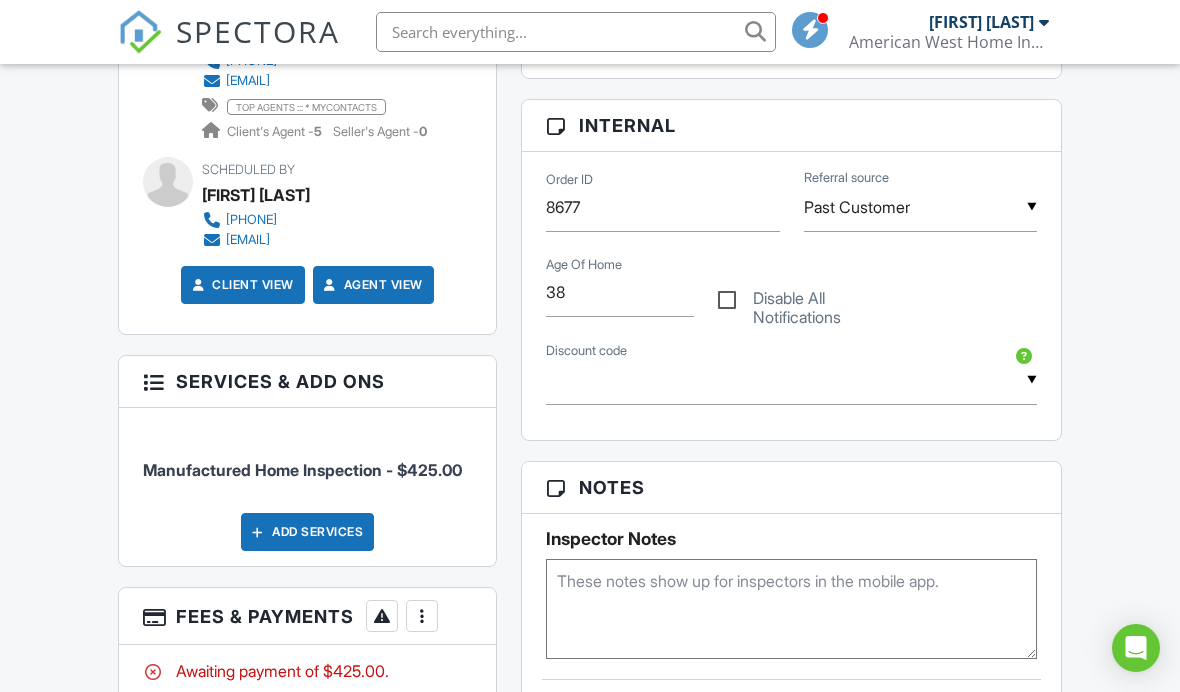 click on "More" at bounding box center [422, 616] 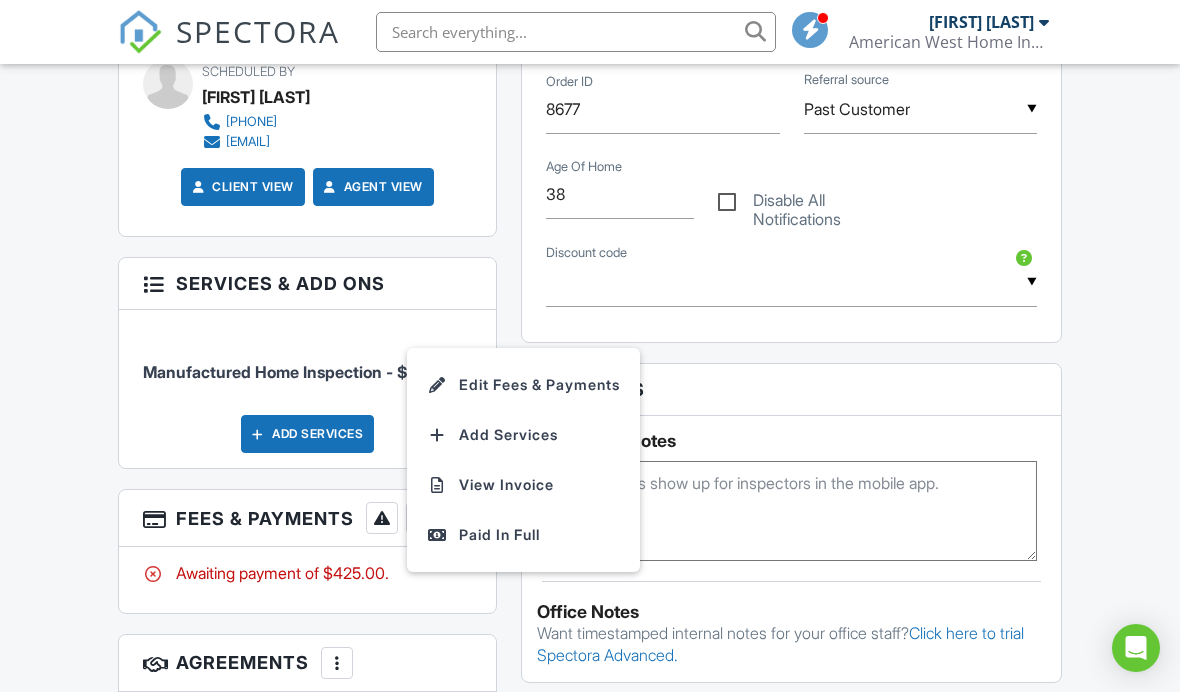 scroll, scrollTop: 1083, scrollLeft: 0, axis: vertical 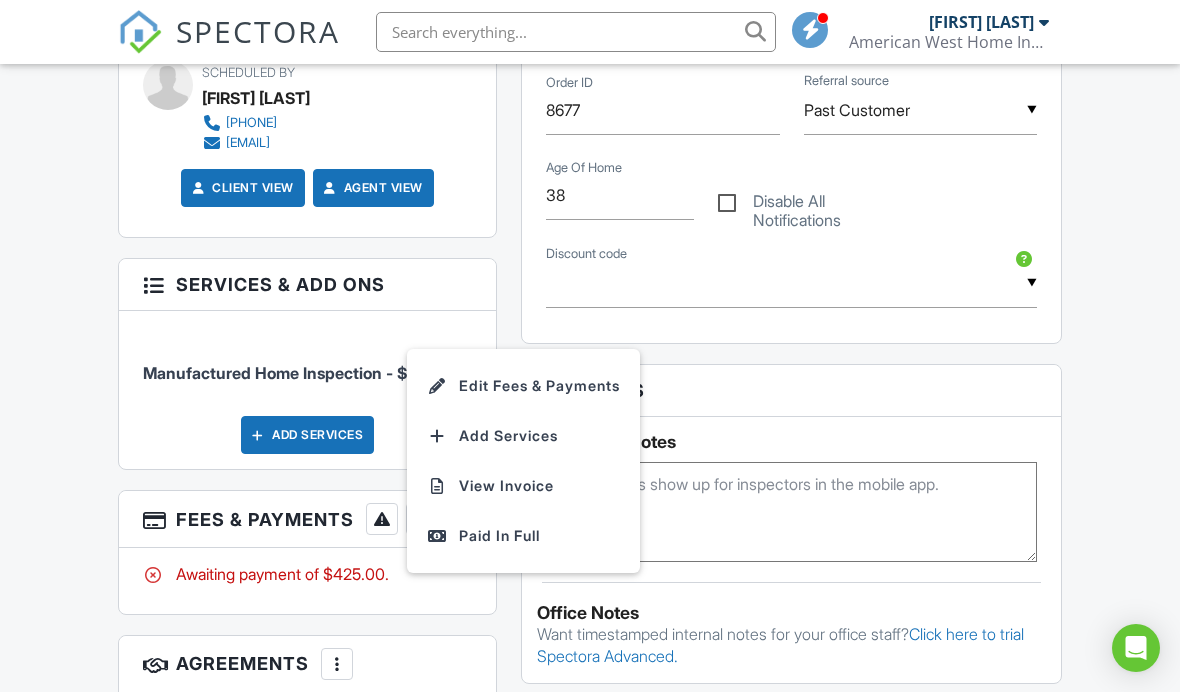 click on "Paid In Full" at bounding box center [523, 536] 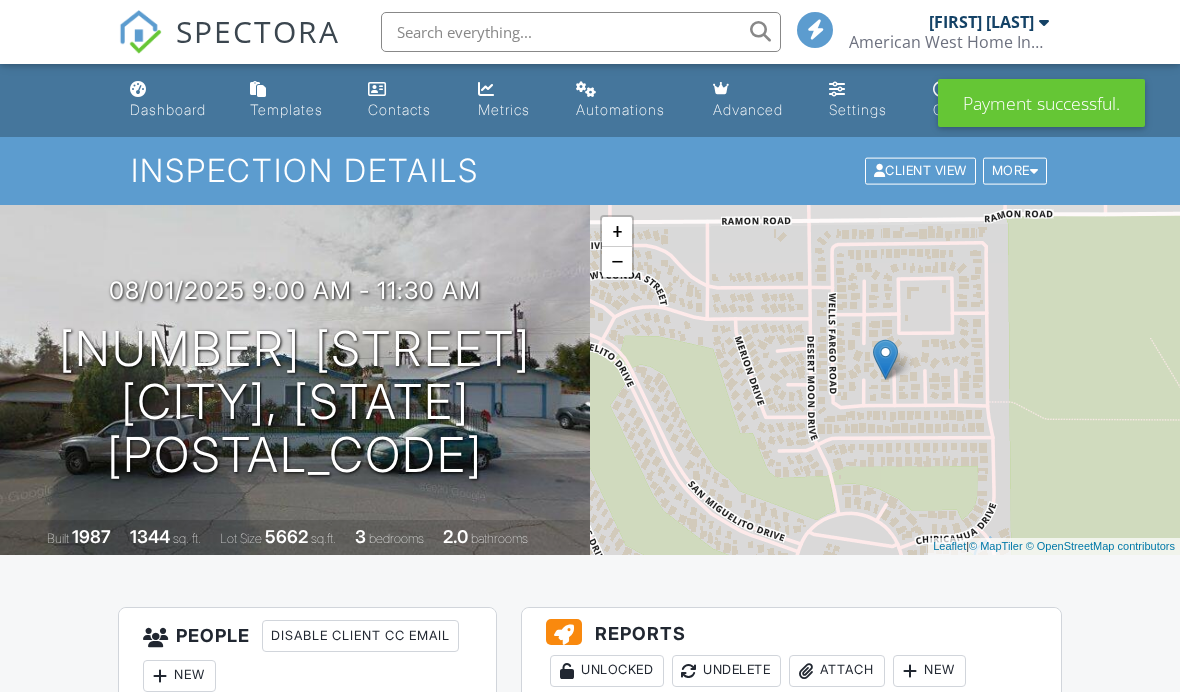 scroll, scrollTop: 0, scrollLeft: 0, axis: both 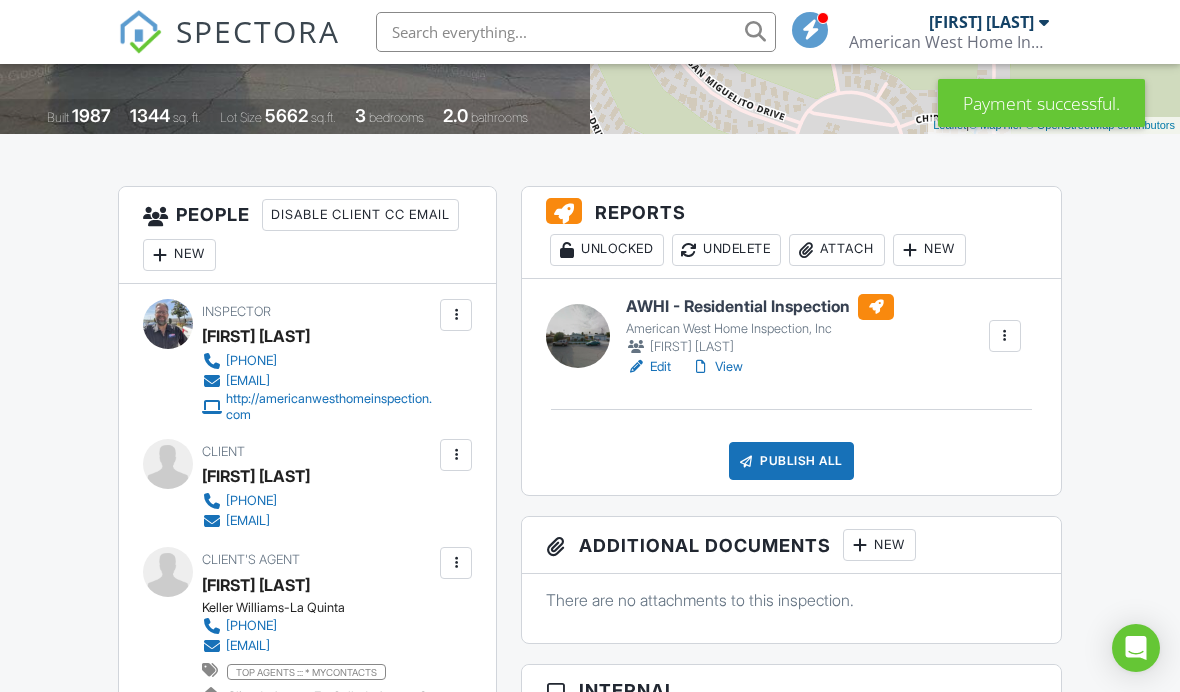 click on "AWHI - Residential Inspection" at bounding box center [760, 307] 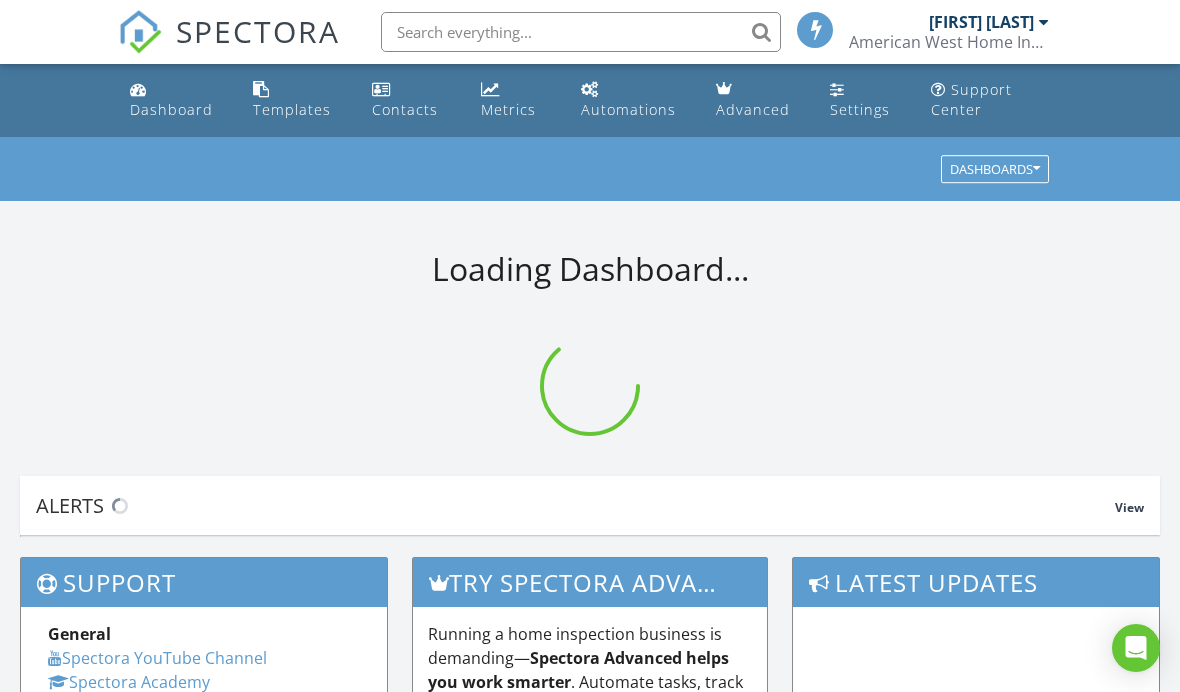 scroll, scrollTop: 0, scrollLeft: 0, axis: both 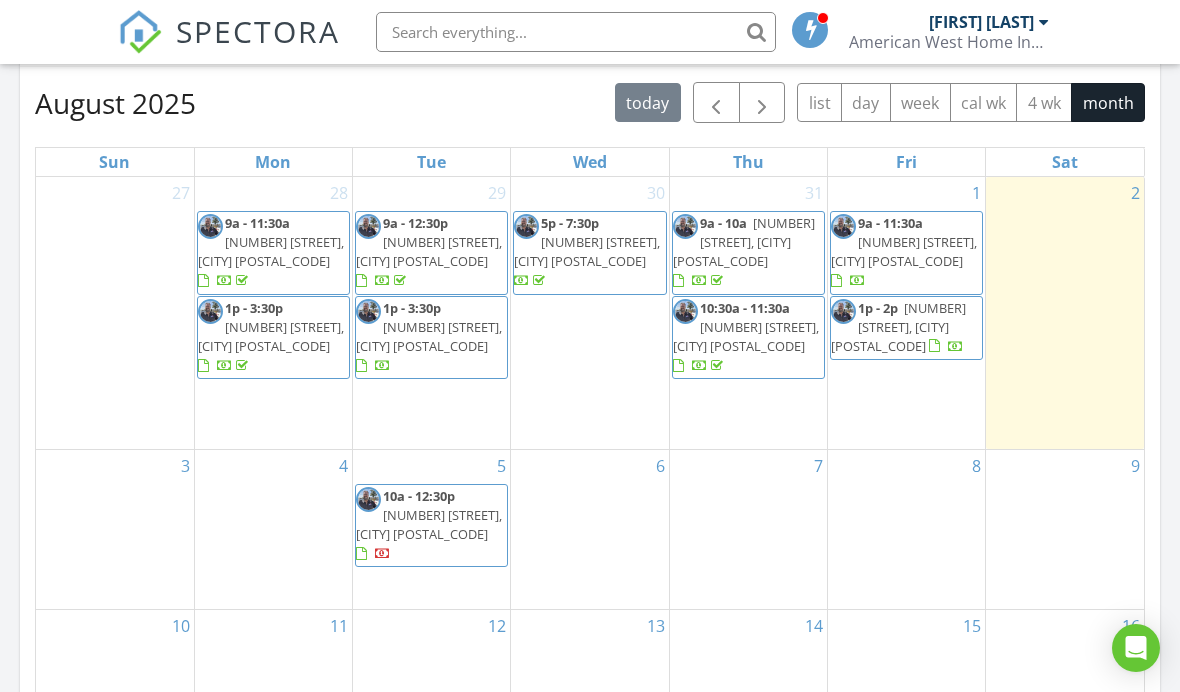 click on "30
5p - 7:30p
425 Heliotrope Dr, Lake Arrowhead 92352" at bounding box center [589, 313] 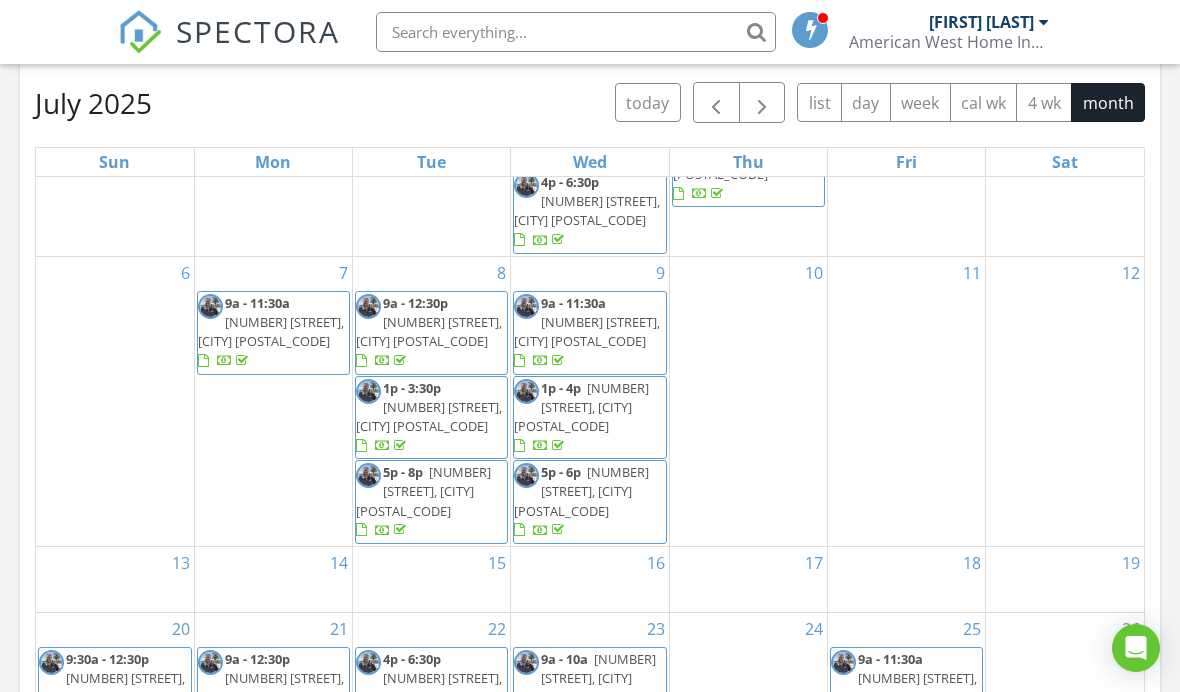 scroll, scrollTop: 191, scrollLeft: 0, axis: vertical 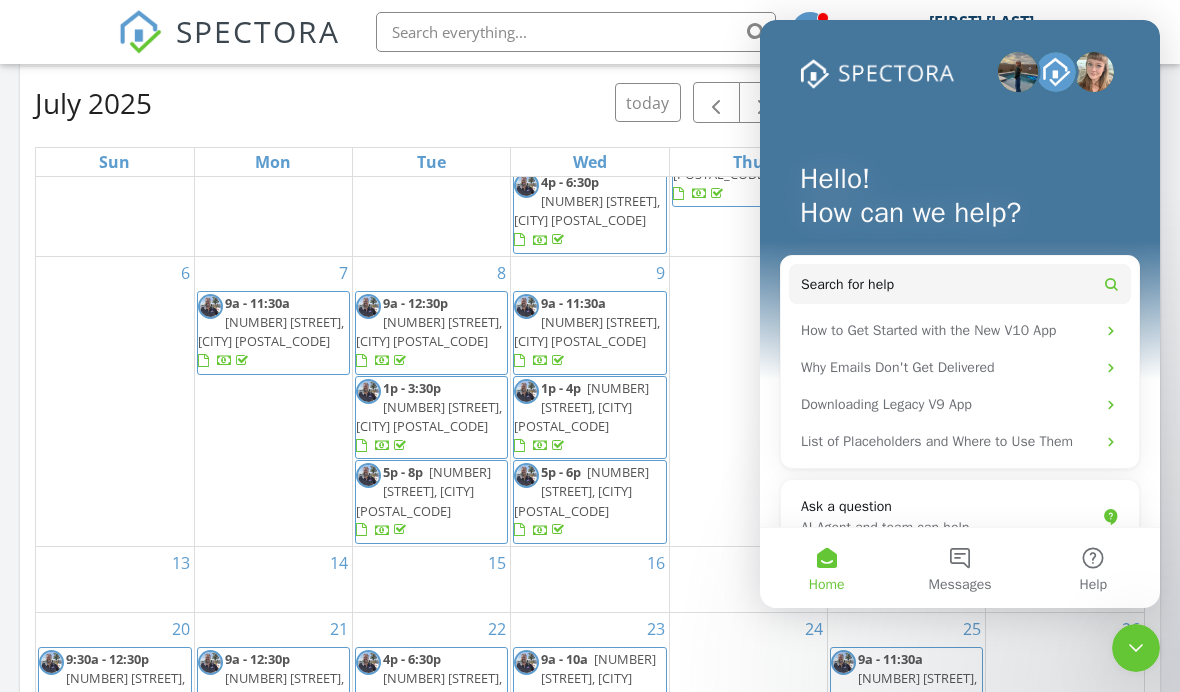 click 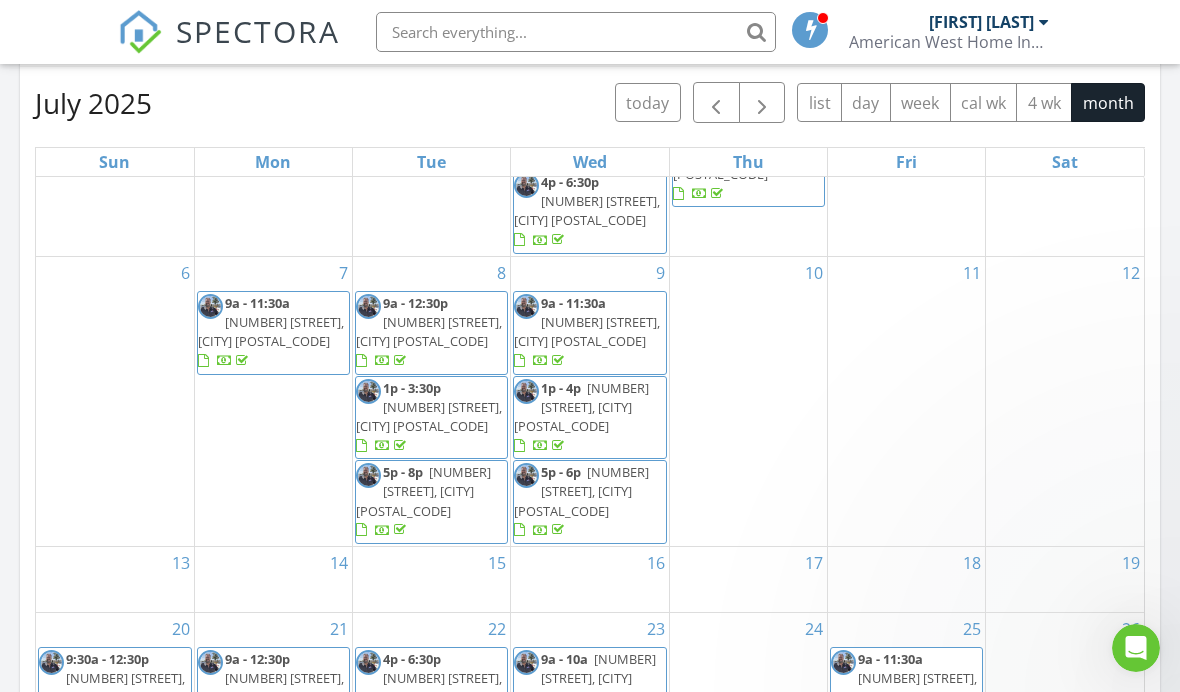scroll, scrollTop: 0, scrollLeft: 0, axis: both 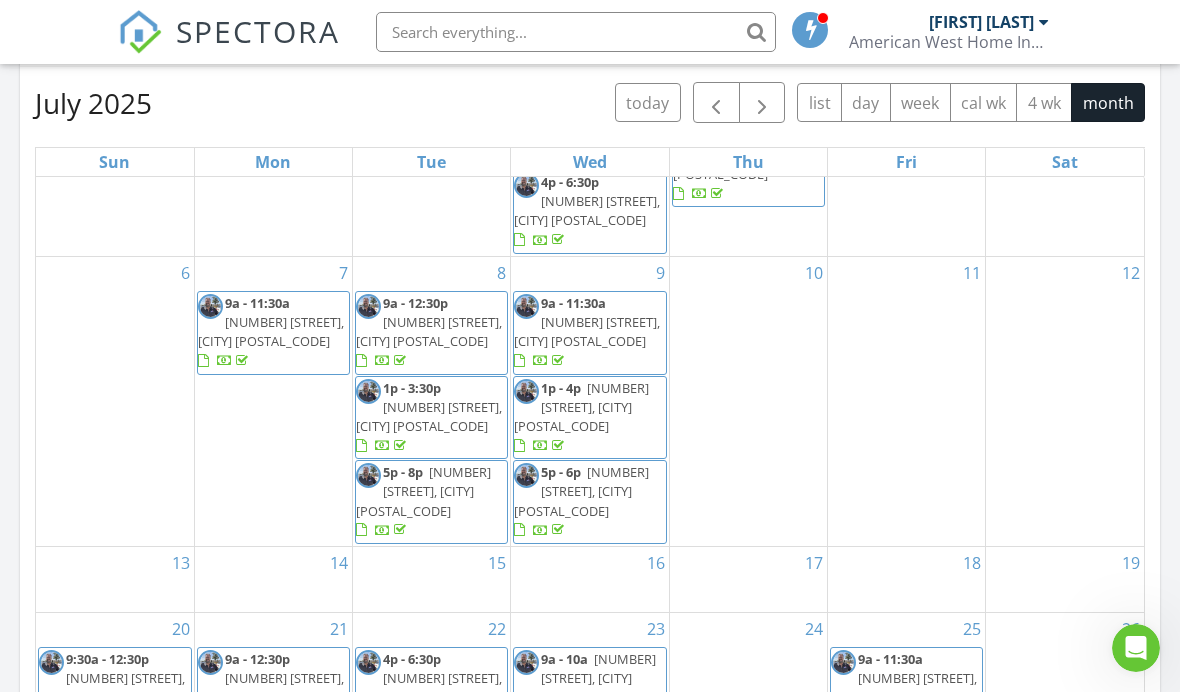 click 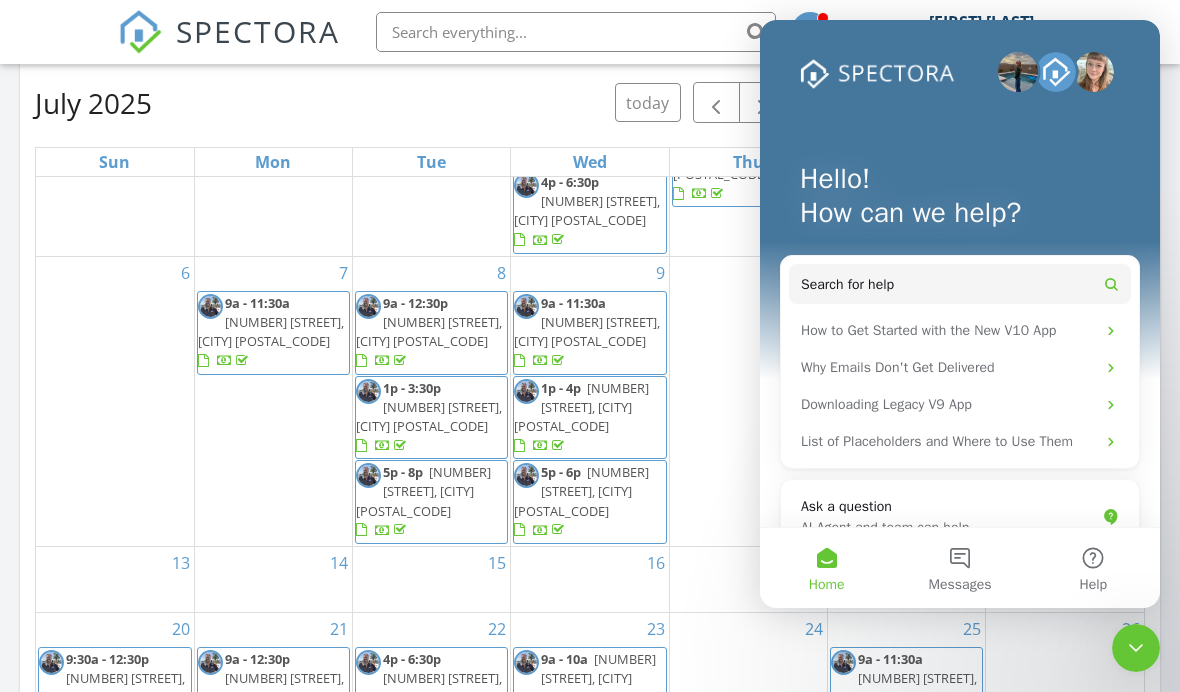 click on "Messages" at bounding box center (959, 568) 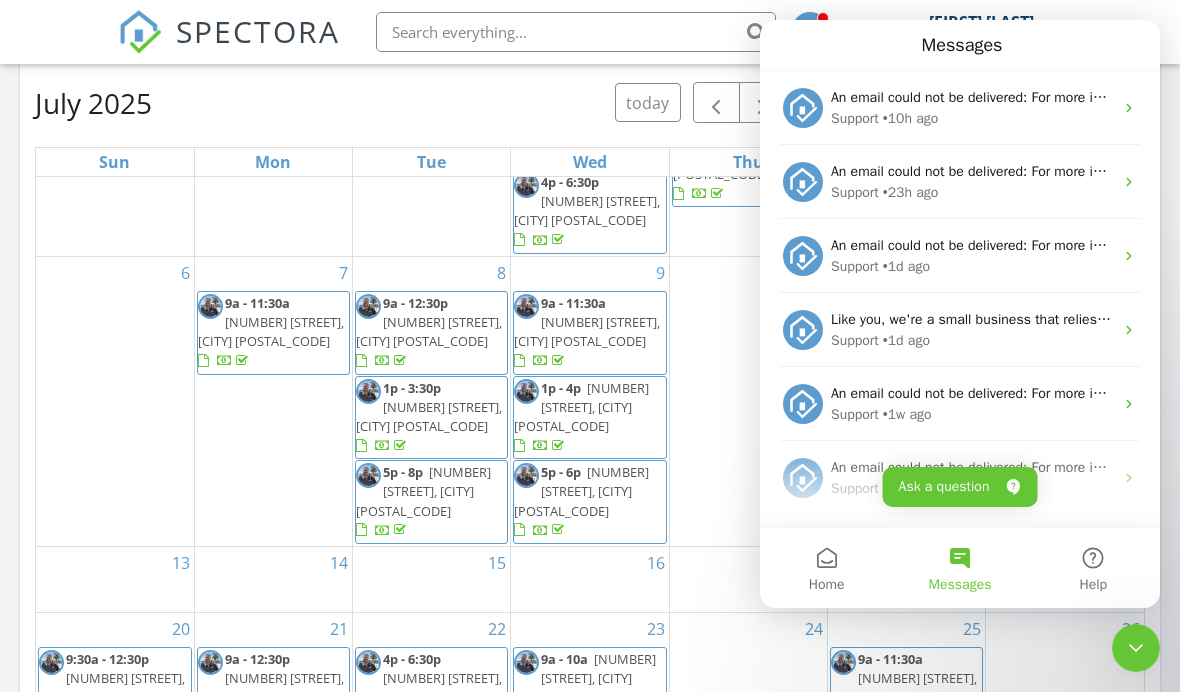 click at bounding box center [803, 108] 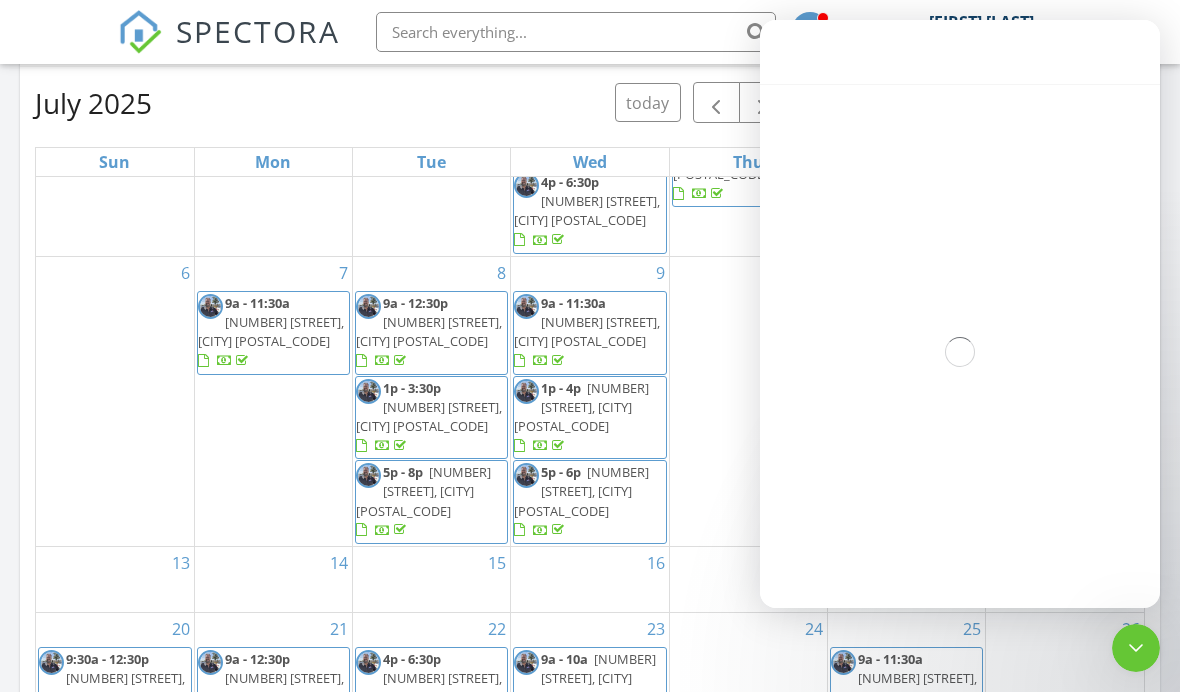 scroll, scrollTop: 764, scrollLeft: 0, axis: vertical 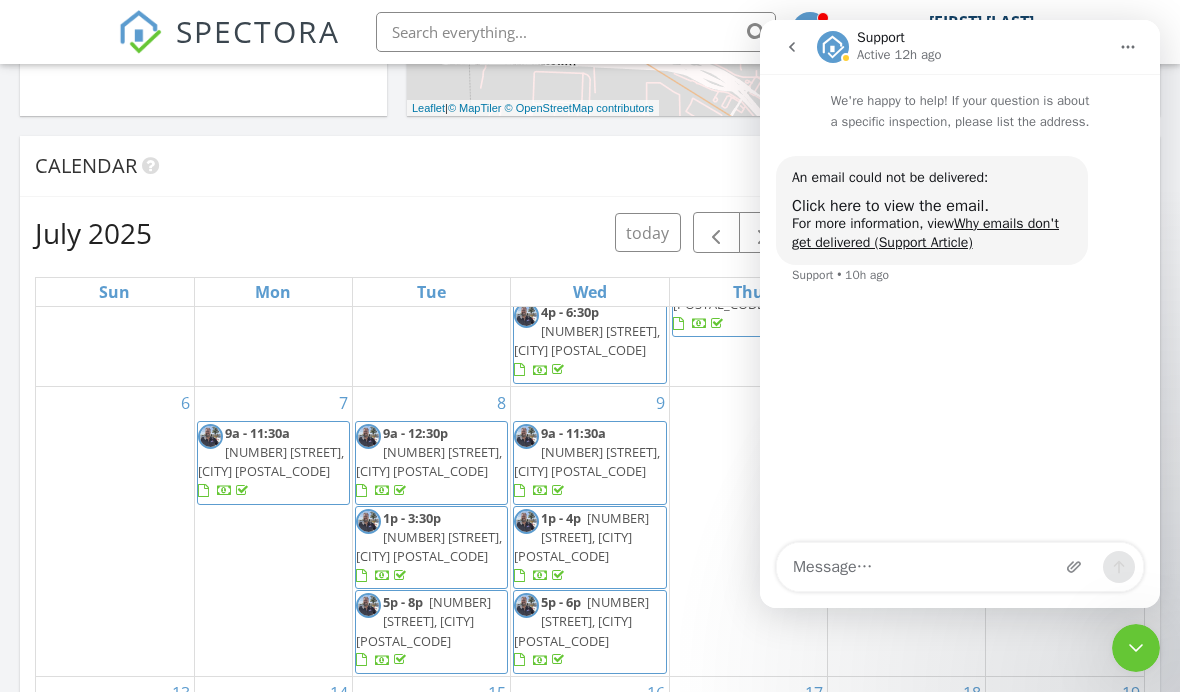 click on "Click here to view the email." at bounding box center (890, 206) 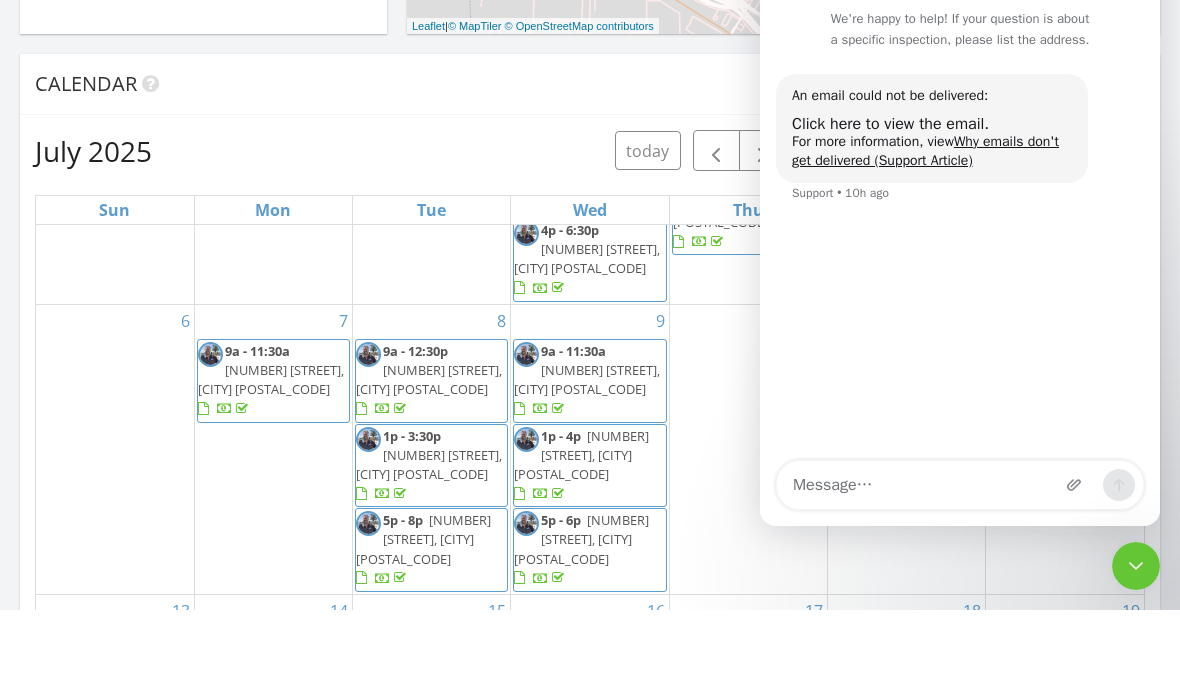 click at bounding box center [1136, 566] 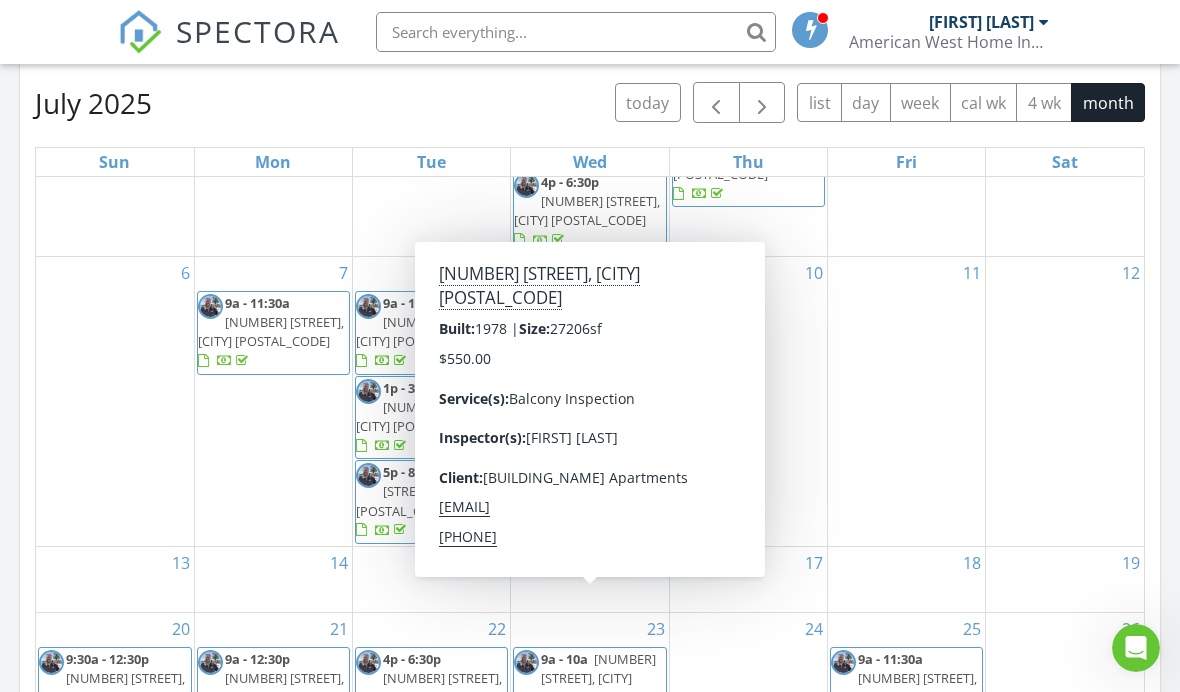 click on "2222 Mountain Ave N, San Bernardino 92404" at bounding box center [585, 678] 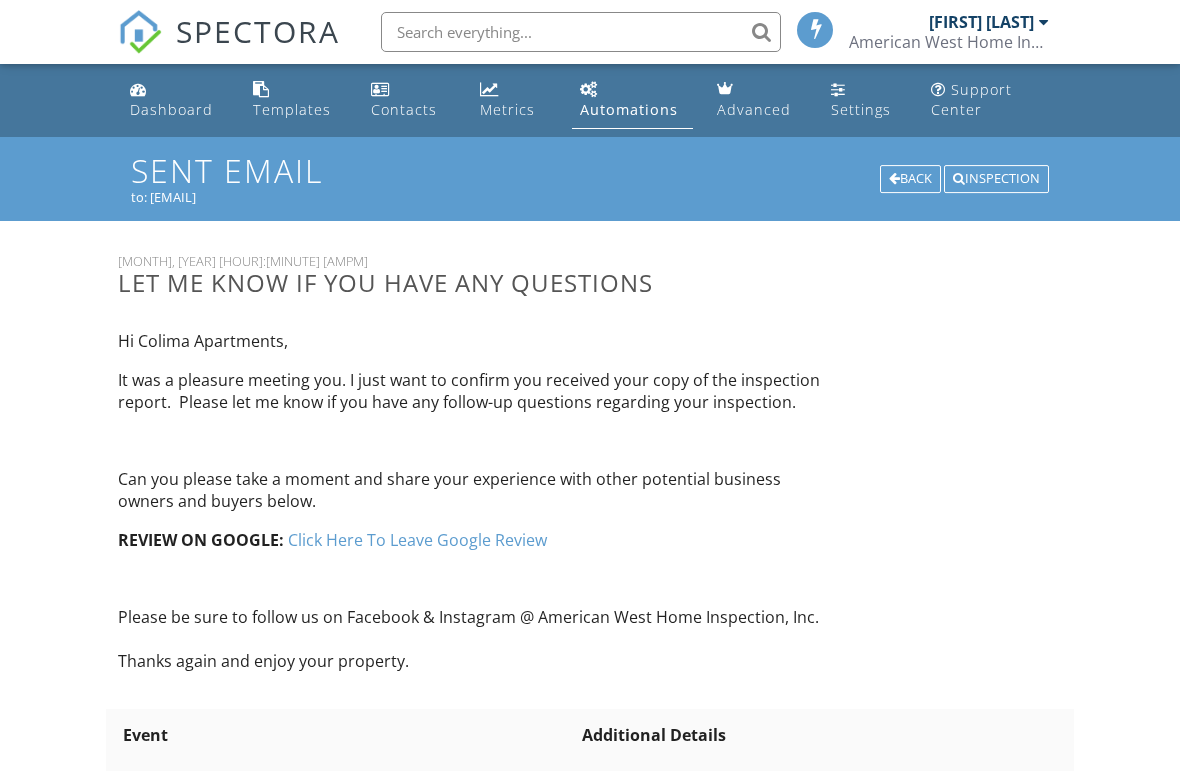 scroll, scrollTop: 0, scrollLeft: 0, axis: both 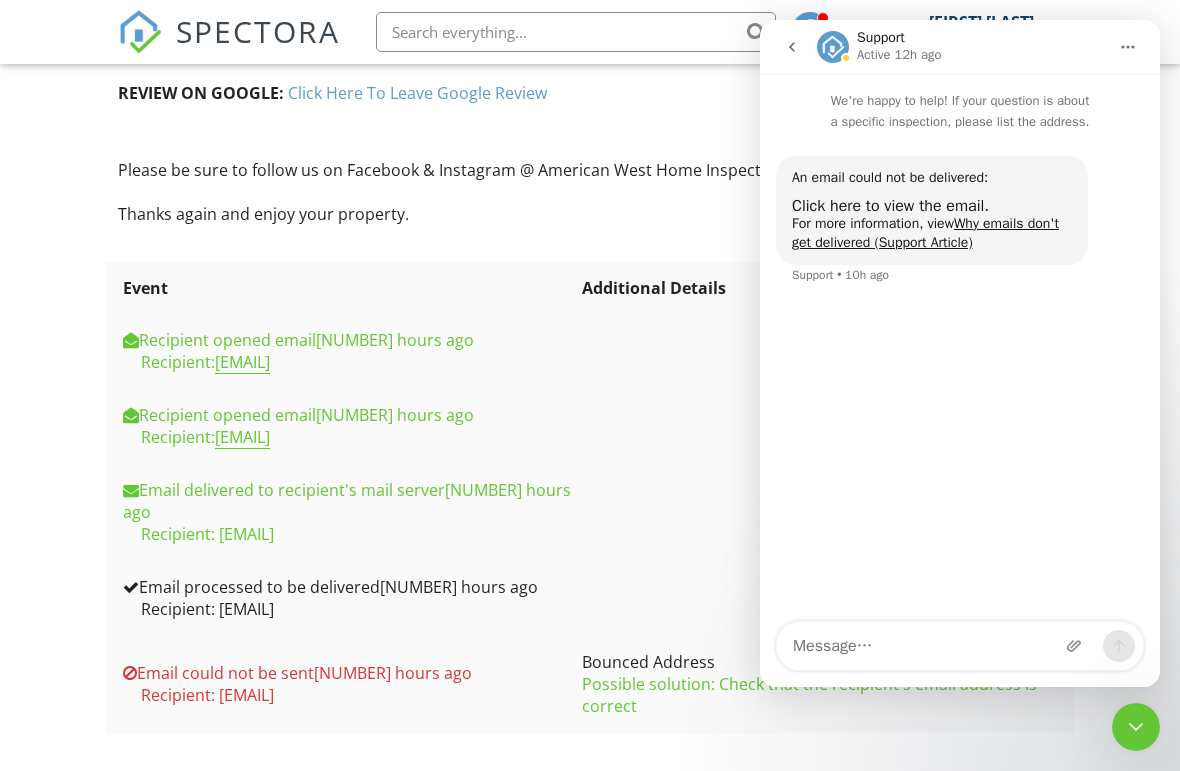 click 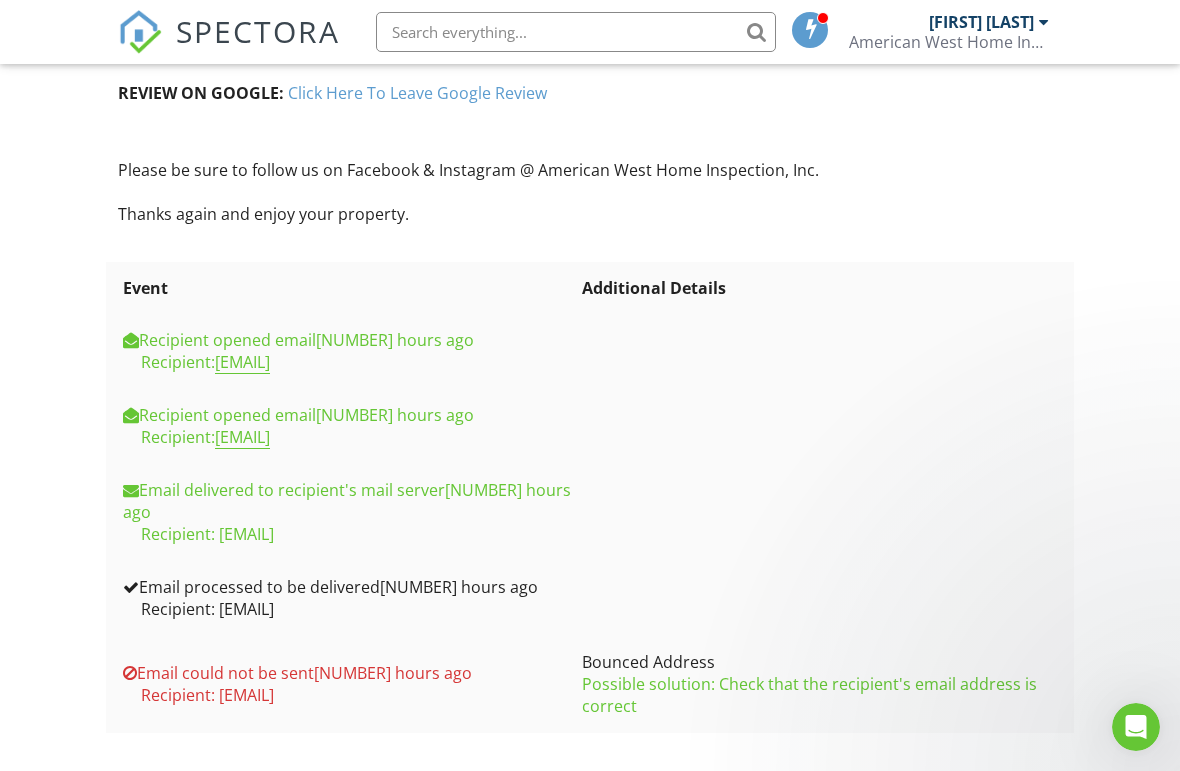 scroll, scrollTop: 317, scrollLeft: 0, axis: vertical 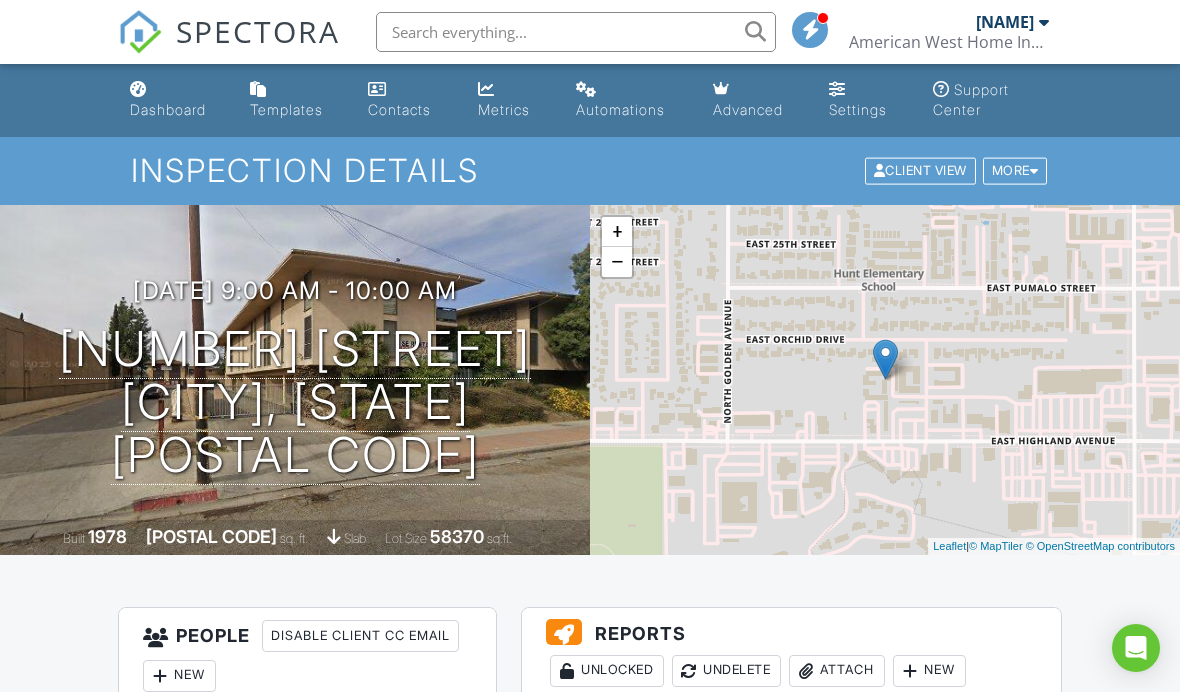 click on "Dashboard" at bounding box center [168, 109] 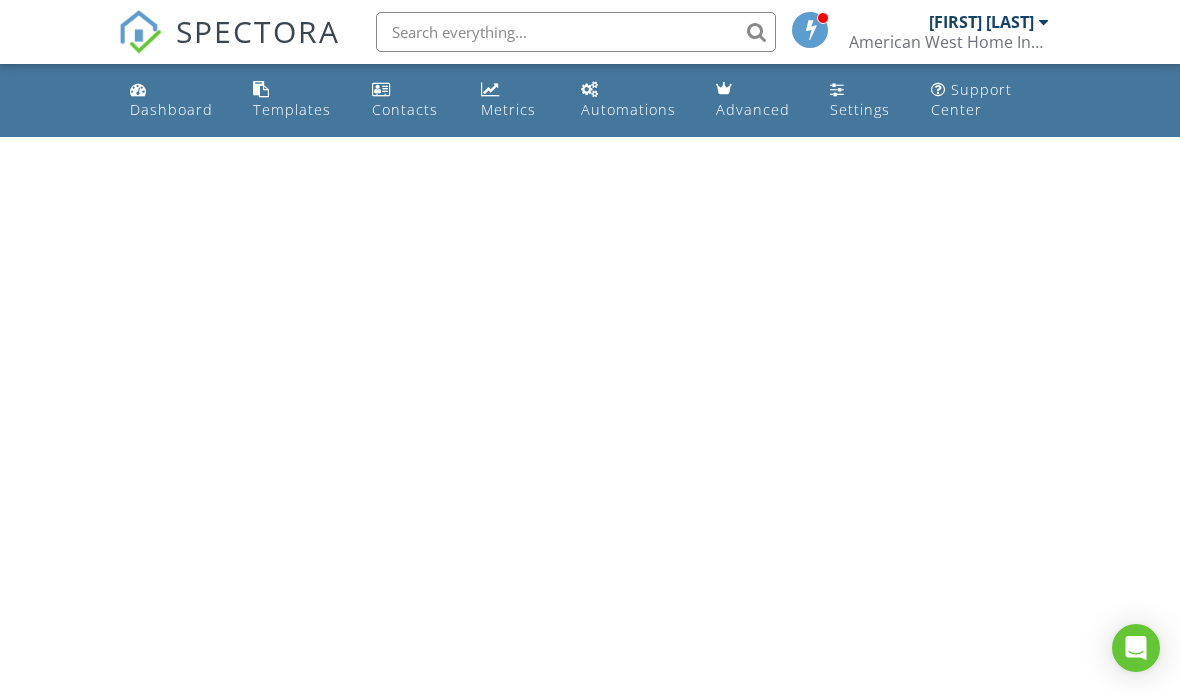 scroll, scrollTop: 0, scrollLeft: 0, axis: both 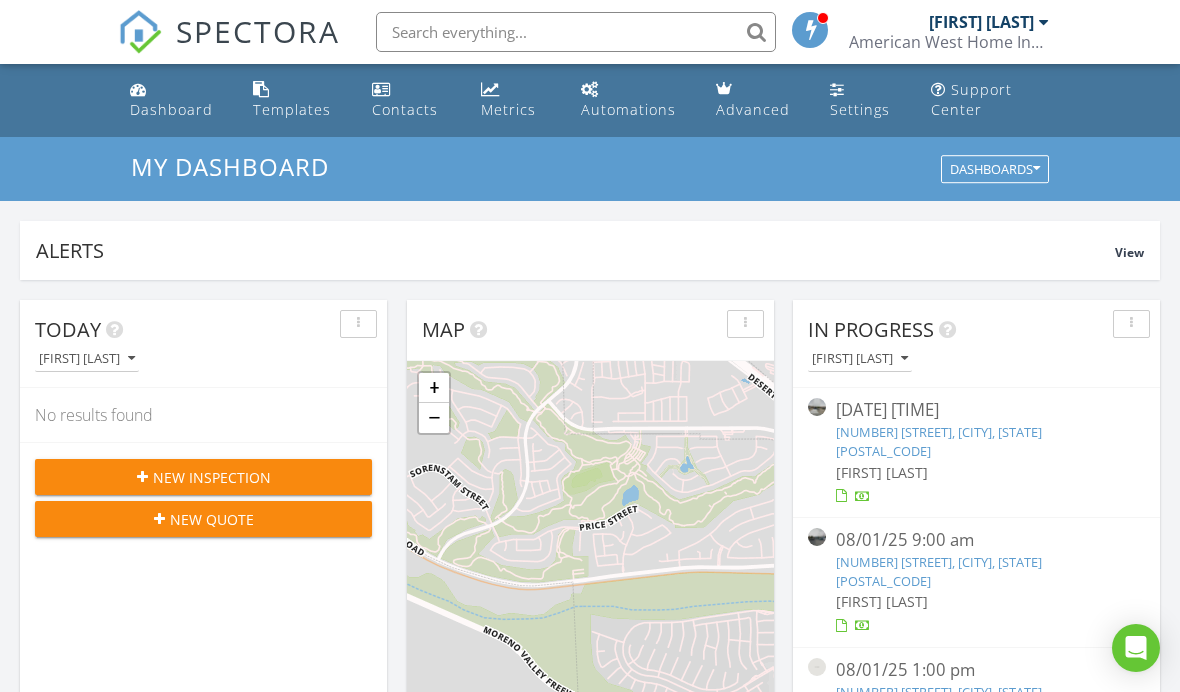 click on "[NUMBER] [STREET], [CITY], [STATE] [POSTAL_CODE]" at bounding box center (939, 441) 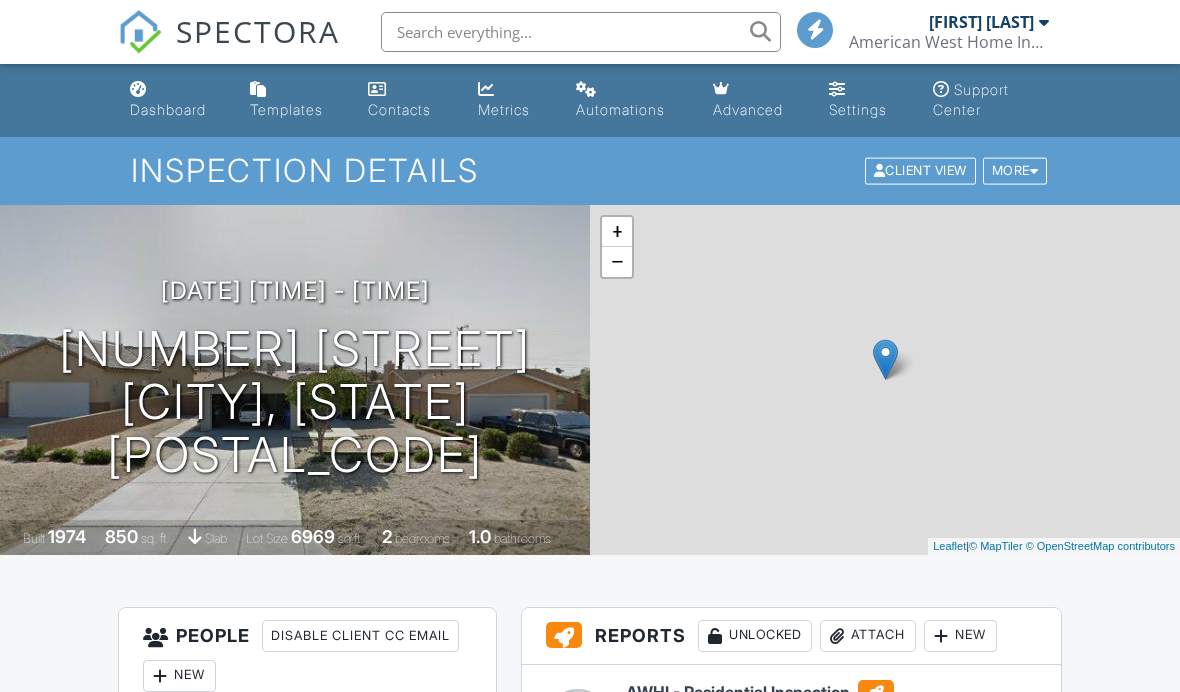 scroll, scrollTop: 0, scrollLeft: 0, axis: both 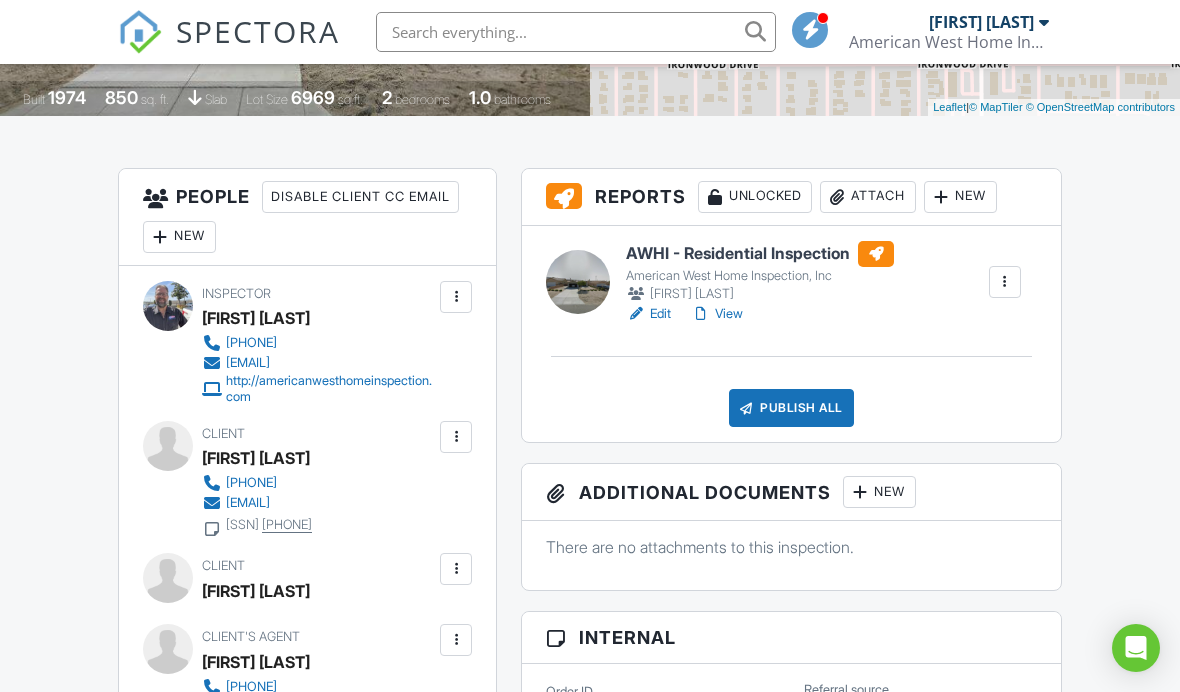 click on "Attach" at bounding box center [868, 197] 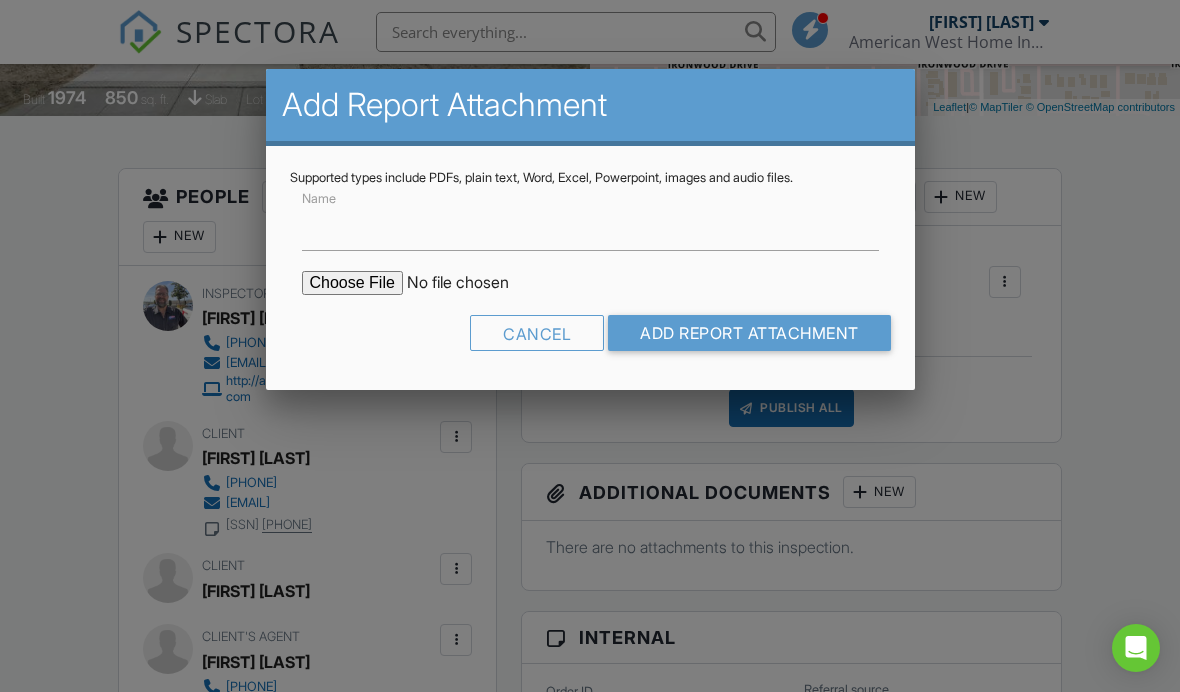 click at bounding box center [472, 283] 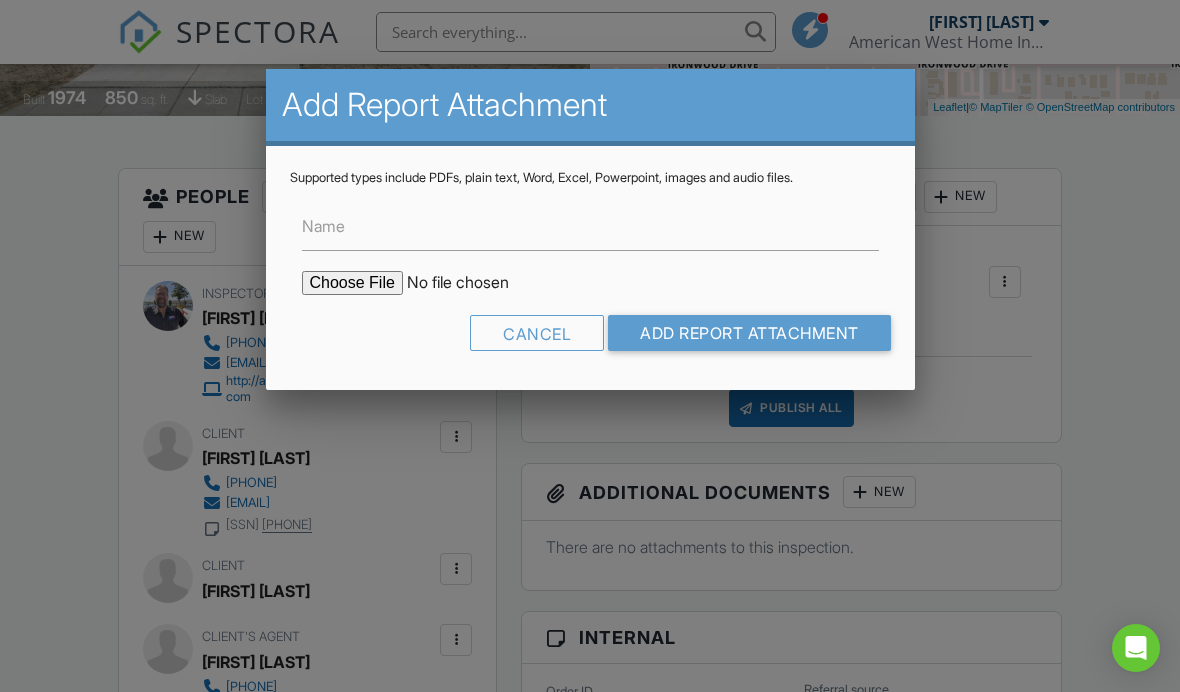 click at bounding box center [590, 332] 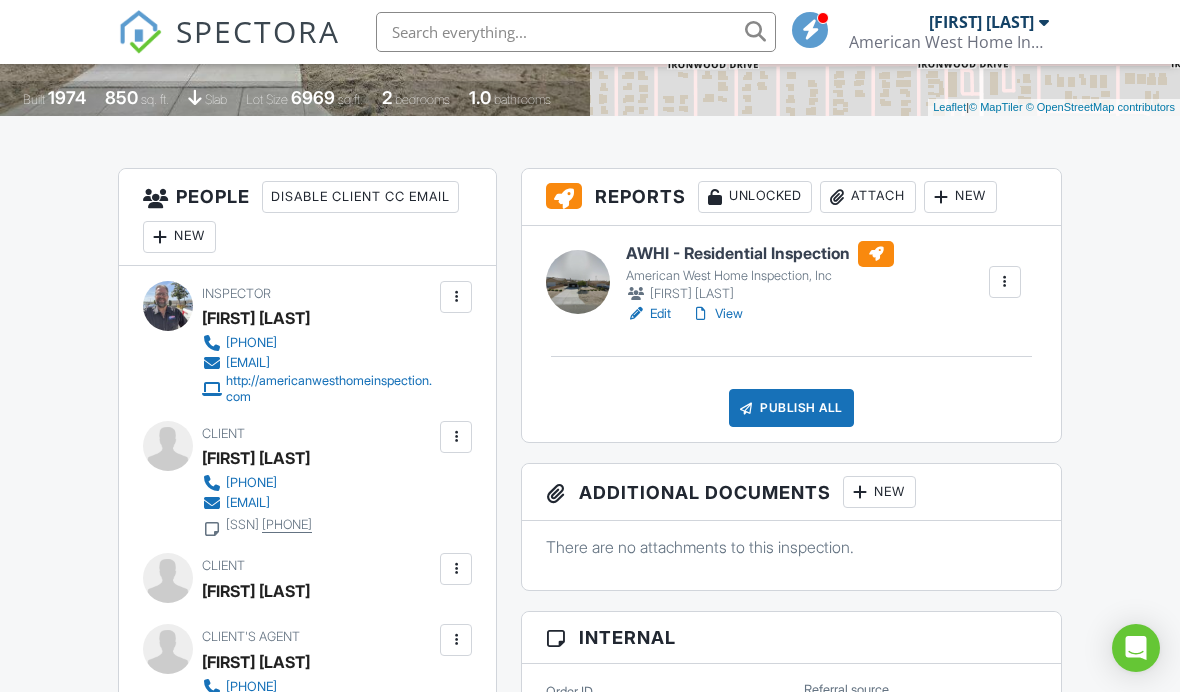 click on "Dashboard
Templates
Contacts
Metrics
Automations
Advanced
Settings
Support Center
Inspection Details
Client View
More
Property Details
Reschedule
Reorder / Copy
Share
Cancel
Delete
Print Order
Convert to V9
View Change Log
07/29/2025  1:00 pm
- 3:30 pm
13198 La Mesa Dr
Desert Hot Springs, CA 92240
Built
1974
850
sq. ft.
slab
Lot Size
6969
sq.ft.
2
bedrooms
1.0
bathrooms
+ − Leaflet  |  © MapTiler   © OpenStreetMap contributors
All emails and texts are disabled for this inspection!
Turn on emails and texts
Turn on and Requeue Notifications
Reports
Unlocked
Attach
New
AWHI - Residential Inspection" at bounding box center [590, 1195] 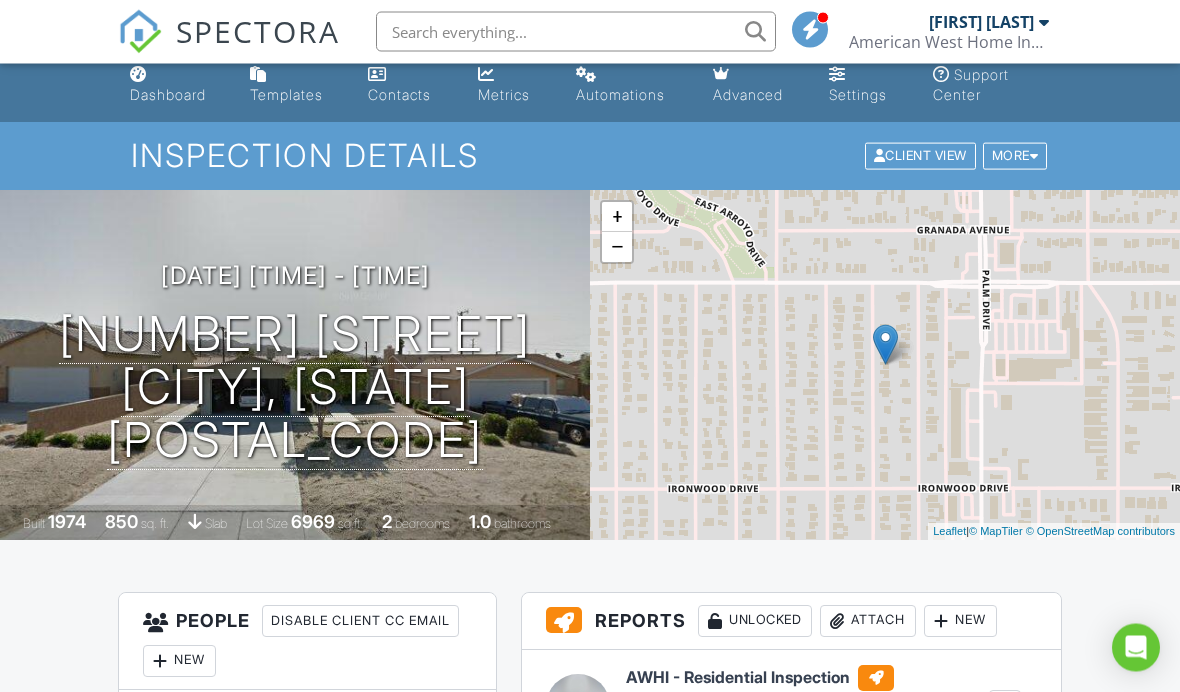 scroll, scrollTop: 0, scrollLeft: 0, axis: both 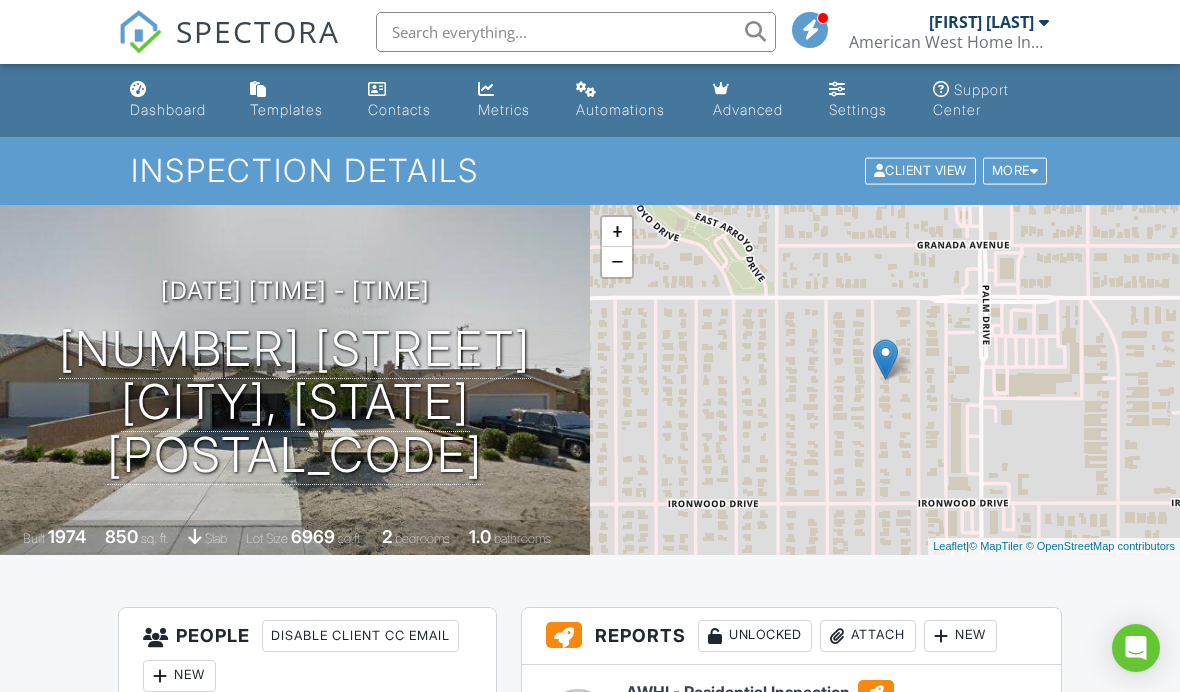 click on "Dashboard" at bounding box center (174, 100) 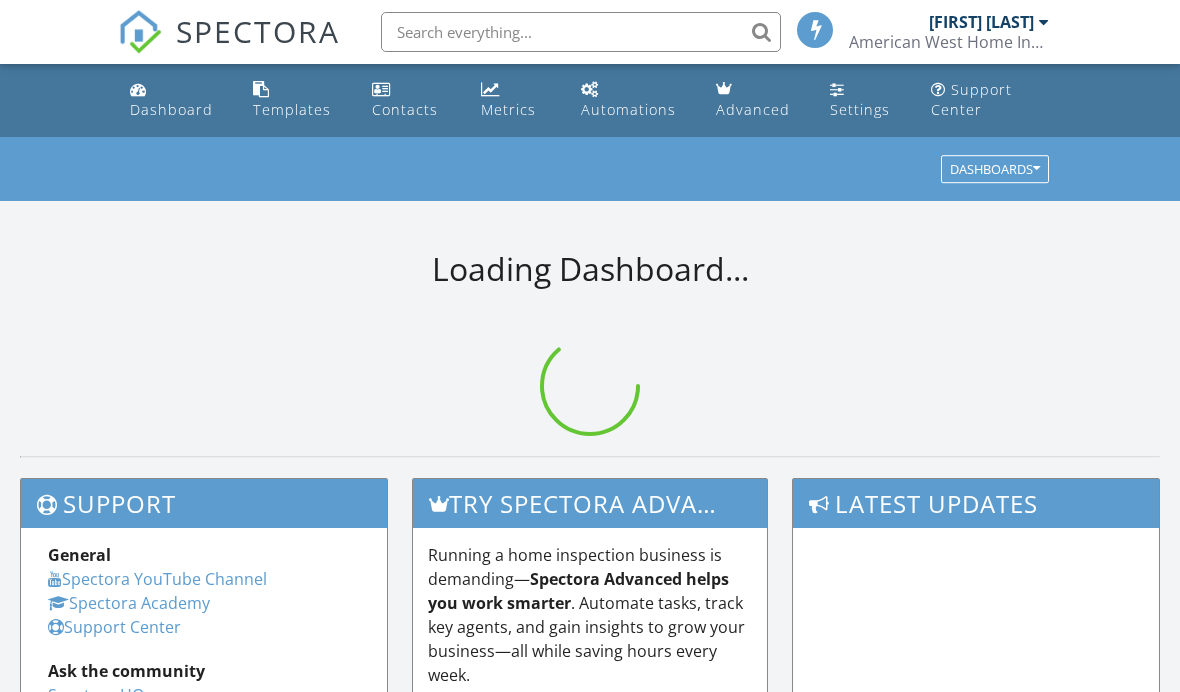 scroll, scrollTop: 0, scrollLeft: 0, axis: both 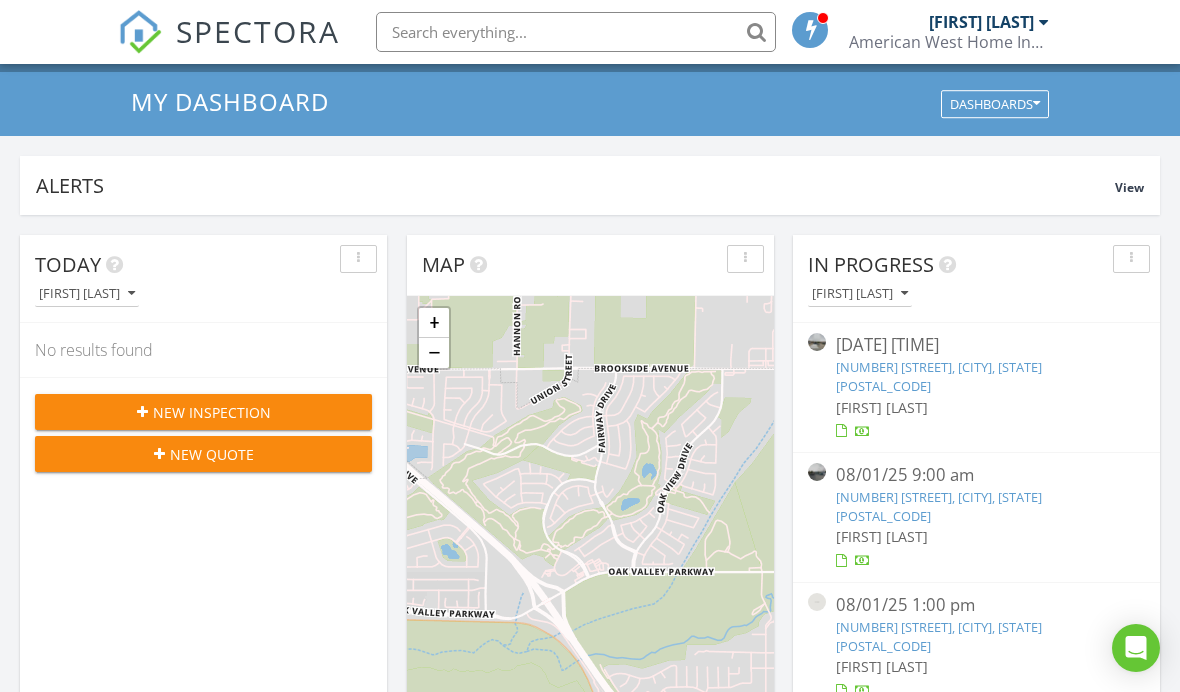 click on "11656 Rockingham St, Moreno Valley, CA 92557" at bounding box center (939, 636) 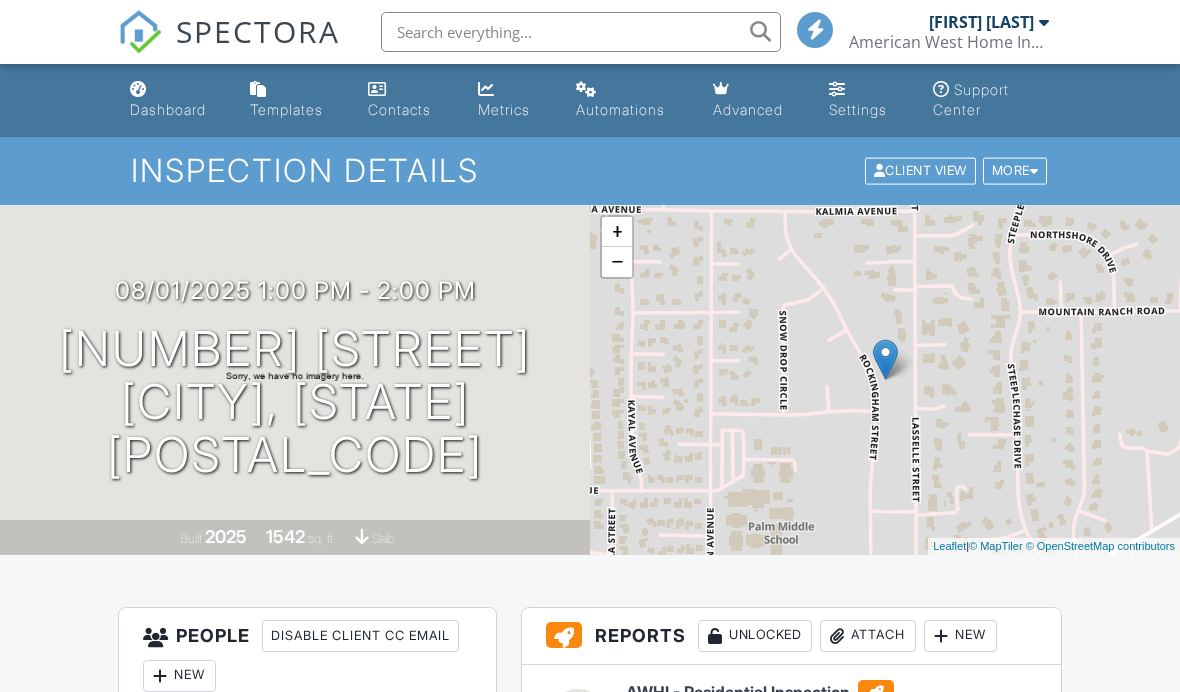 scroll, scrollTop: 542, scrollLeft: 0, axis: vertical 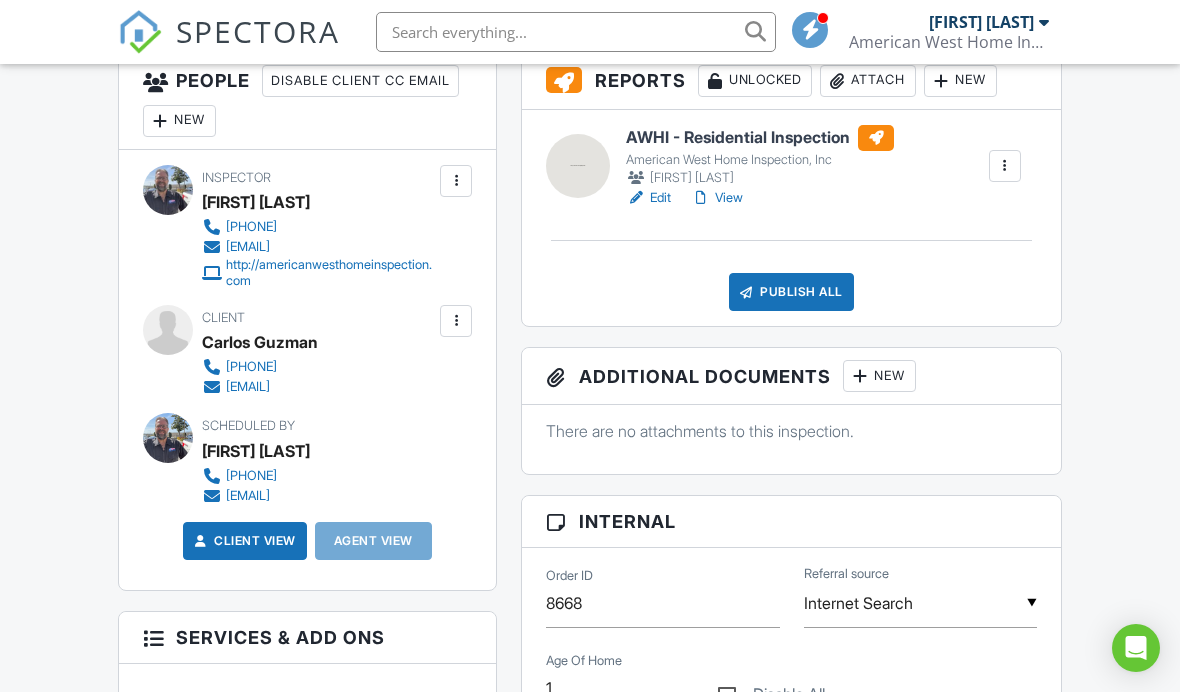 click at bounding box center [1005, 166] 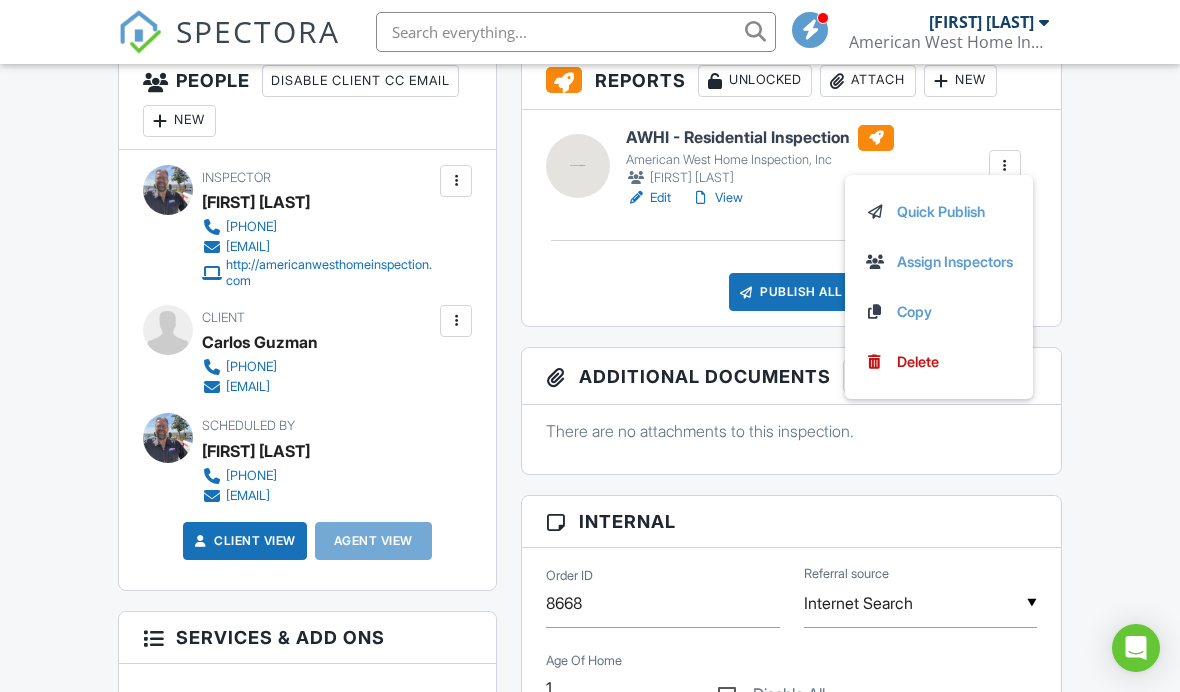 click on "Delete" at bounding box center [918, 362] 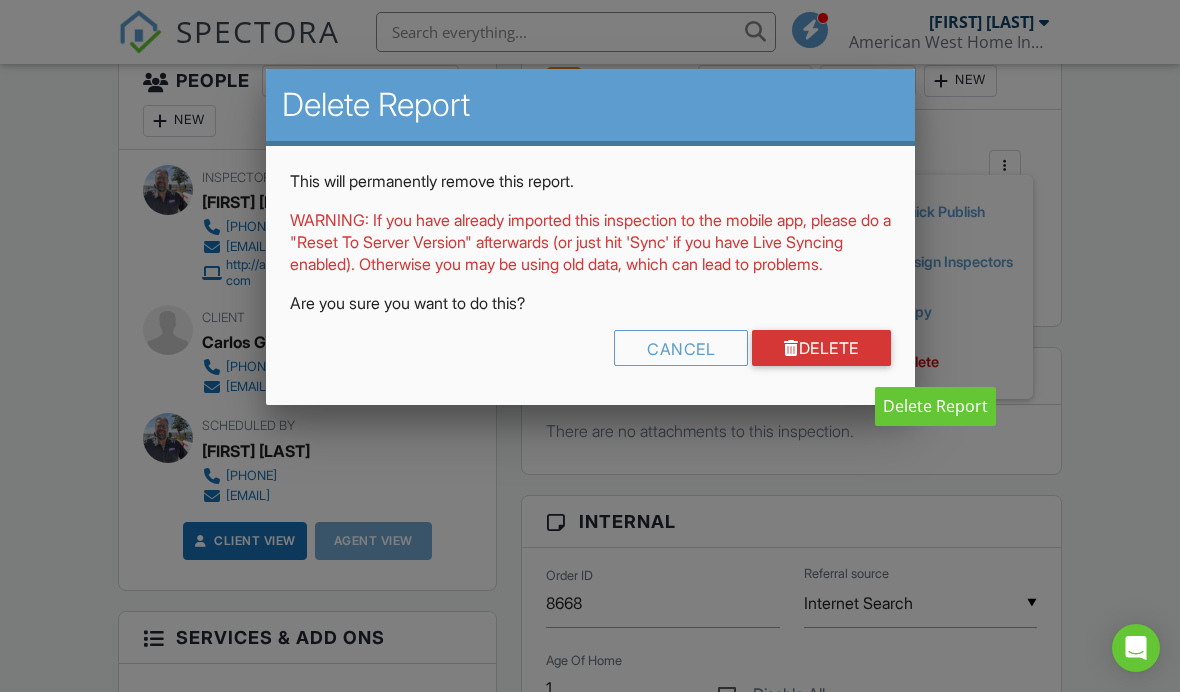 click on "Delete" at bounding box center [821, 348] 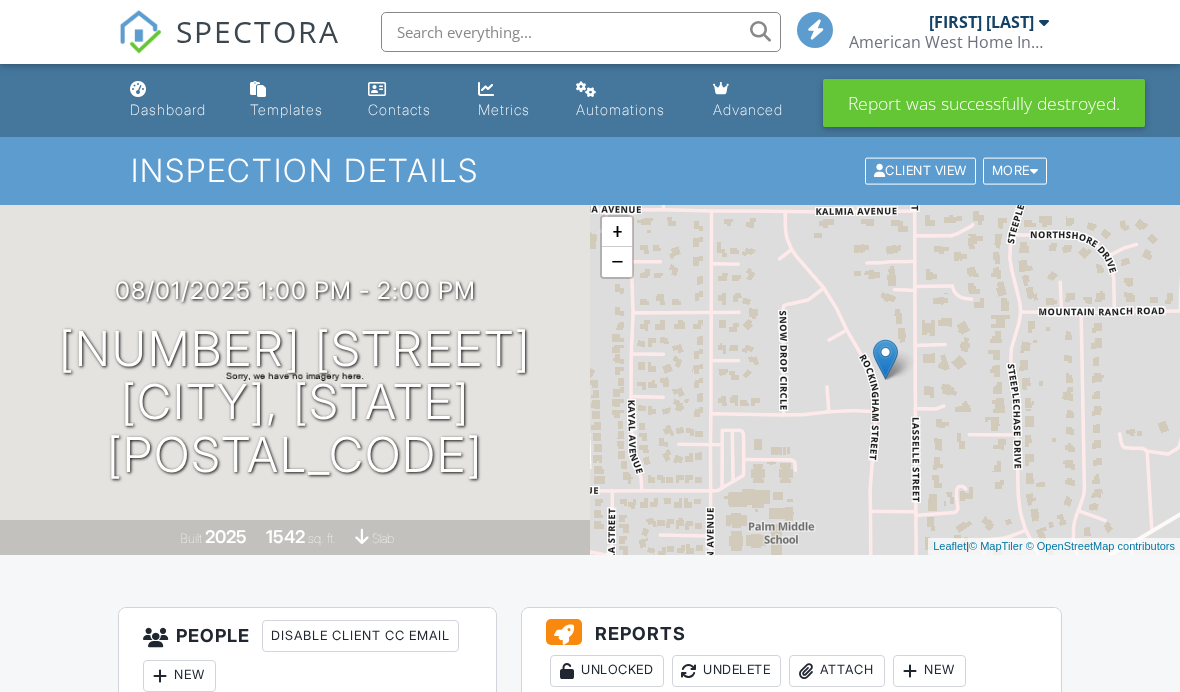 scroll, scrollTop: 0, scrollLeft: 0, axis: both 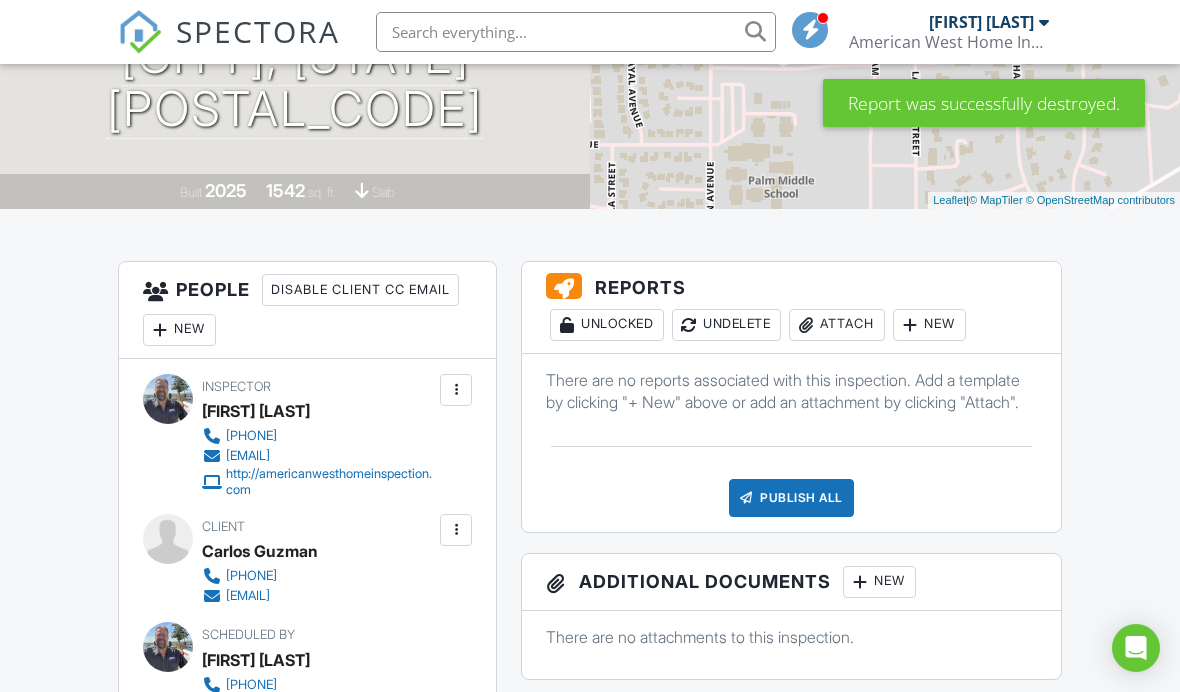 click on "Publish All" at bounding box center [791, 498] 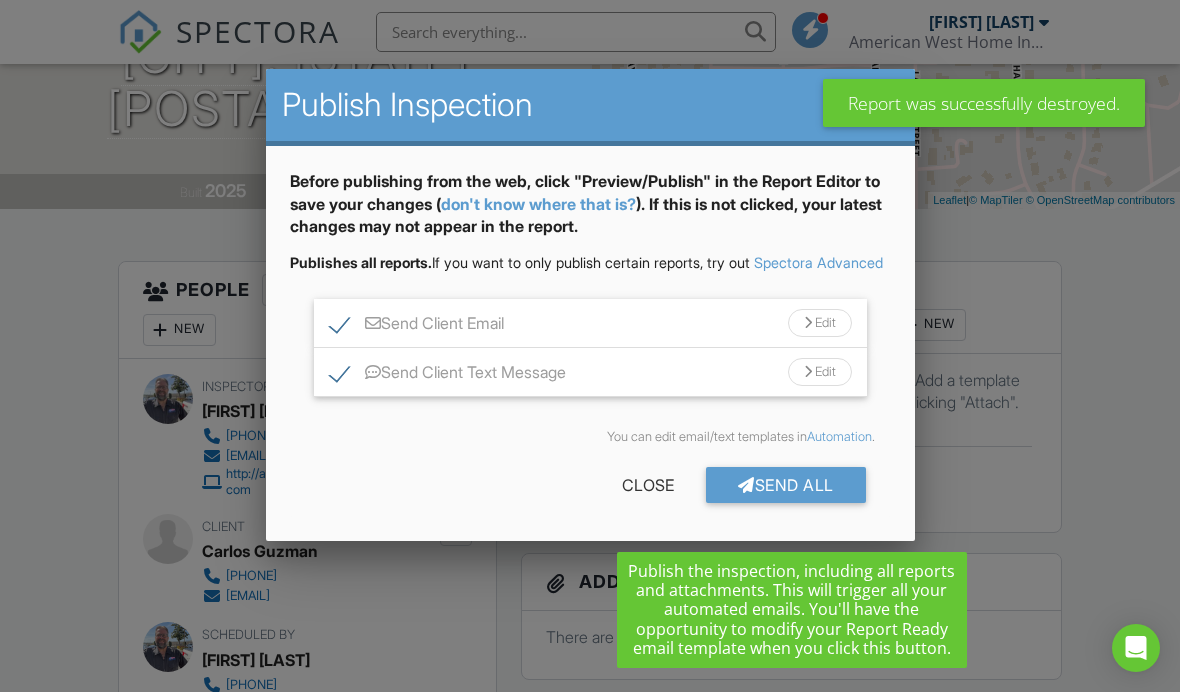 click on "Send Client Email" at bounding box center (417, 326) 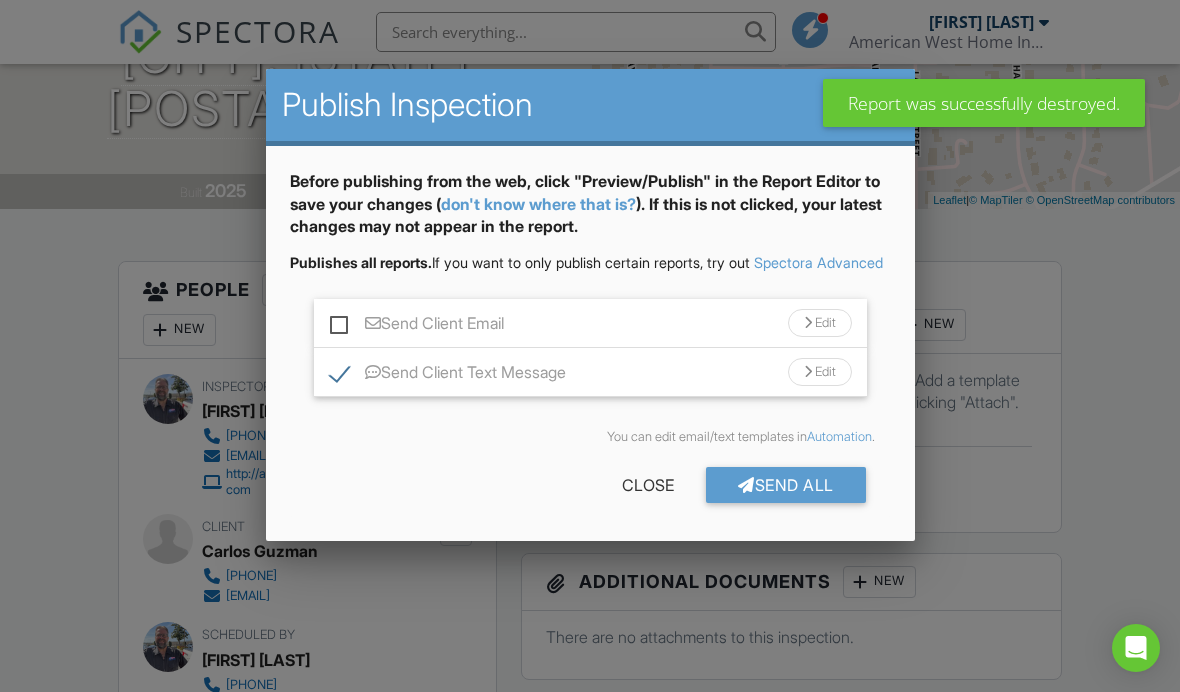 click on "Send Client Text Message
Edit" at bounding box center [590, 372] 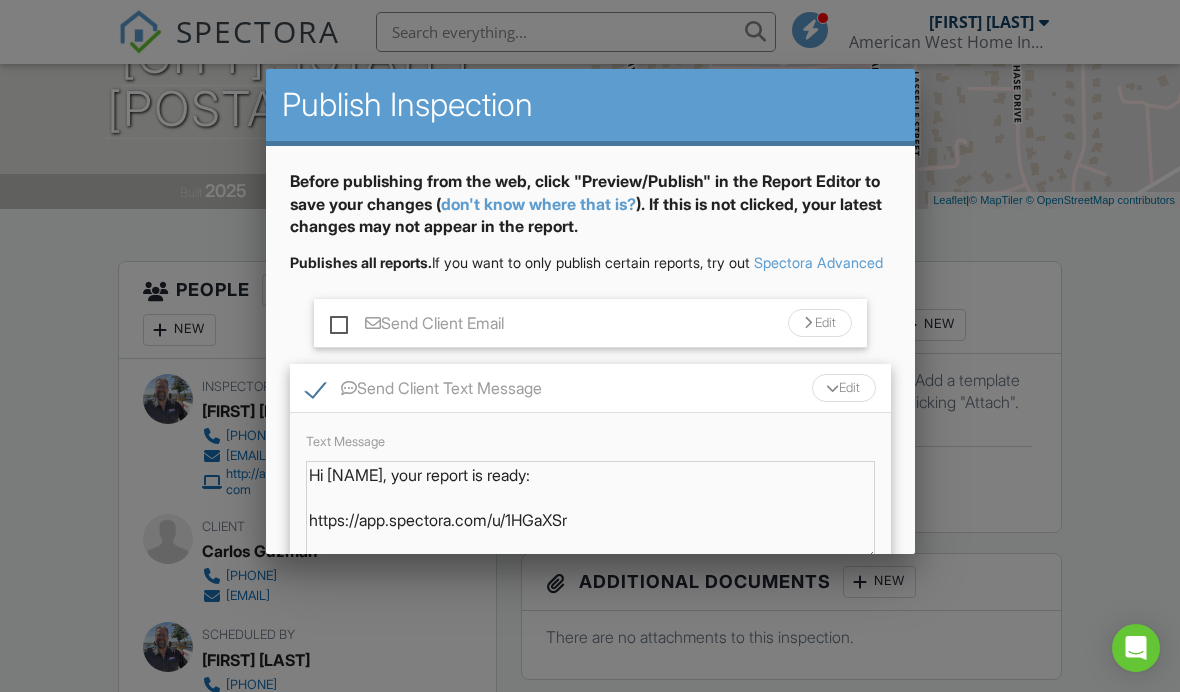 click on "Send Client Email
Edit
Subject Line
Your Home Inspection Report
Email body (your header and footer will be around the text):
Ordered List Unordered List Insert Video Insert Table Inline Style XLarge Large Normal Small Light Small/Light Bold Italic Underline Colors Align Align Left Align Center Align Right Align Justify Insert Link Insert Image Code View Clear Formatting Hi [NAME] I want to thank you for choosing  American West Home Inspecti on, Inc.  for your inspection needs. Your inspection report for [NUMBER] [STREET], [CITY], [STATE] [POSTAL_CODE] is ready! View it here:  Inspection Details Please contact me should you have any questions or concerns. The best compliment for my business is a referral to your colleagues or future clients. If you have a moment, please share your experience with other potential business owners and property owner below. REVIEW ON GOOGLE:   Click Here To Leave Google Review Thanks again and enjoy your property!
Send Client Text Message" at bounding box center [590, 446] 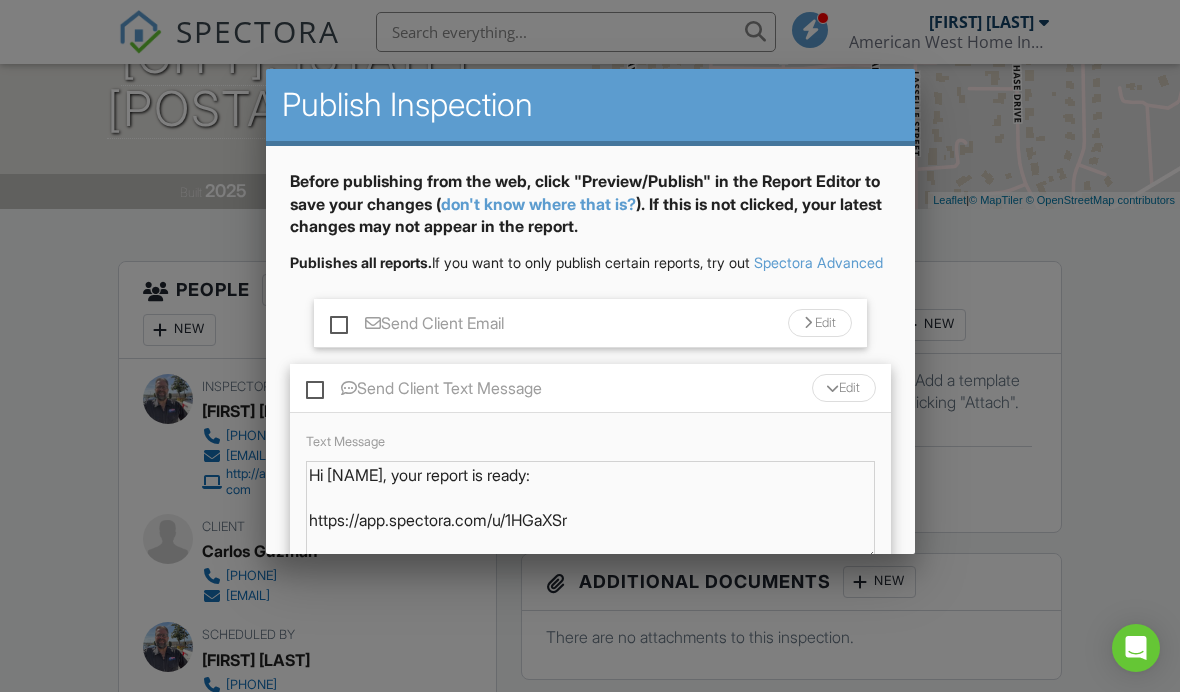 click on "Spectora Advanced" at bounding box center (818, 262) 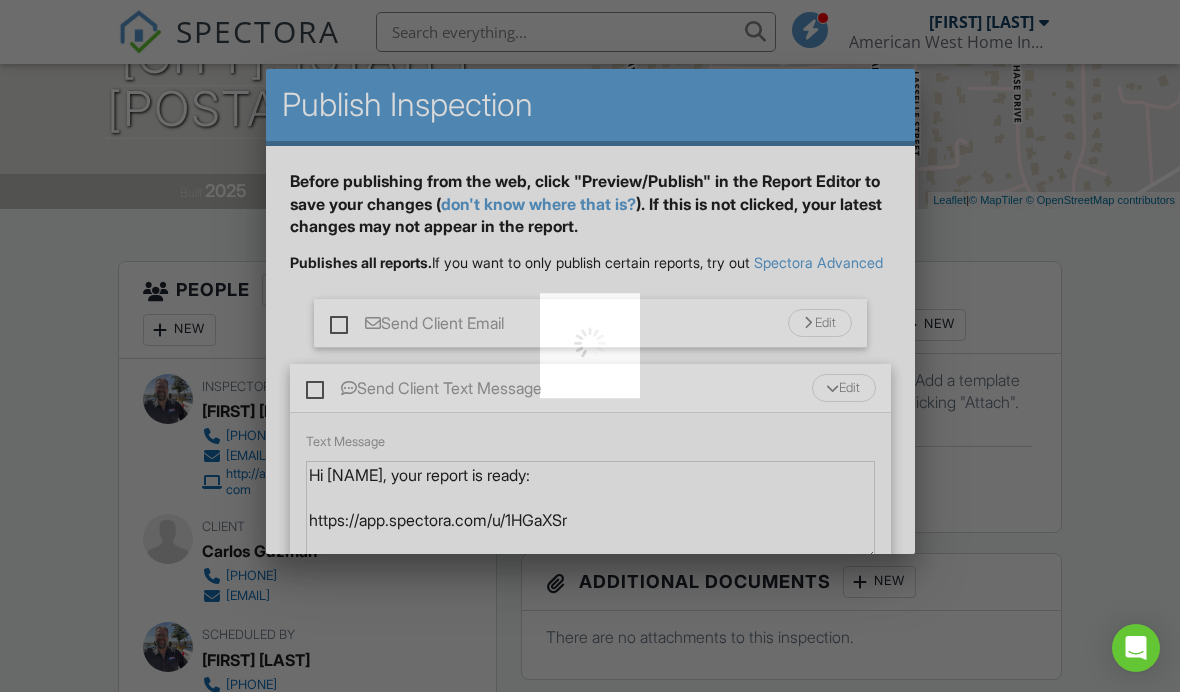 scroll, scrollTop: 428, scrollLeft: 0, axis: vertical 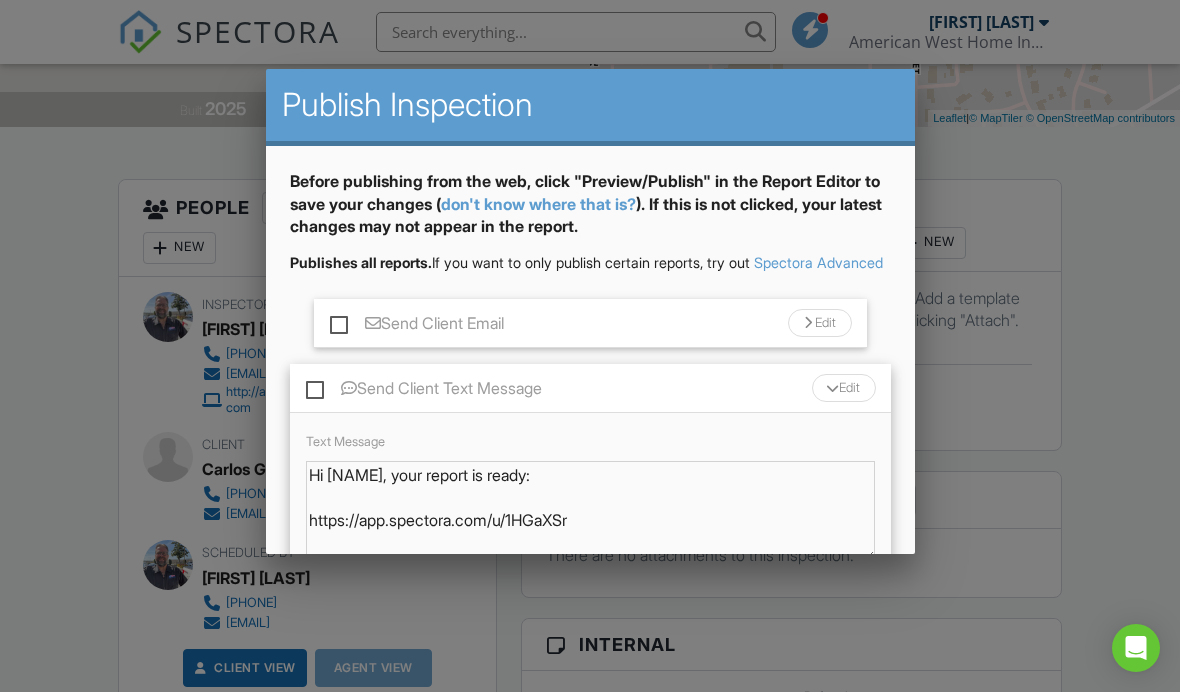 click on "Edit" at bounding box center (844, 388) 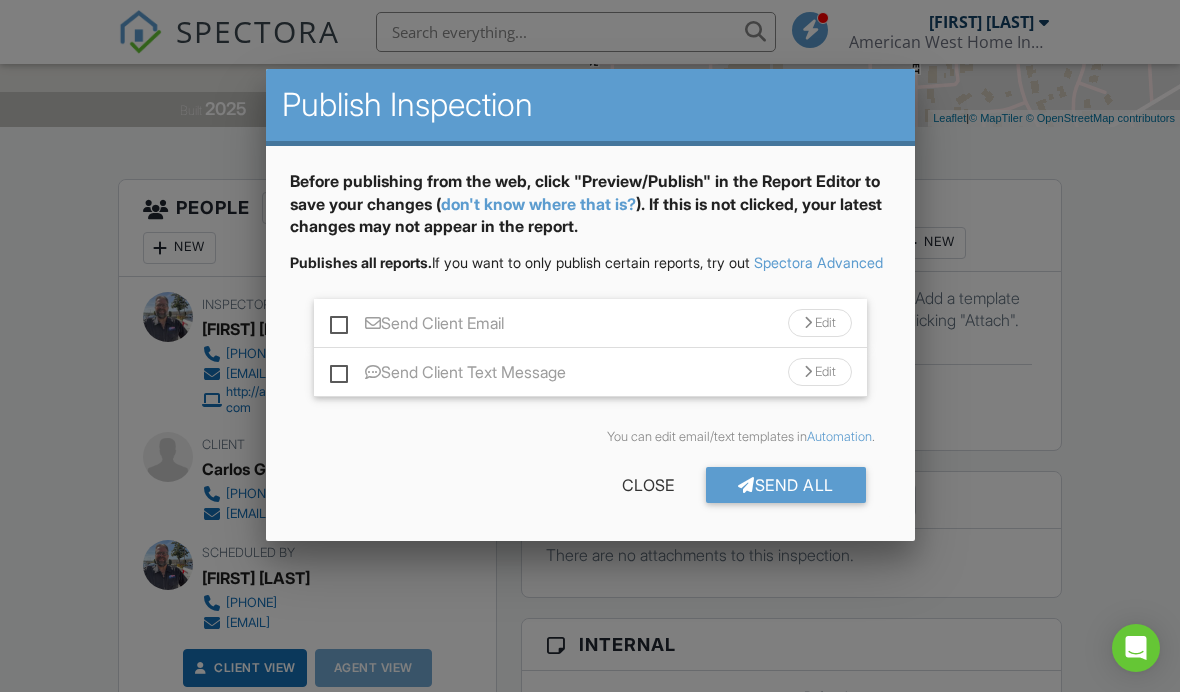 click on "Send All" at bounding box center (786, 485) 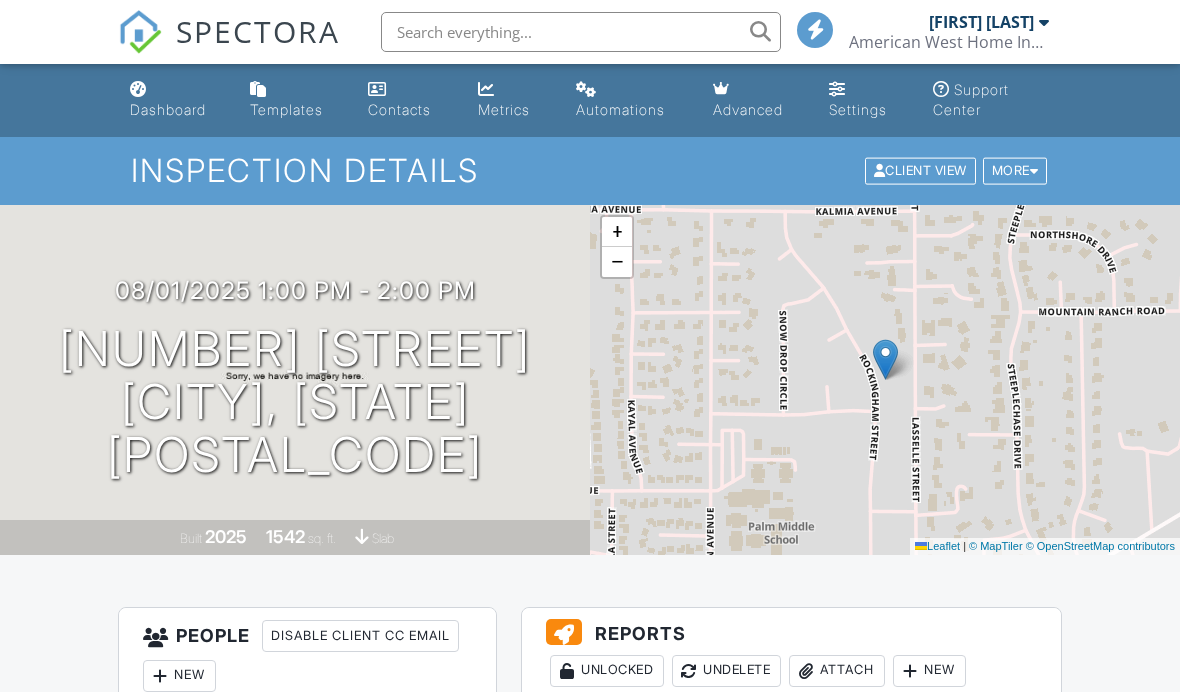 scroll, scrollTop: 428, scrollLeft: 0, axis: vertical 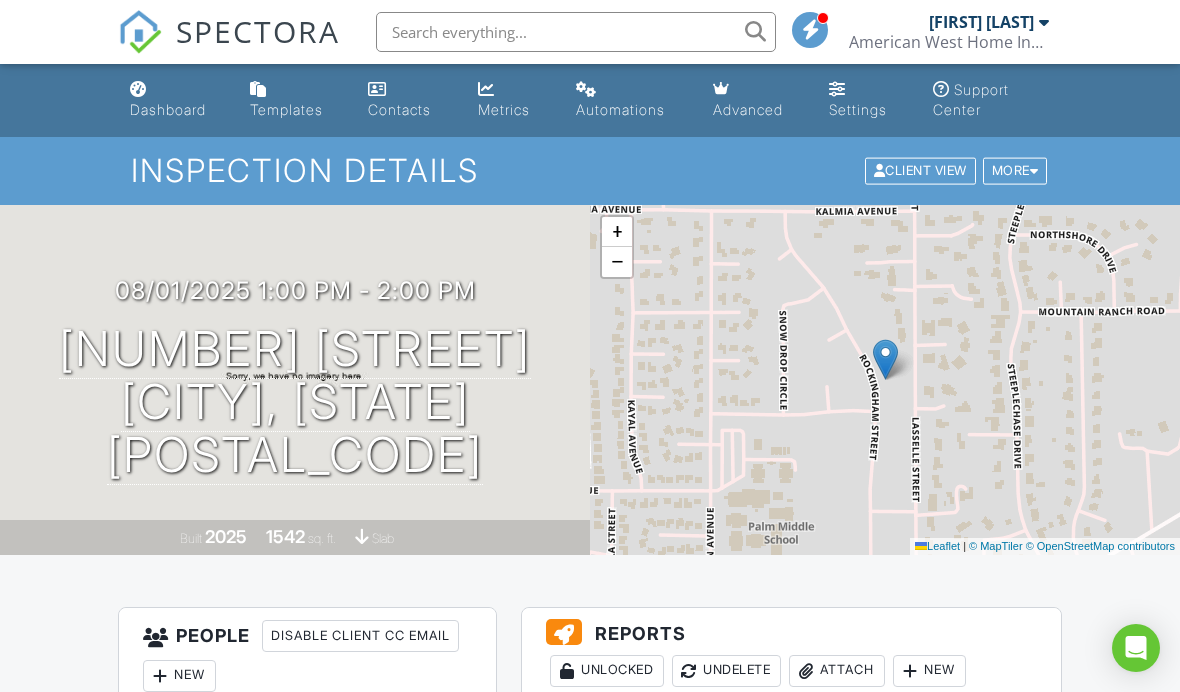 click on "Dashboard" at bounding box center (168, 109) 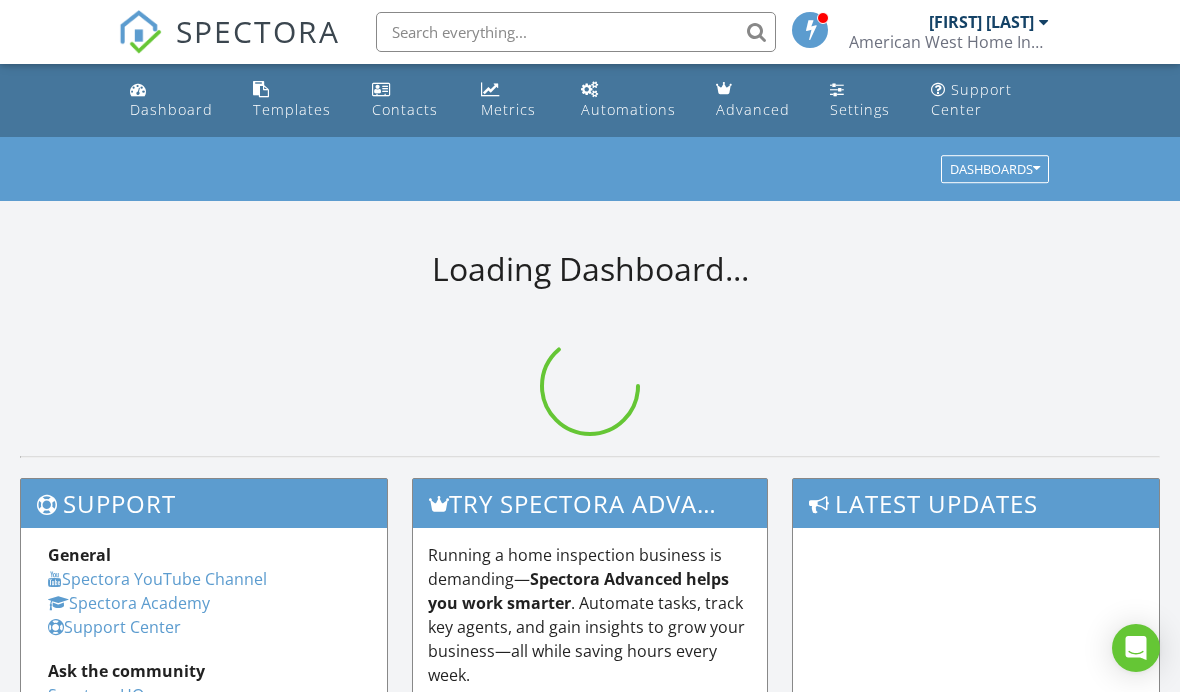 scroll, scrollTop: 0, scrollLeft: 0, axis: both 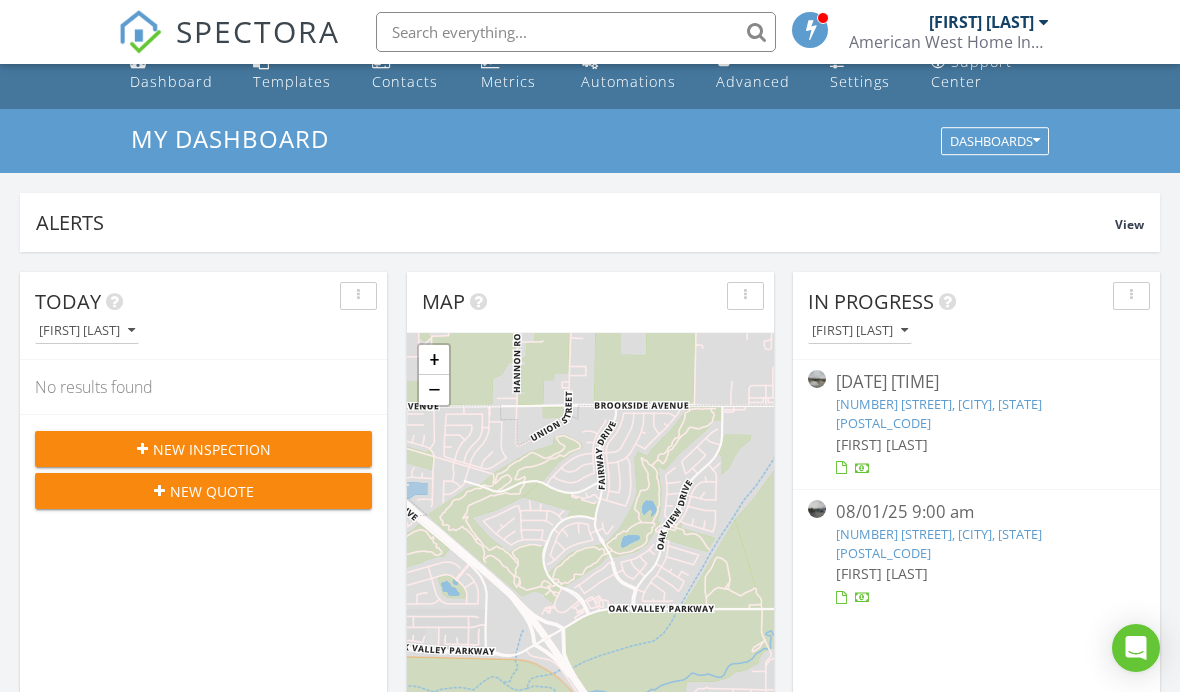 click on "[NUMBER] [STREET], [CITY], [STATE] [POSTAL_CODE]" at bounding box center (939, 543) 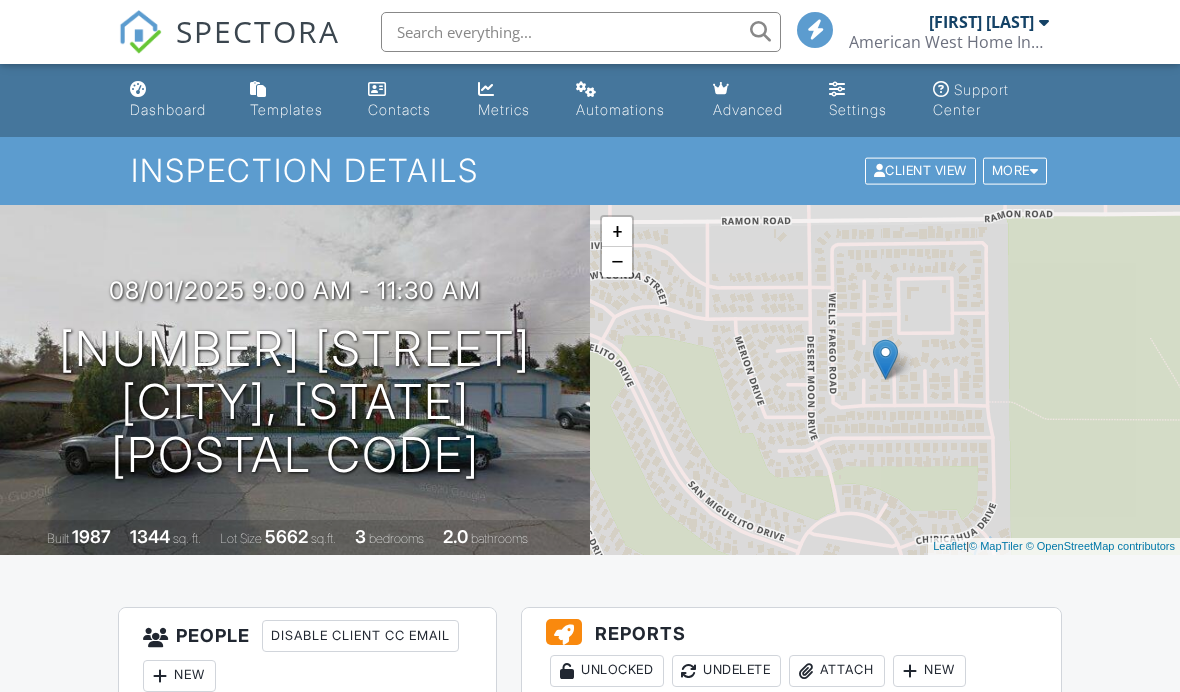 scroll, scrollTop: 0, scrollLeft: 0, axis: both 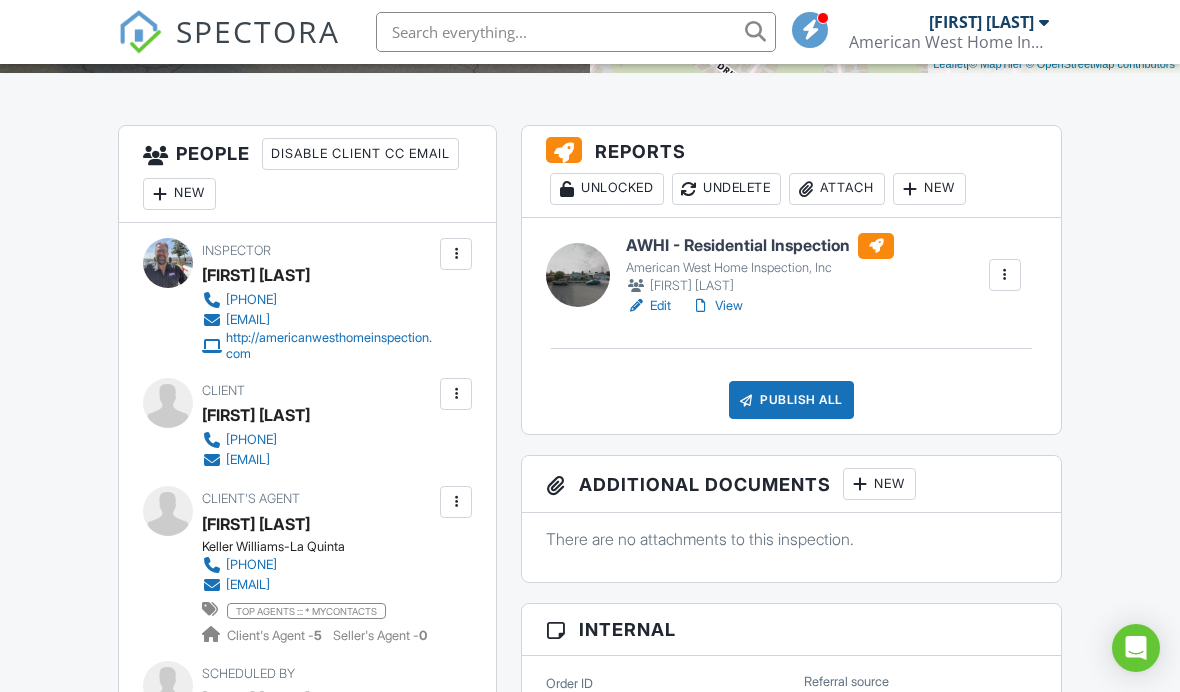 click on "American West Home Inspection, Inc" at bounding box center (760, 268) 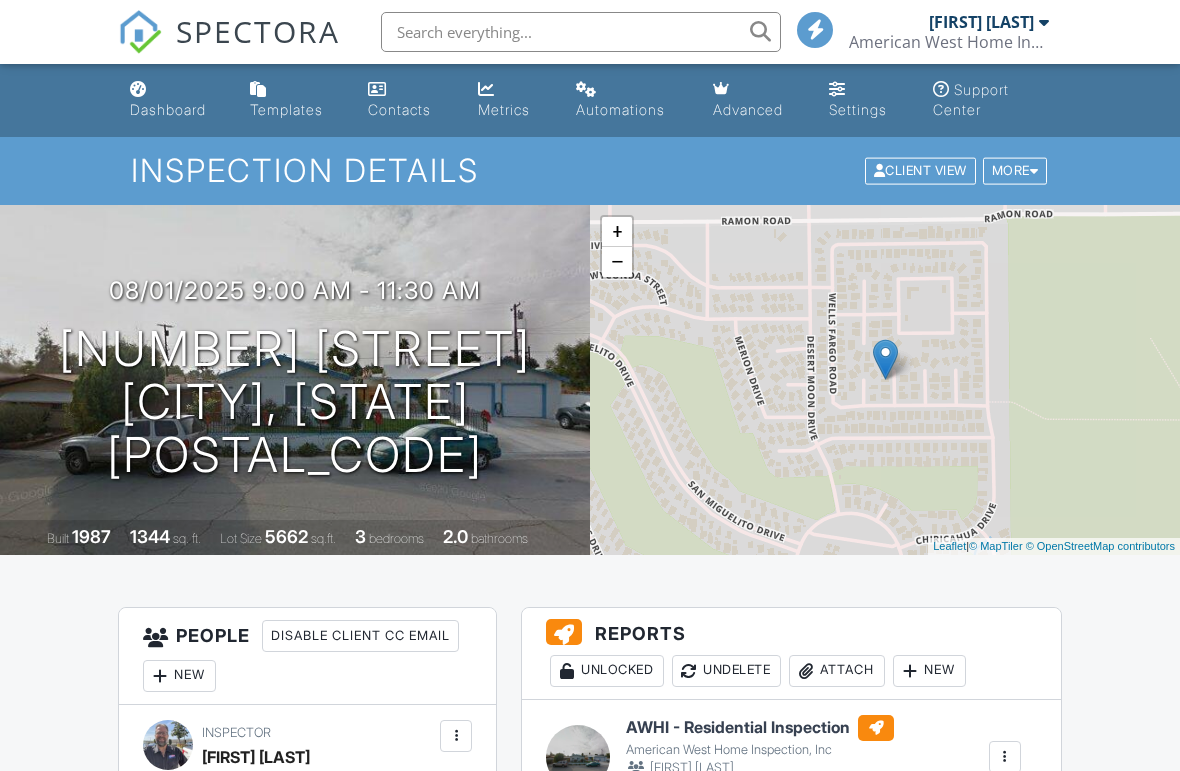 scroll, scrollTop: 0, scrollLeft: 0, axis: both 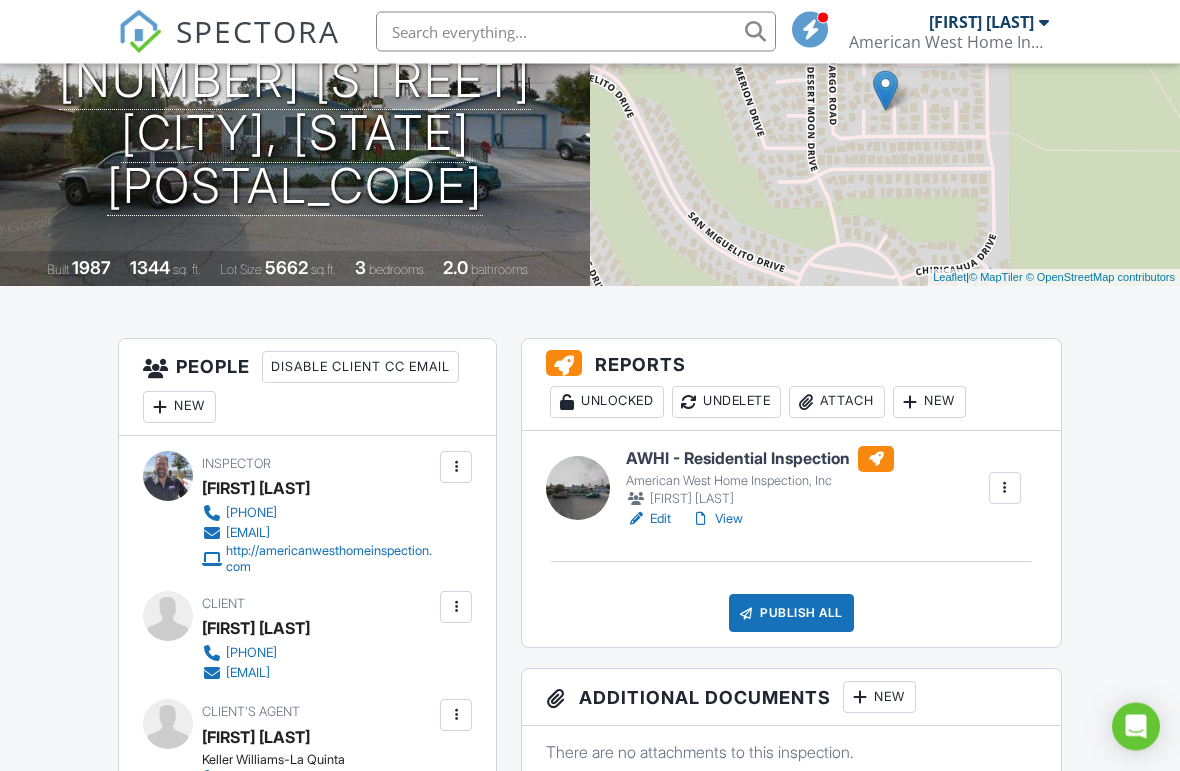 click on "Publish All" at bounding box center (791, 614) 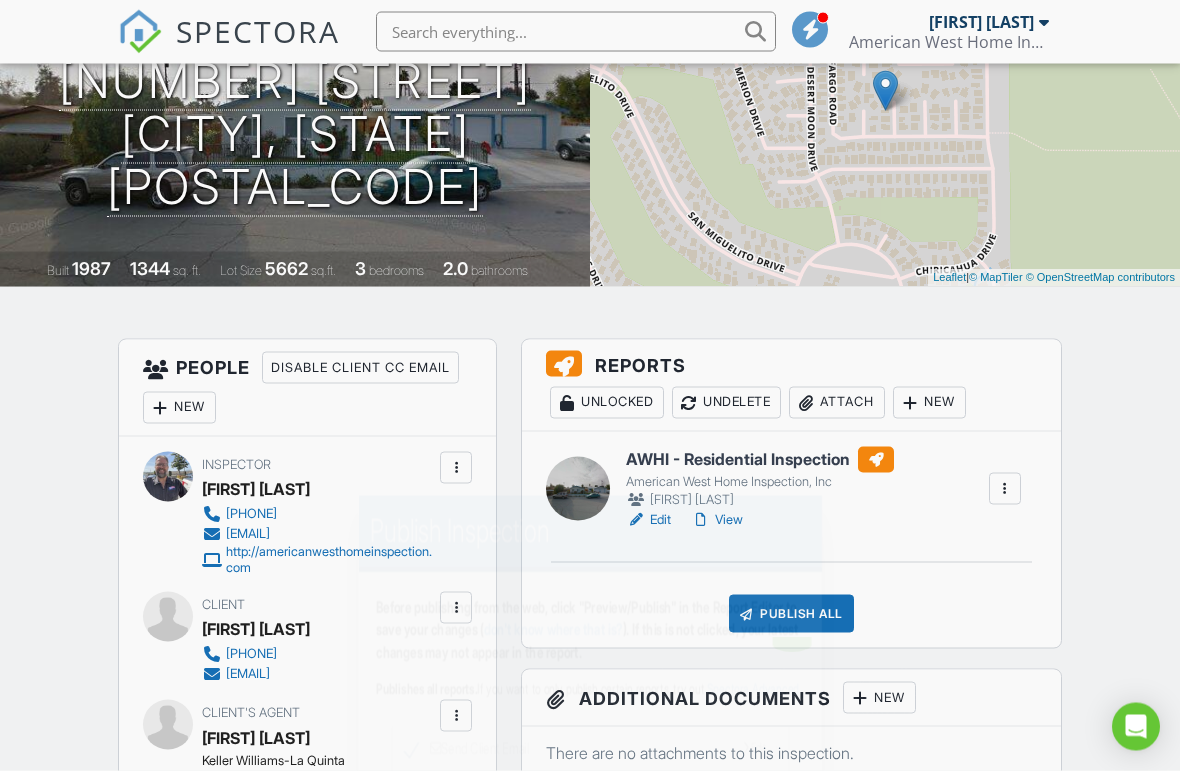 scroll, scrollTop: 269, scrollLeft: 0, axis: vertical 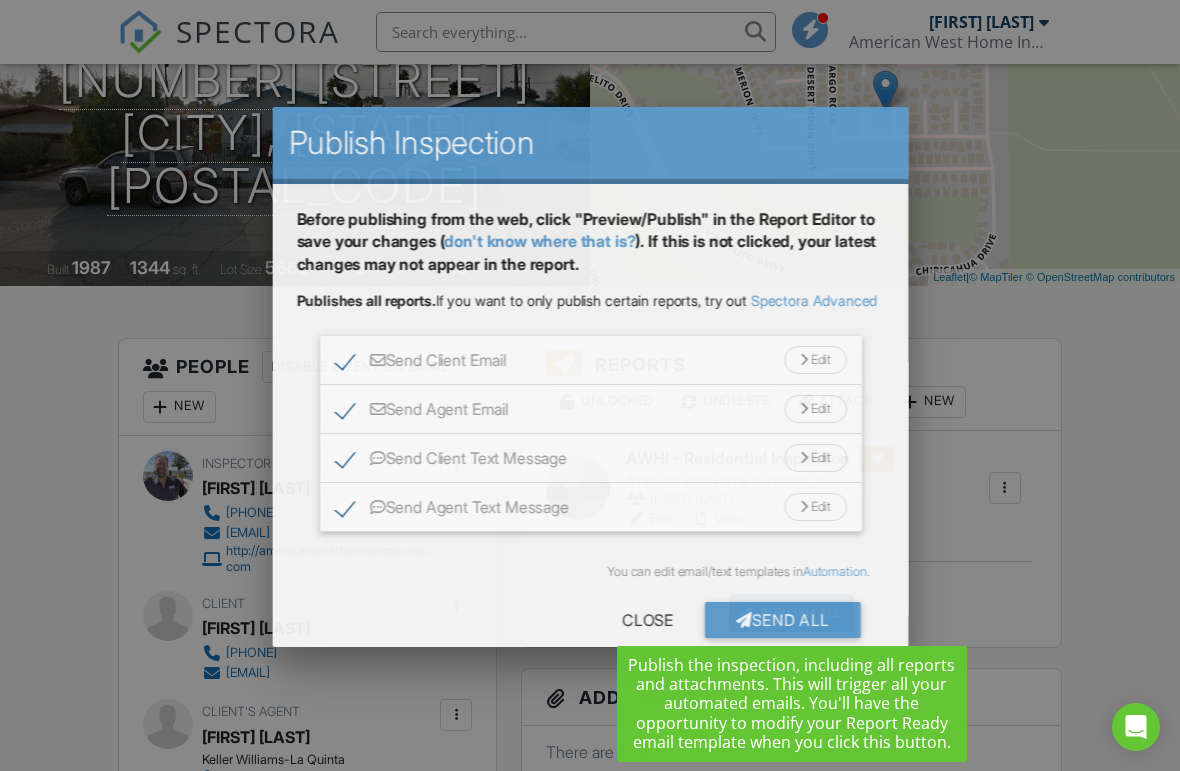 click on "Send All" at bounding box center (782, 620) 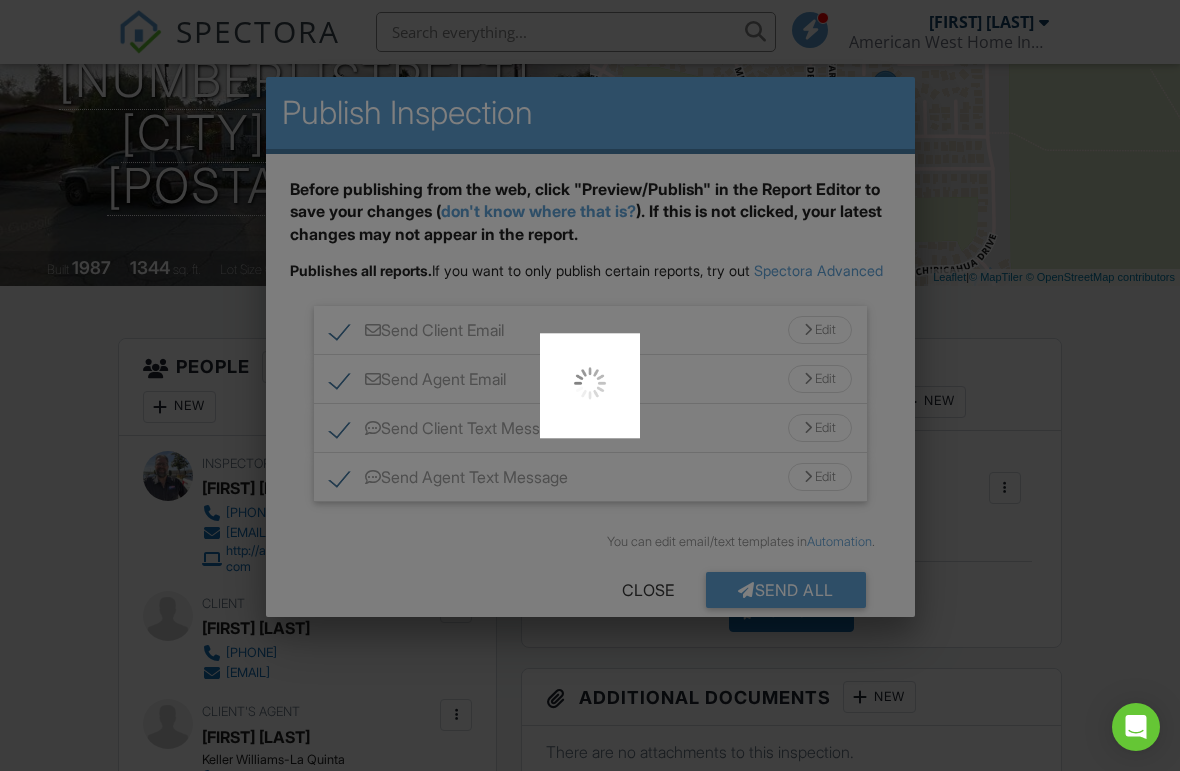click at bounding box center (590, 385) 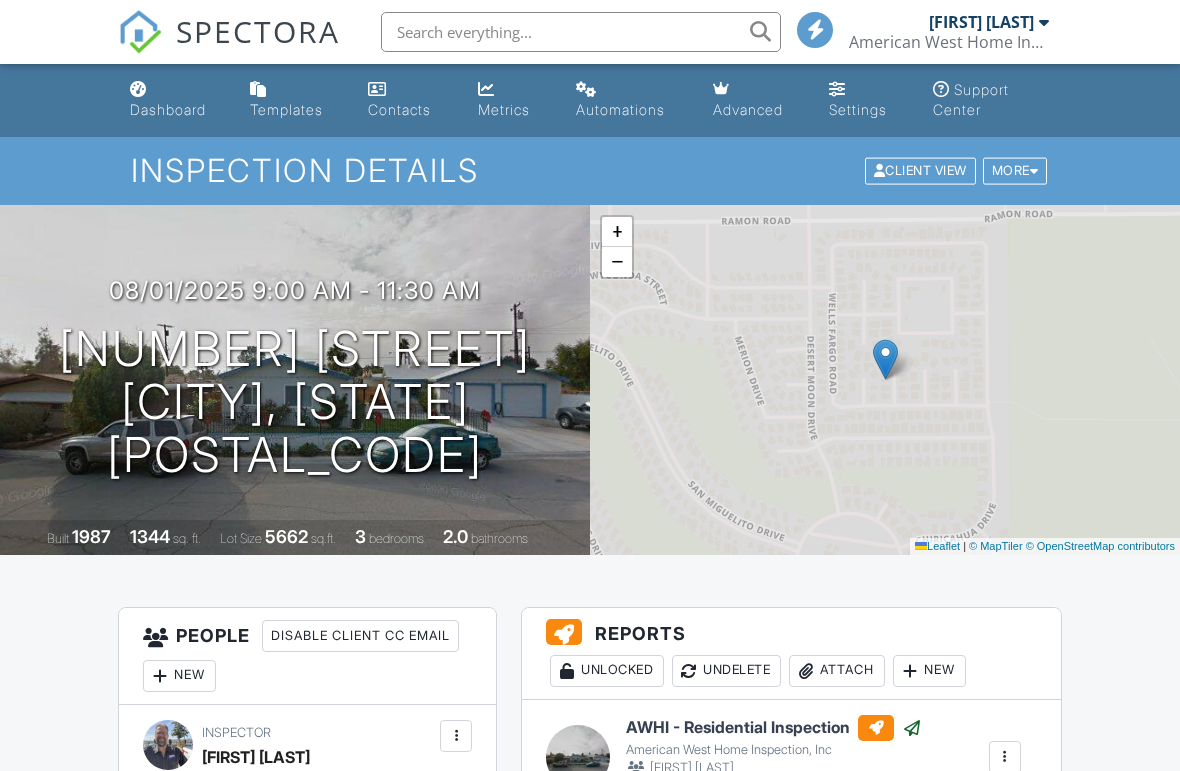 scroll, scrollTop: 272, scrollLeft: 0, axis: vertical 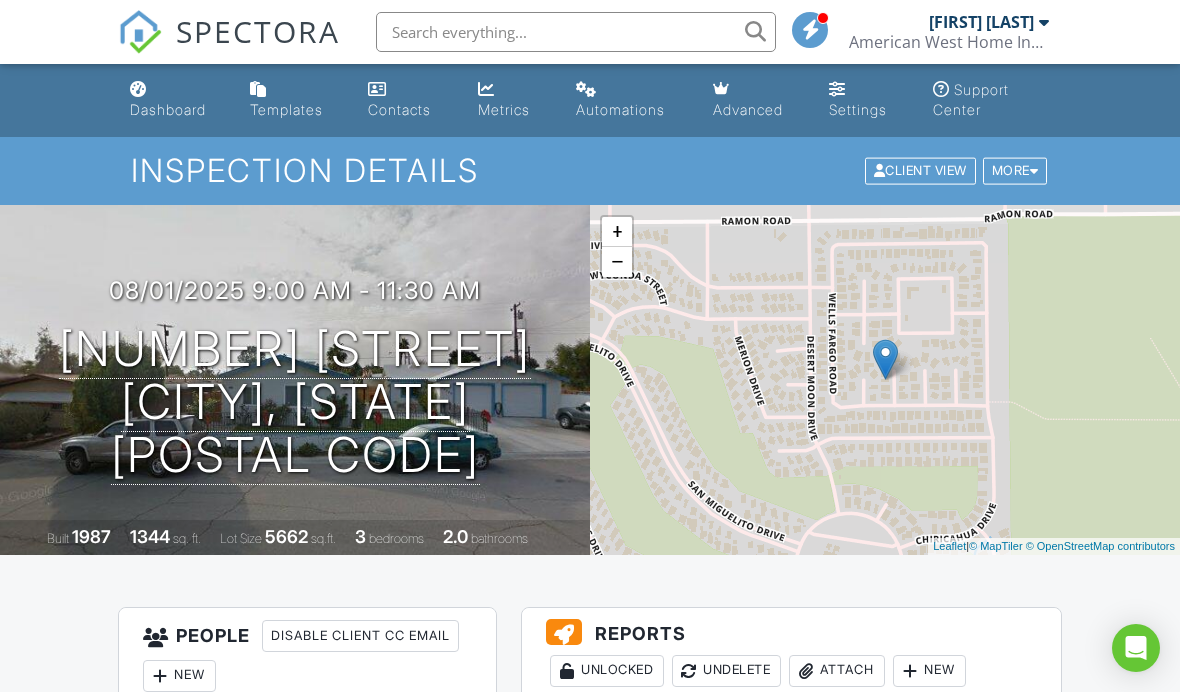 click on "Dashboard" at bounding box center [168, 109] 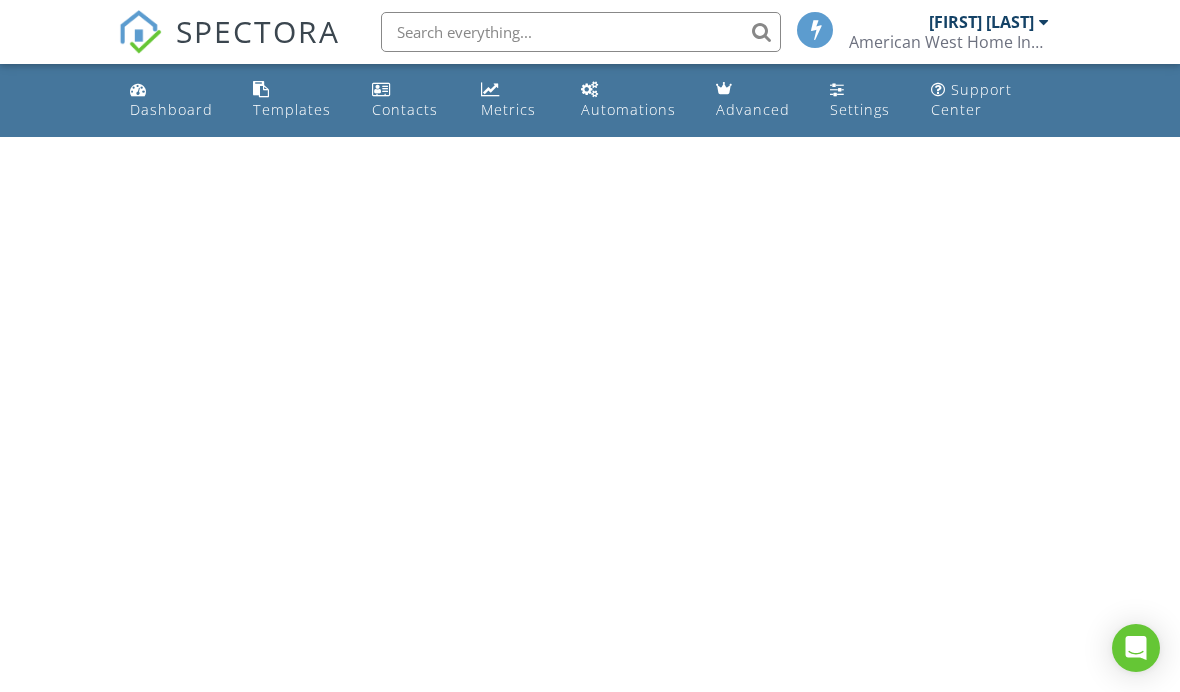 scroll, scrollTop: 0, scrollLeft: 0, axis: both 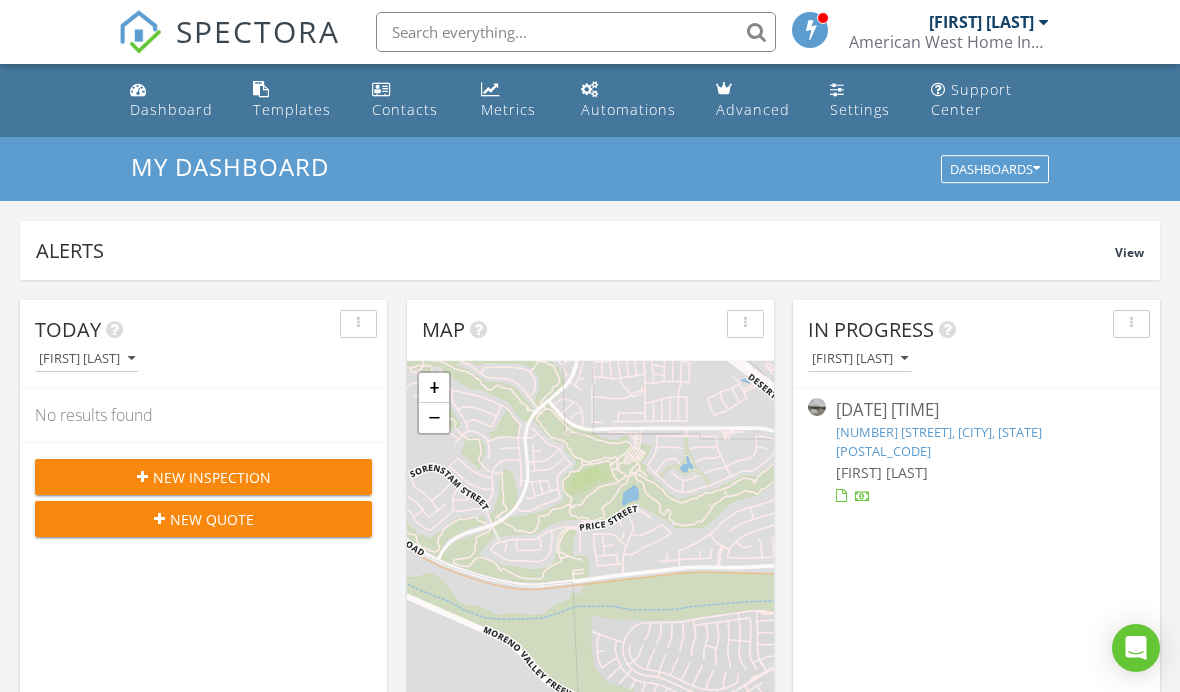 click on "New Inspection" at bounding box center (212, 477) 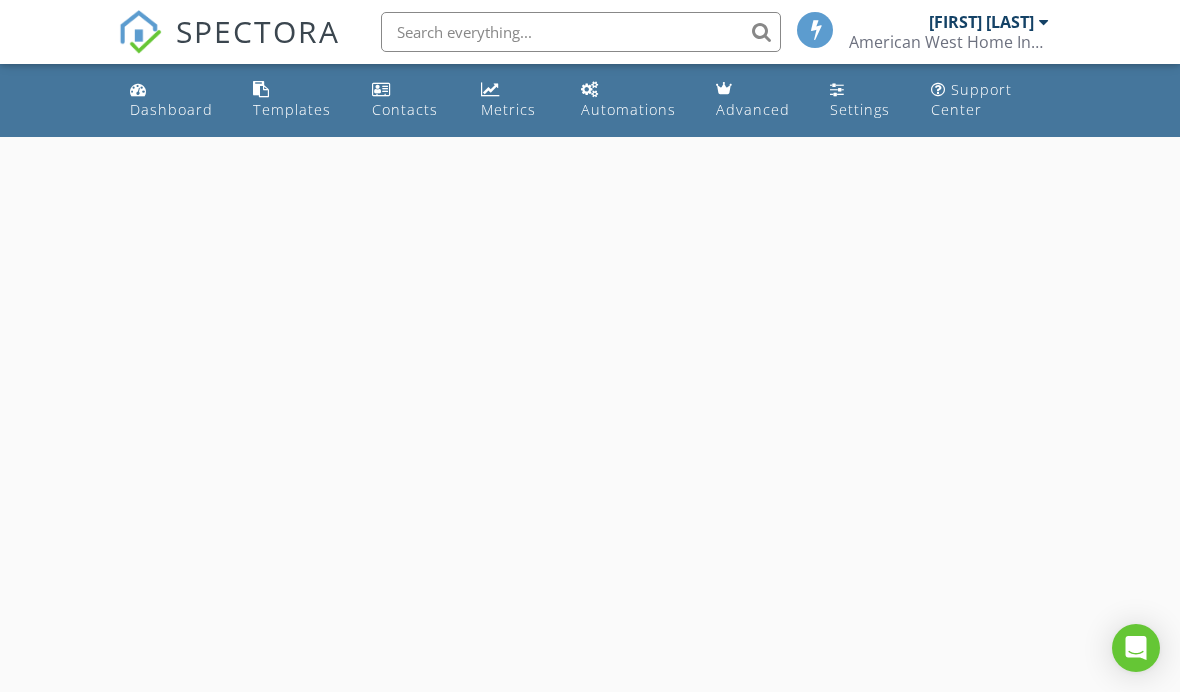 scroll, scrollTop: 0, scrollLeft: 0, axis: both 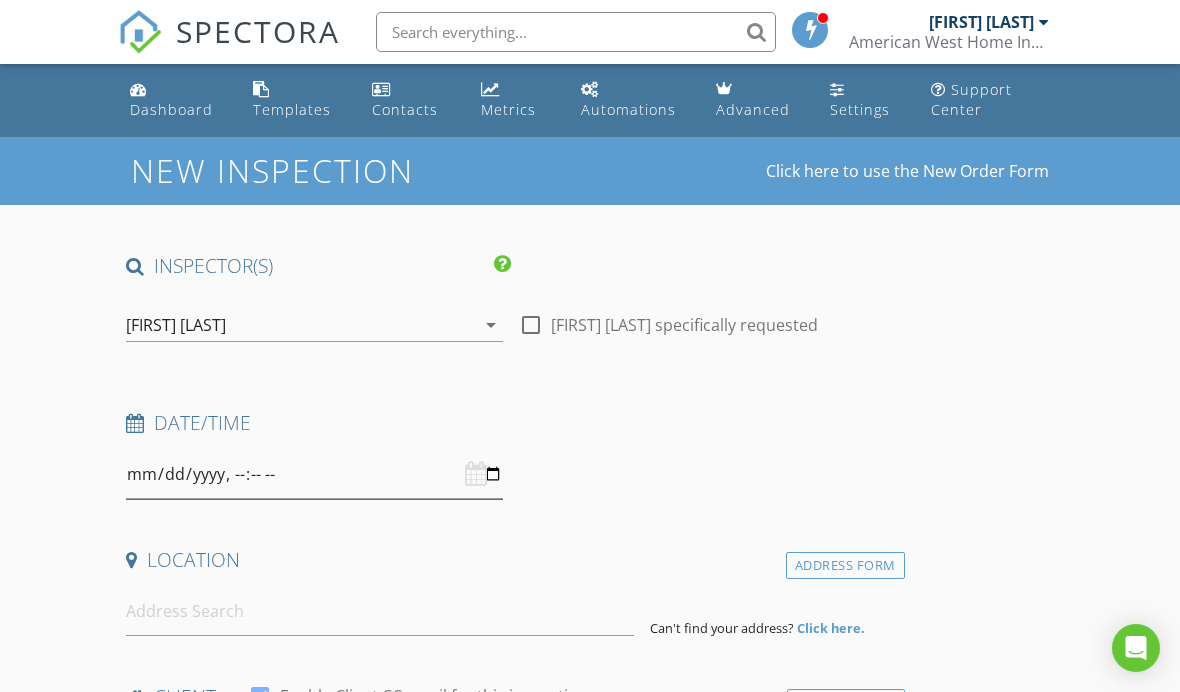 click at bounding box center (314, 474) 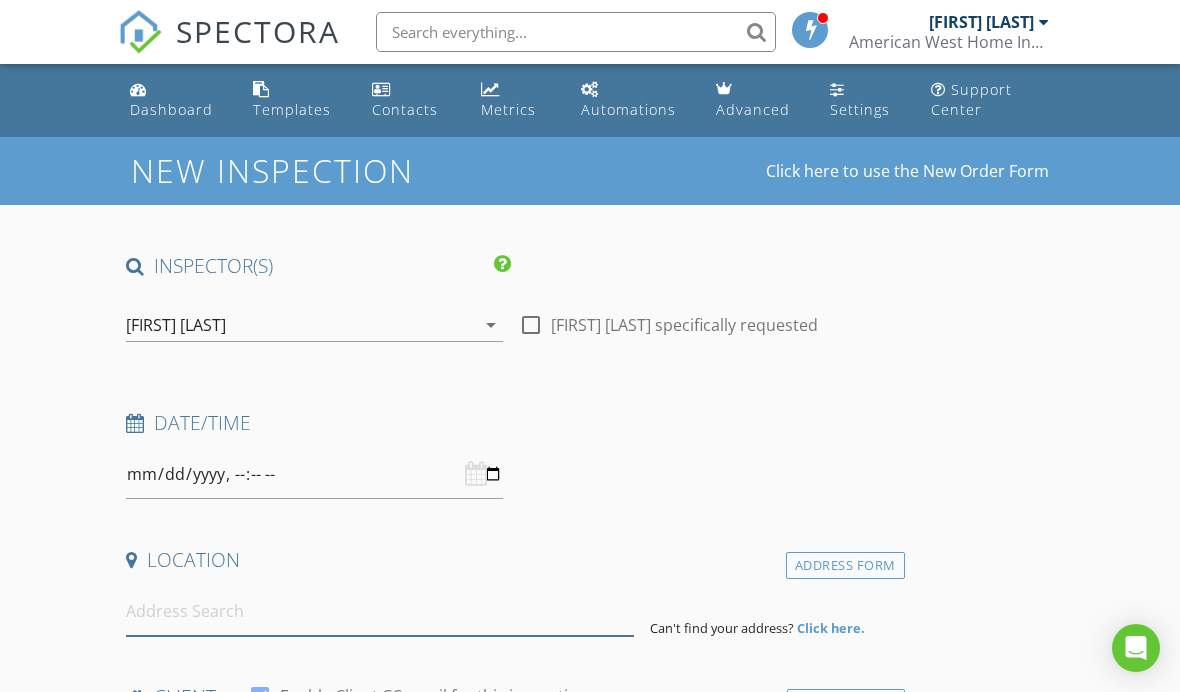 click at bounding box center (380, 611) 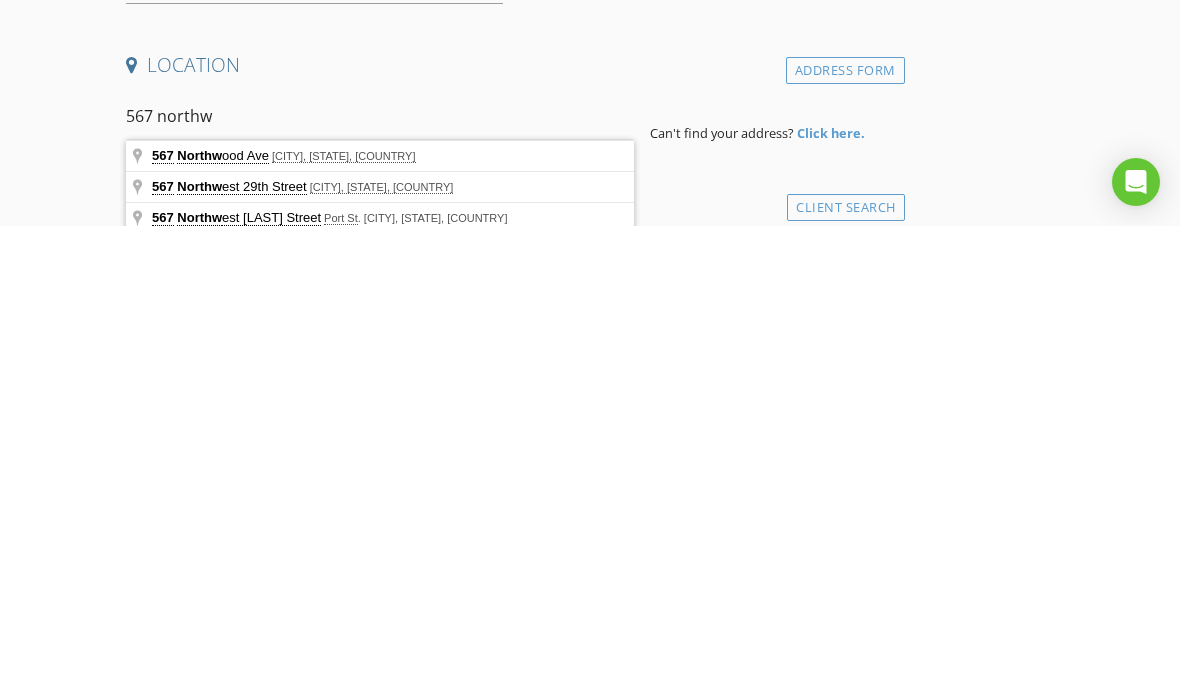 type on "[NUMBER] [STREET], [CITY], [STATE], [COUNTRY]" 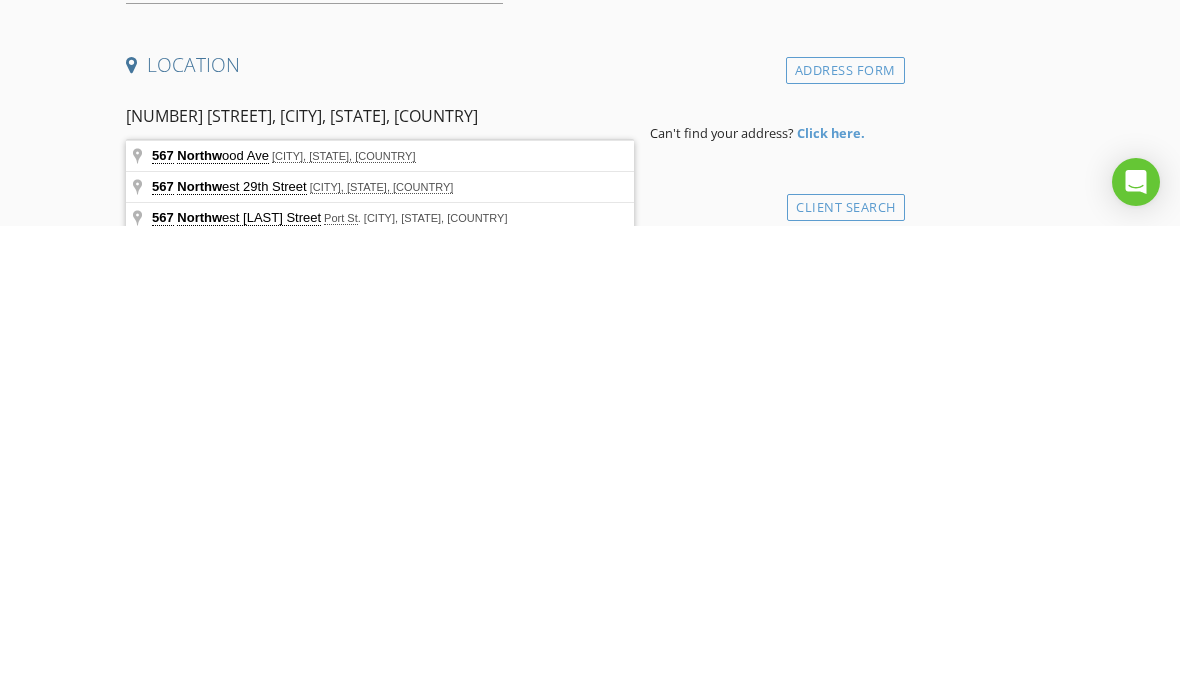 scroll, scrollTop: 496, scrollLeft: 0, axis: vertical 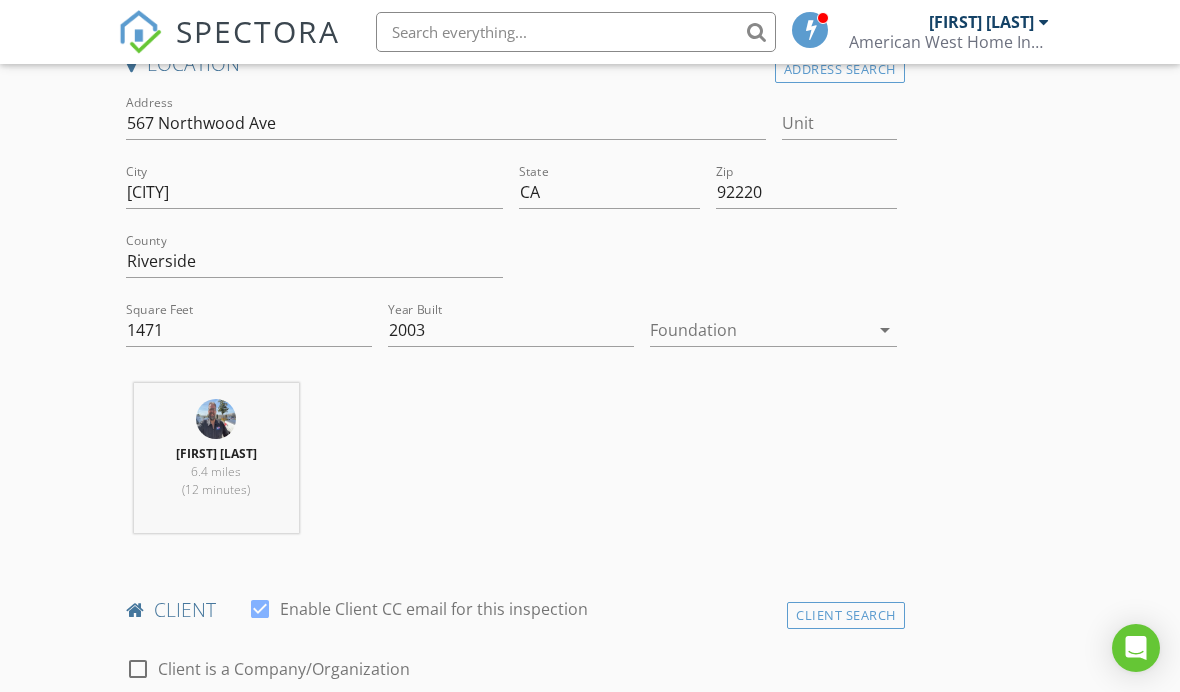 click at bounding box center (759, 330) 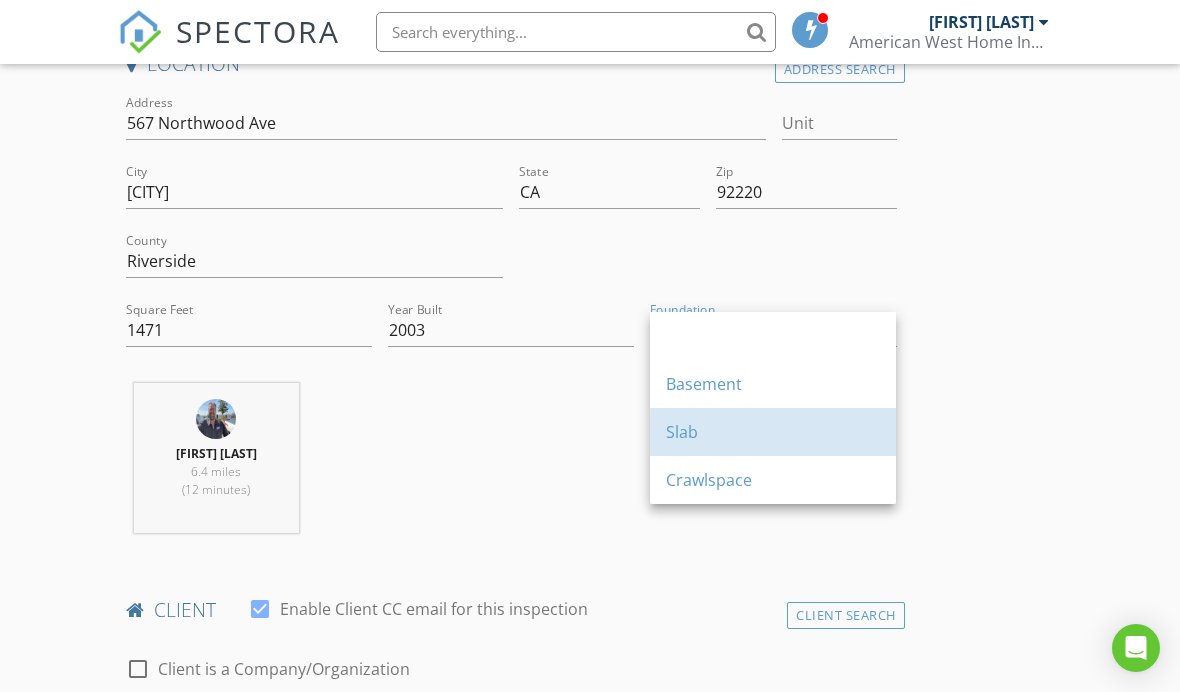 click on "Slab" at bounding box center (773, 432) 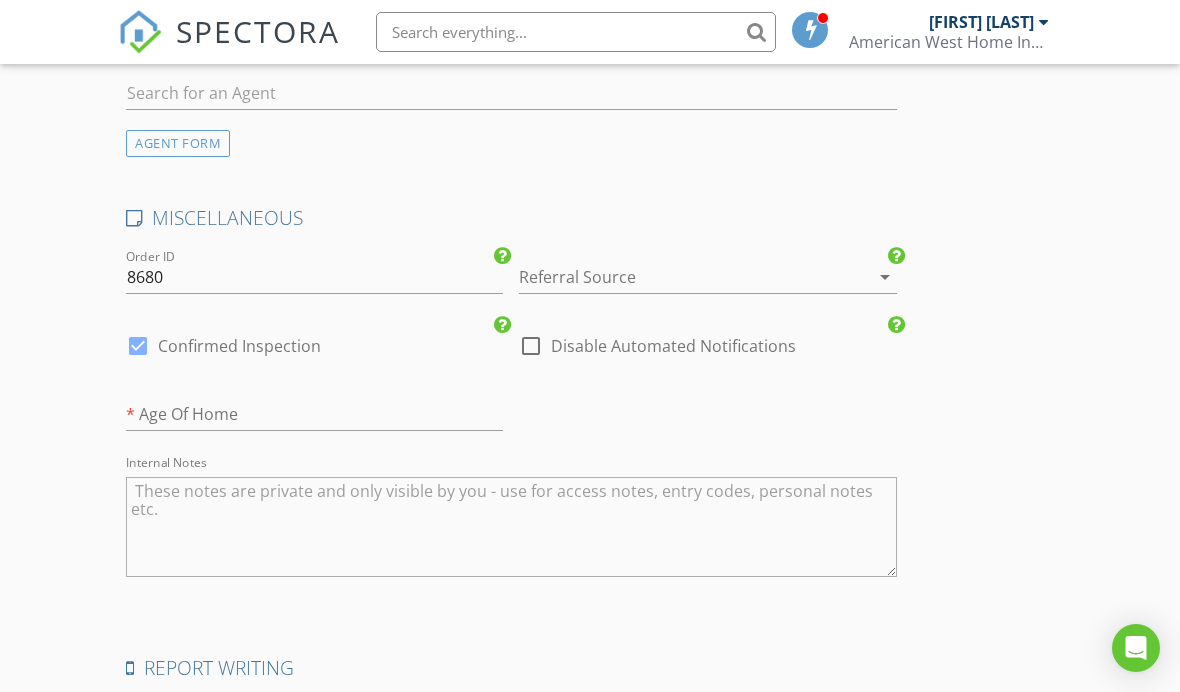 scroll, scrollTop: 2917, scrollLeft: 0, axis: vertical 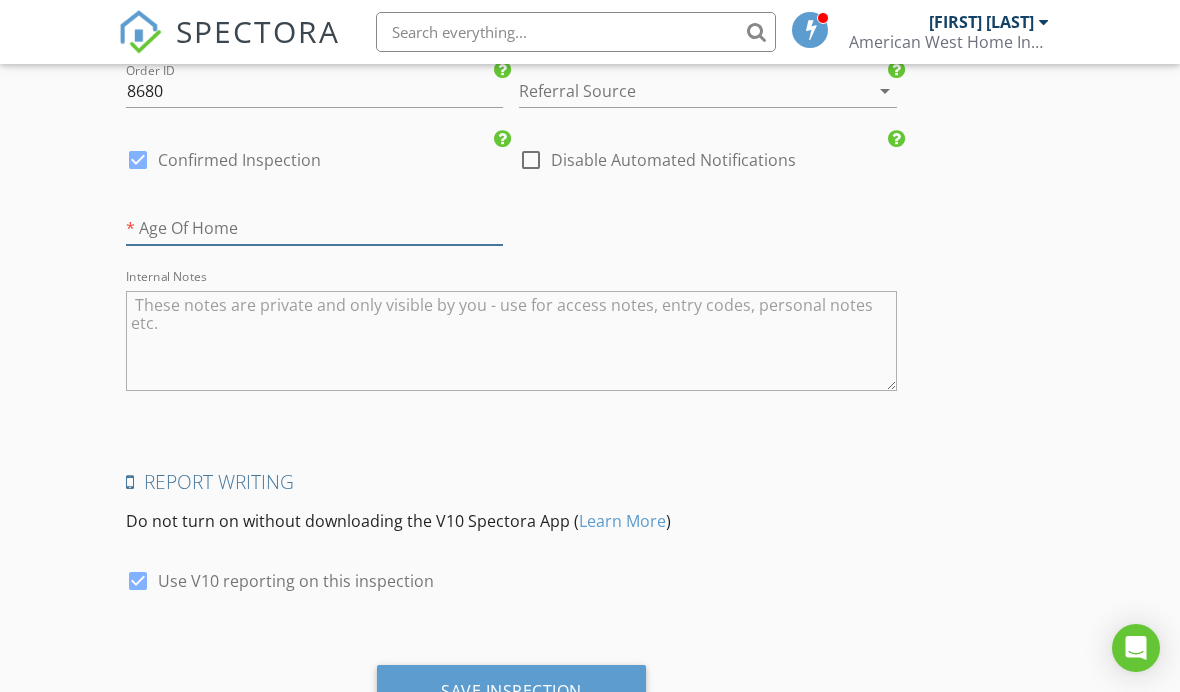 click at bounding box center [314, 228] 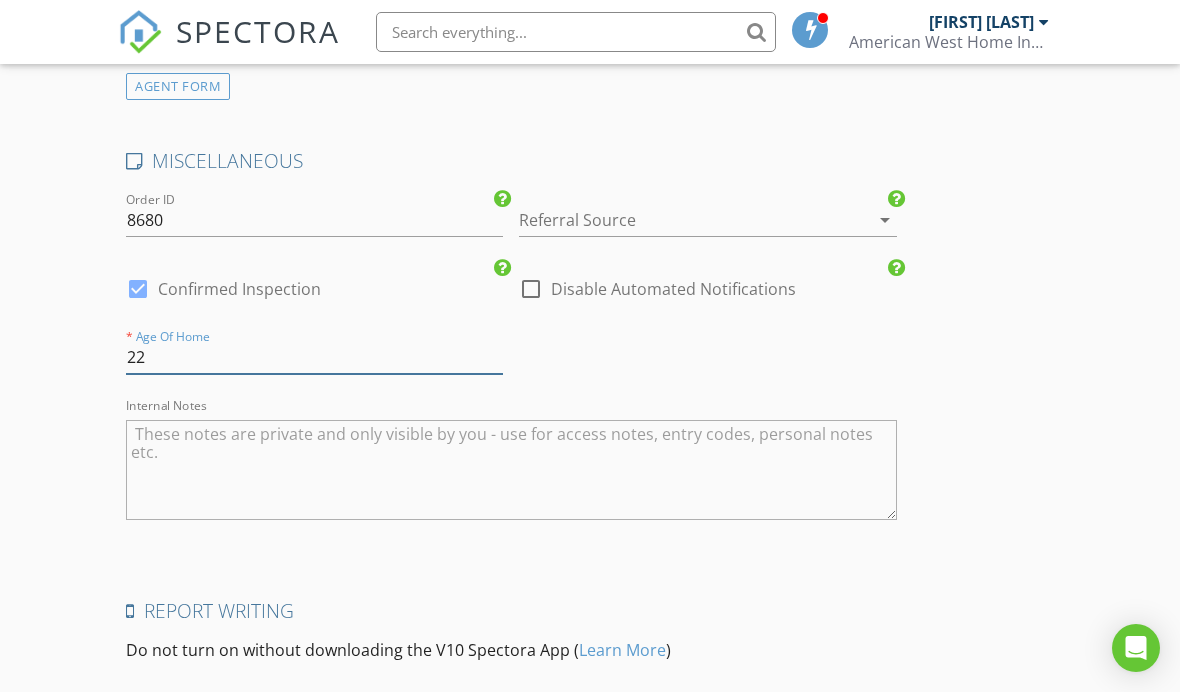 scroll, scrollTop: 2763, scrollLeft: 0, axis: vertical 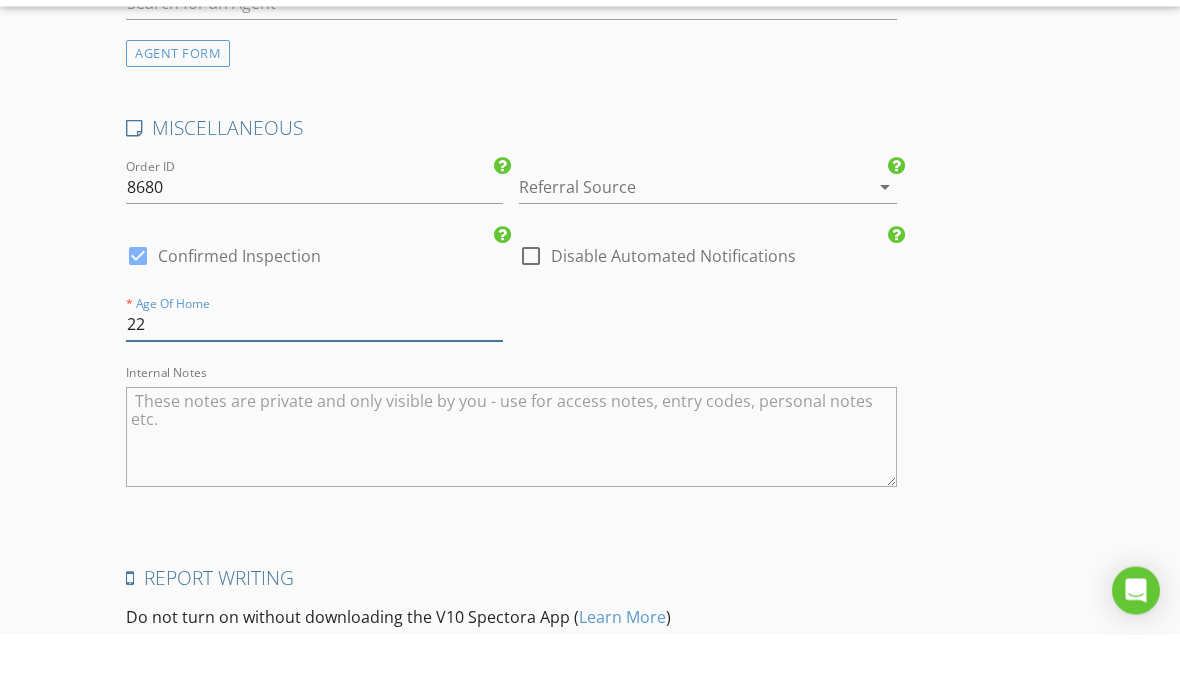 type on "22" 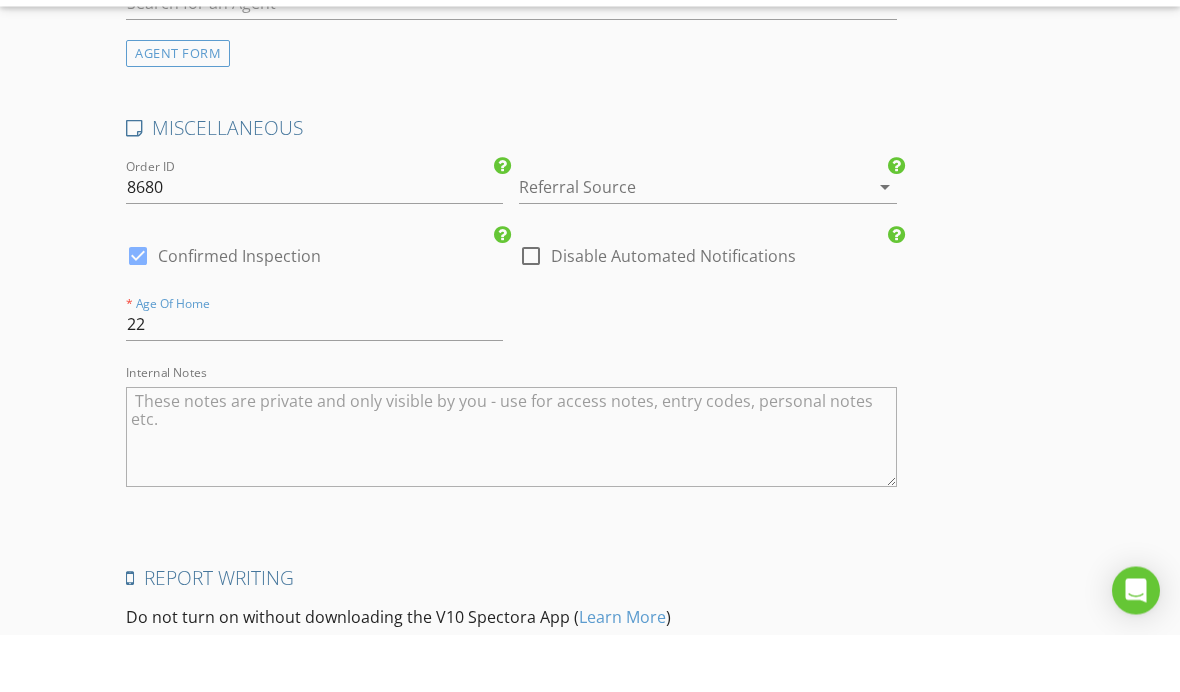 click at bounding box center [679, 245] 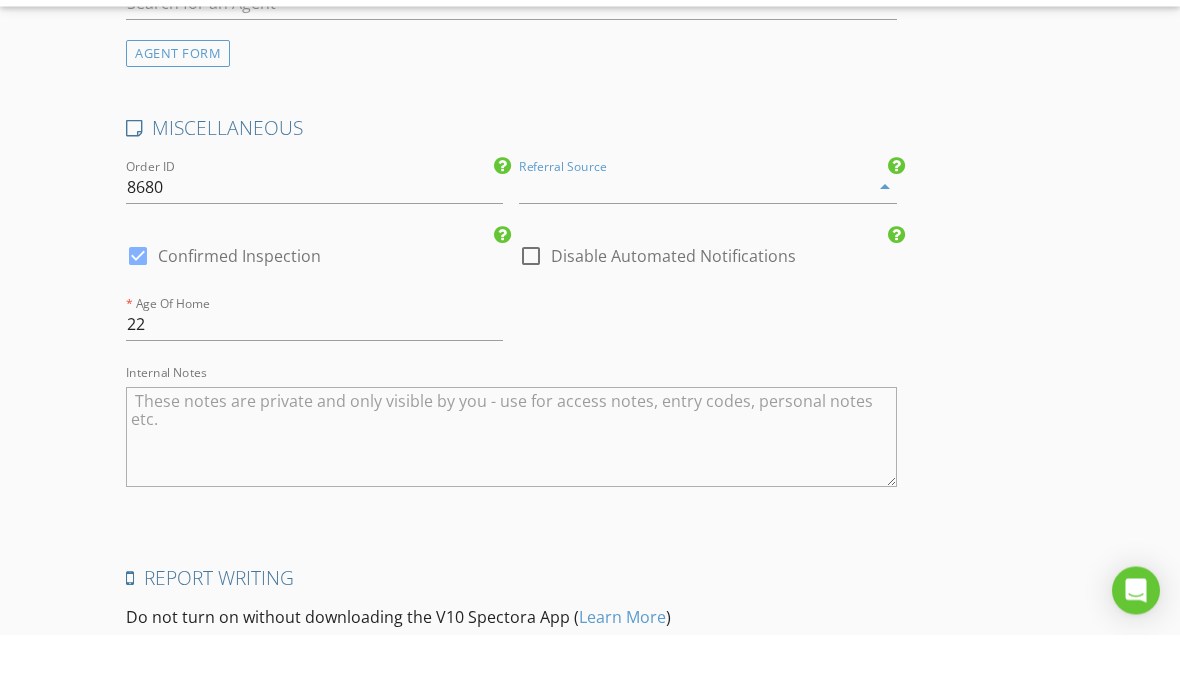 scroll, scrollTop: 2821, scrollLeft: 0, axis: vertical 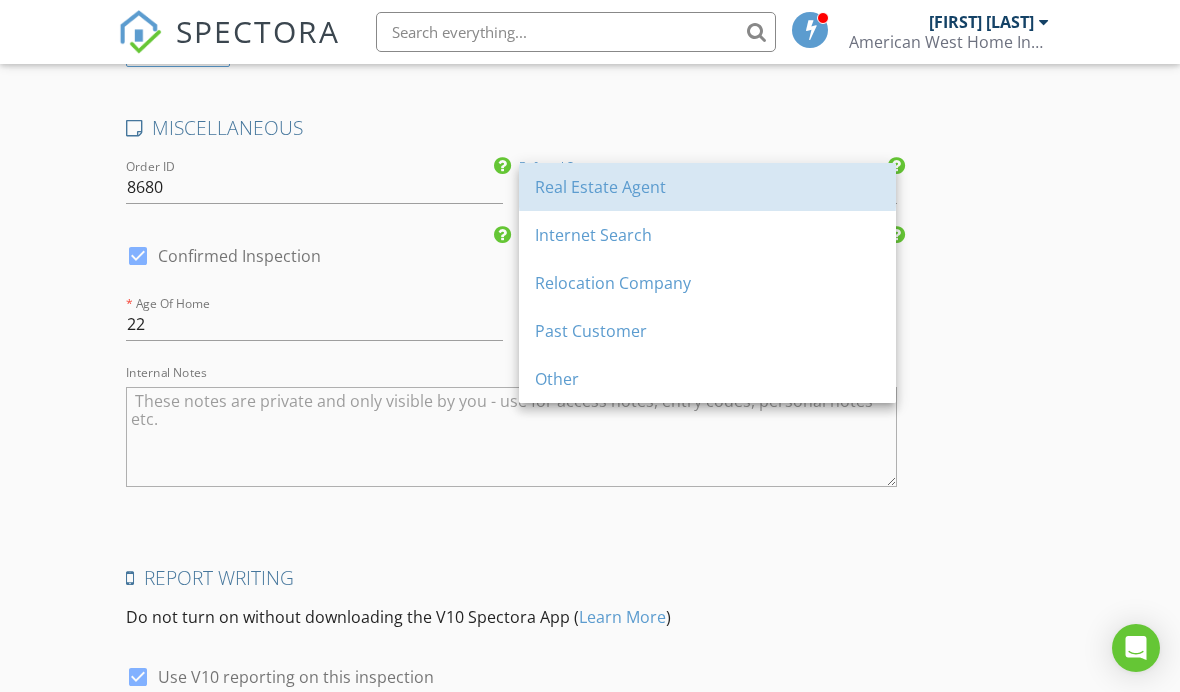 click on "Real Estate Agent" at bounding box center [707, 187] 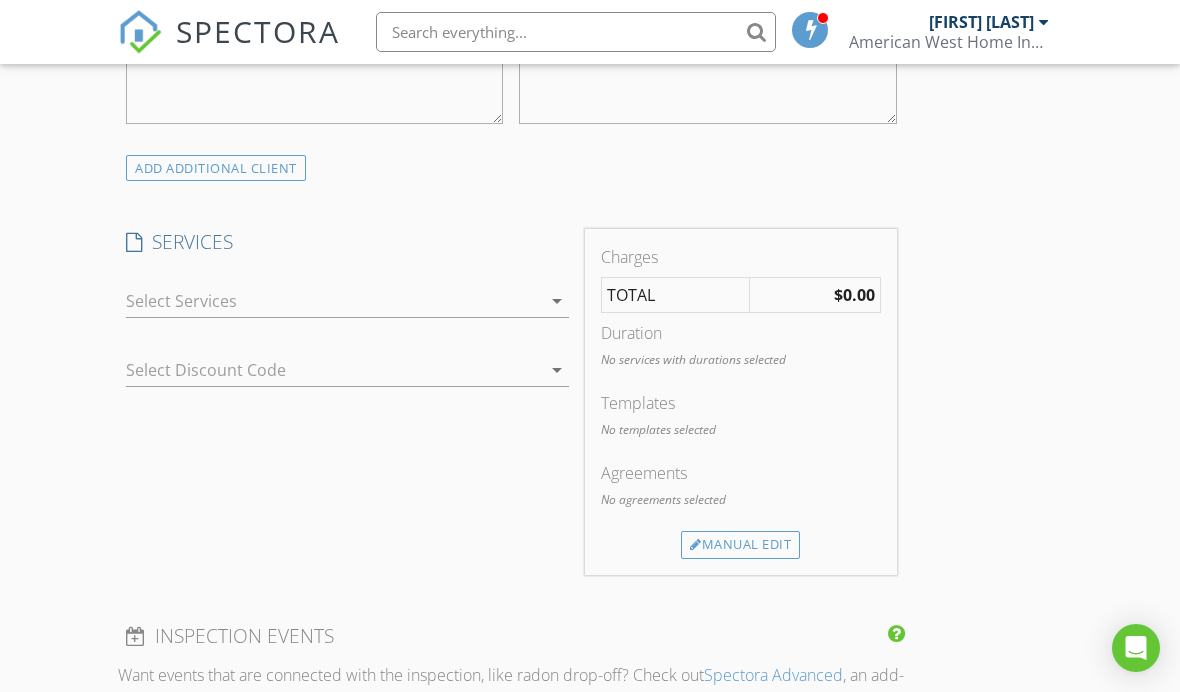 scroll, scrollTop: 1546, scrollLeft: 0, axis: vertical 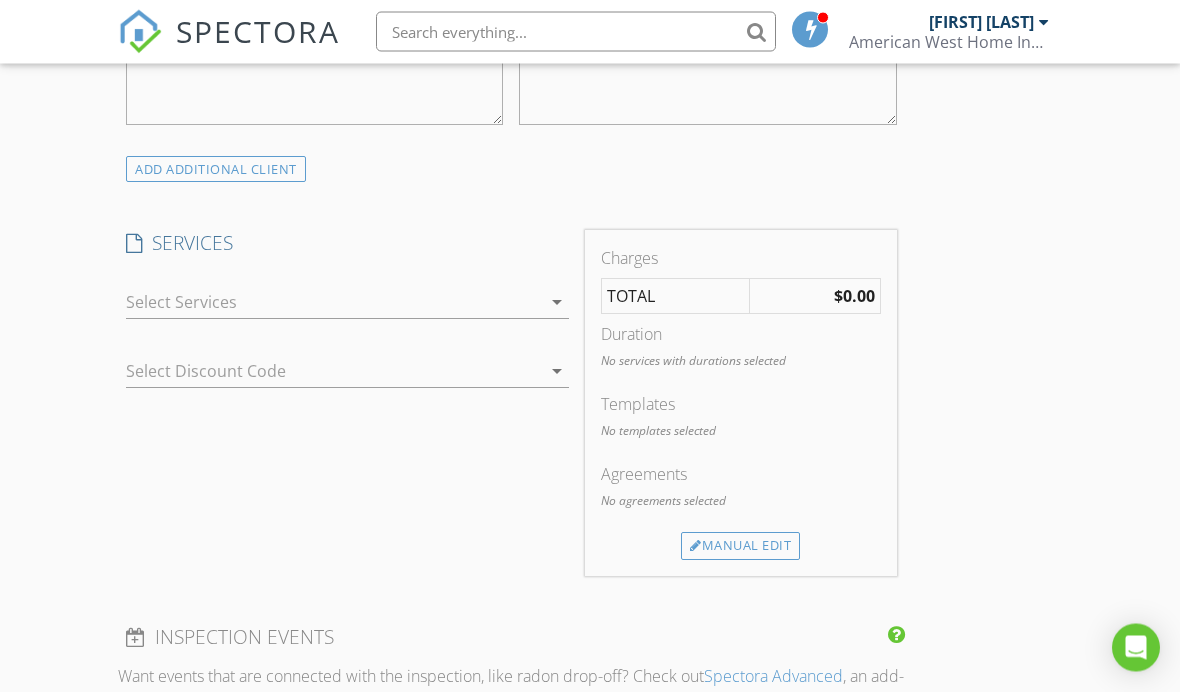 click at bounding box center (333, 303) 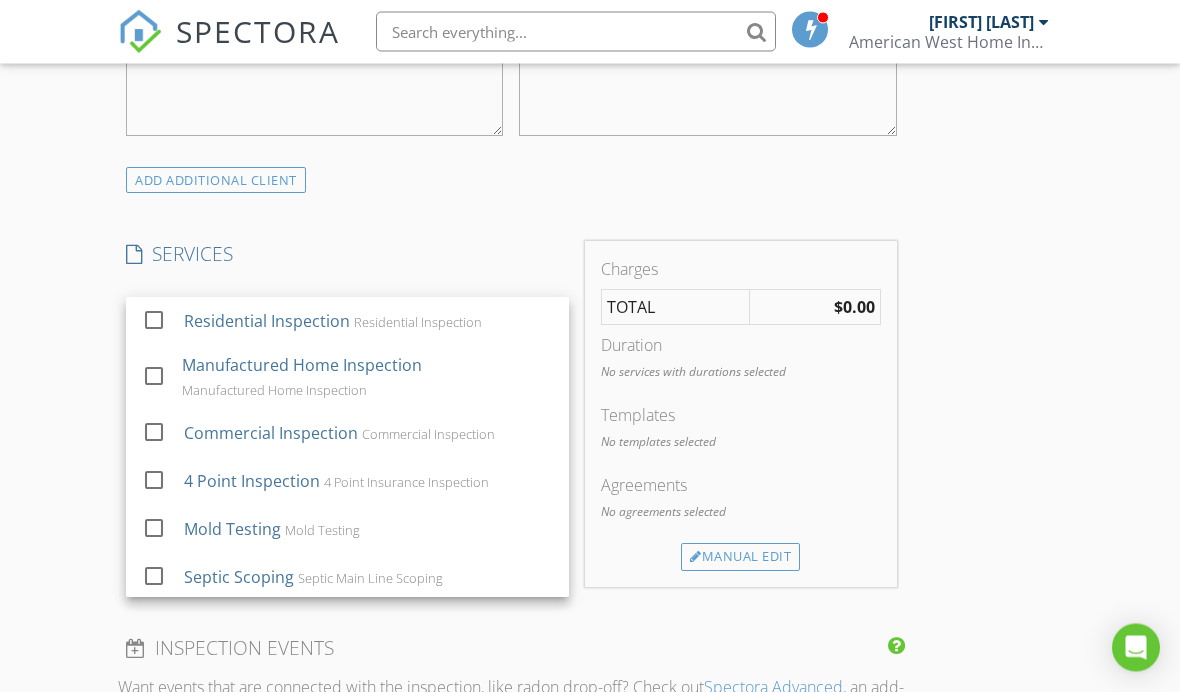 scroll, scrollTop: 1536, scrollLeft: 0, axis: vertical 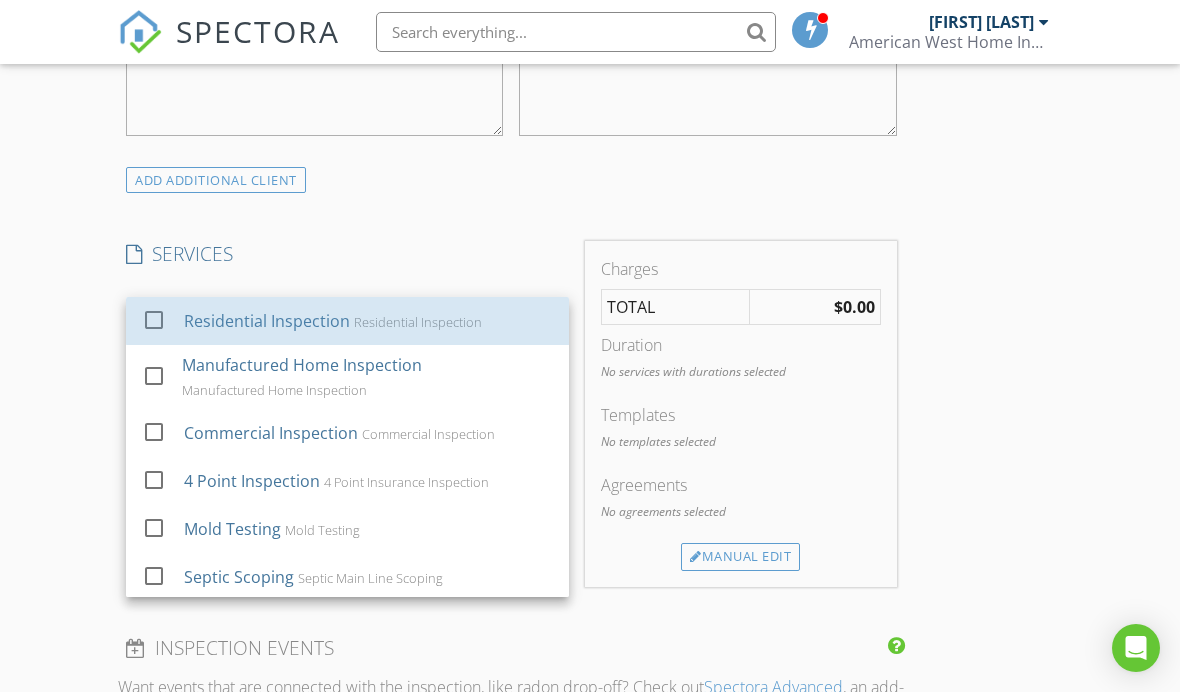 click on "Residential Inspection" at bounding box center [418, 322] 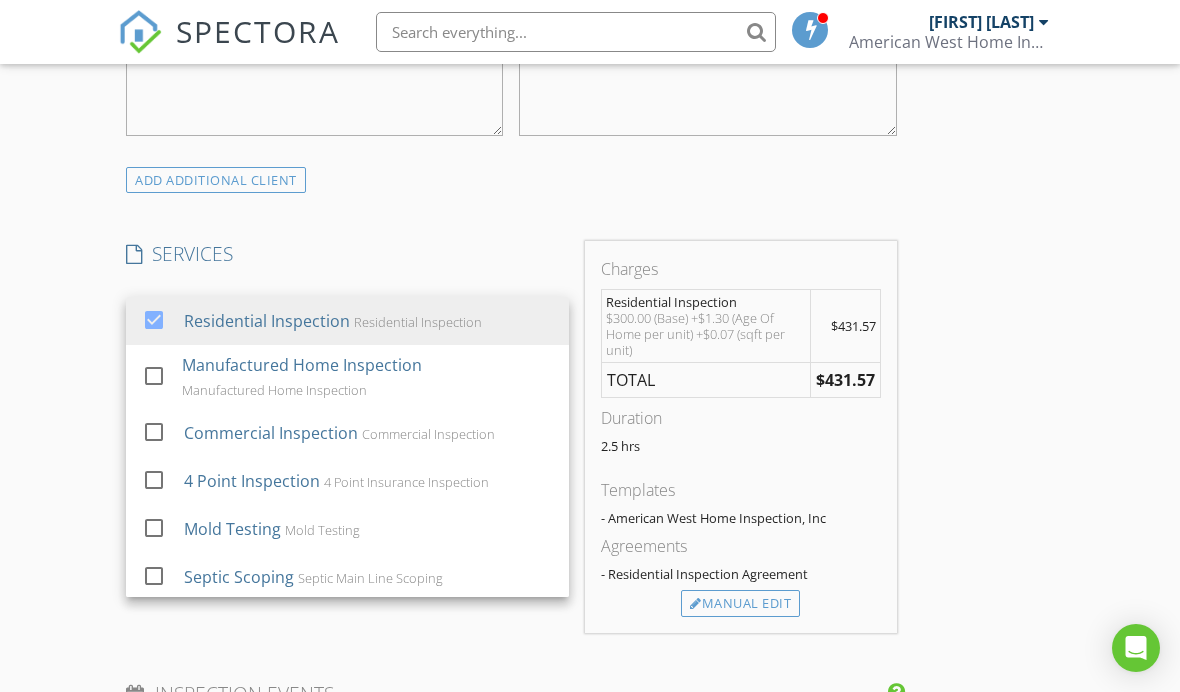 click on "New Inspection
Click here to use the New Order Form
INSPECTOR(S)
check_box   [FIRST] [LAST]   PRIMARY   [FIRST] [LAST] arrow_drop_down   check_box_outline_blank [FIRST] [LAST] specifically requested
Date/Time
Location
Address Search       Address 567 Northwood Ave   Unit   City Banning   State CA   Zip 92220   County Riverside     Square Feet 1471   Year Built 2003   Foundation Slab arrow_drop_down     [FIRST] [LAST]     6.4 miles     (12 minutes)
client
check_box Enable Client CC email for this inspection   Client Search     check_box_outline_blank Client is a Company/Organization     First Name   Last Name   Email   CC Email   Phone   Address   City   State   Zip       Notes   Private Notes
ADDITIONAL client
SERVICES
check_box   Residential Inspection   Residential Inspection" at bounding box center [590, 405] 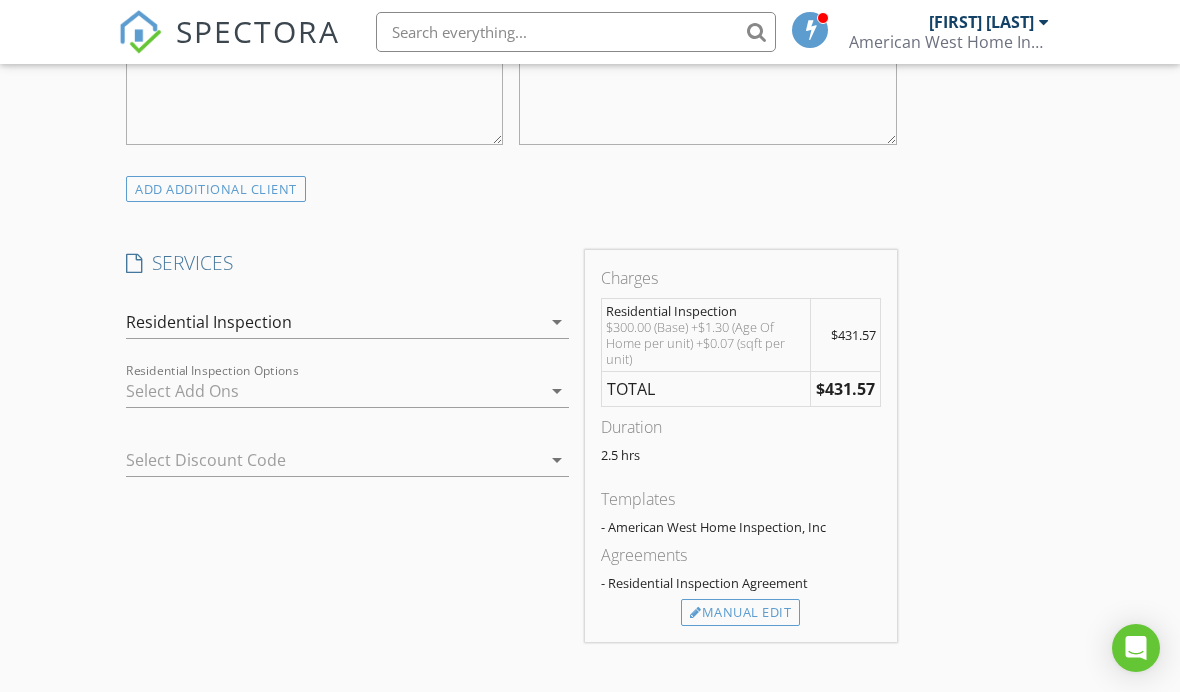 scroll, scrollTop: 1548, scrollLeft: 0, axis: vertical 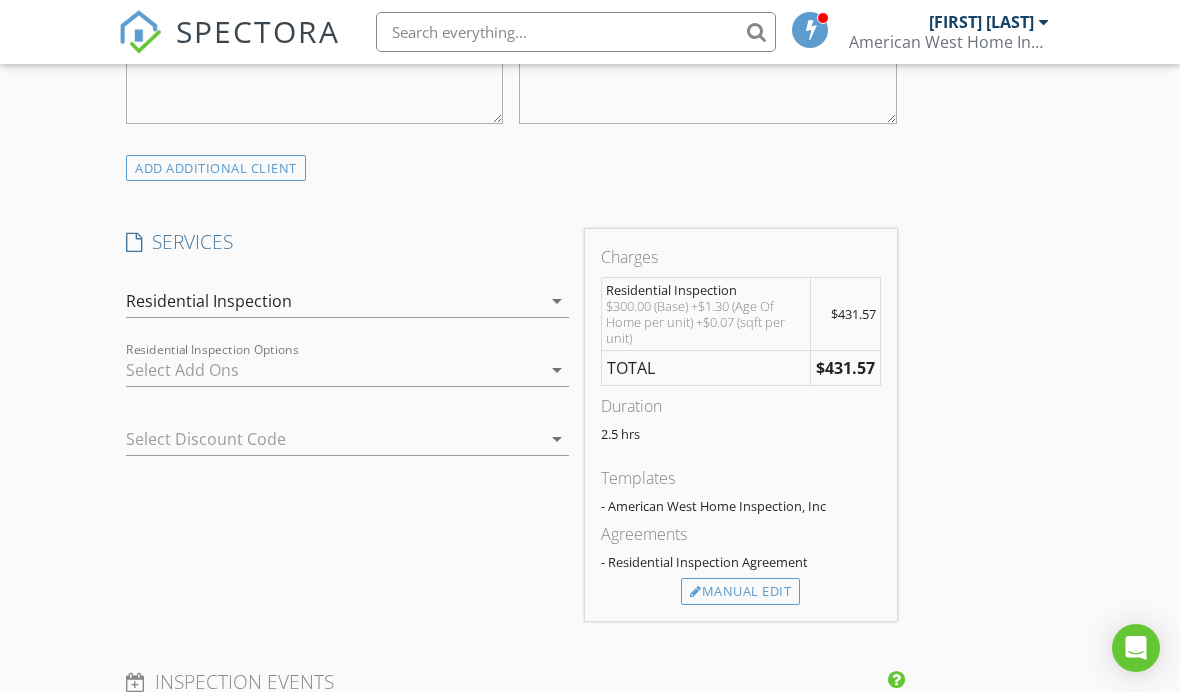 click on "Manual Edit" at bounding box center (740, 592) 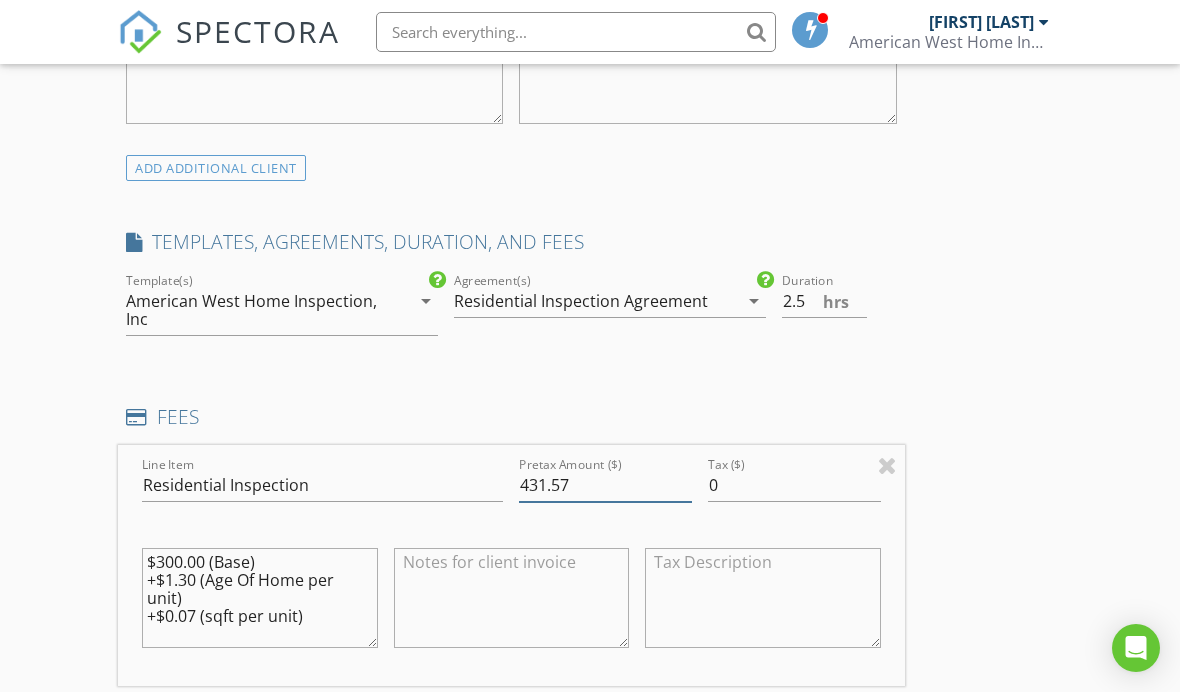 click on "431.57" at bounding box center (605, 485) 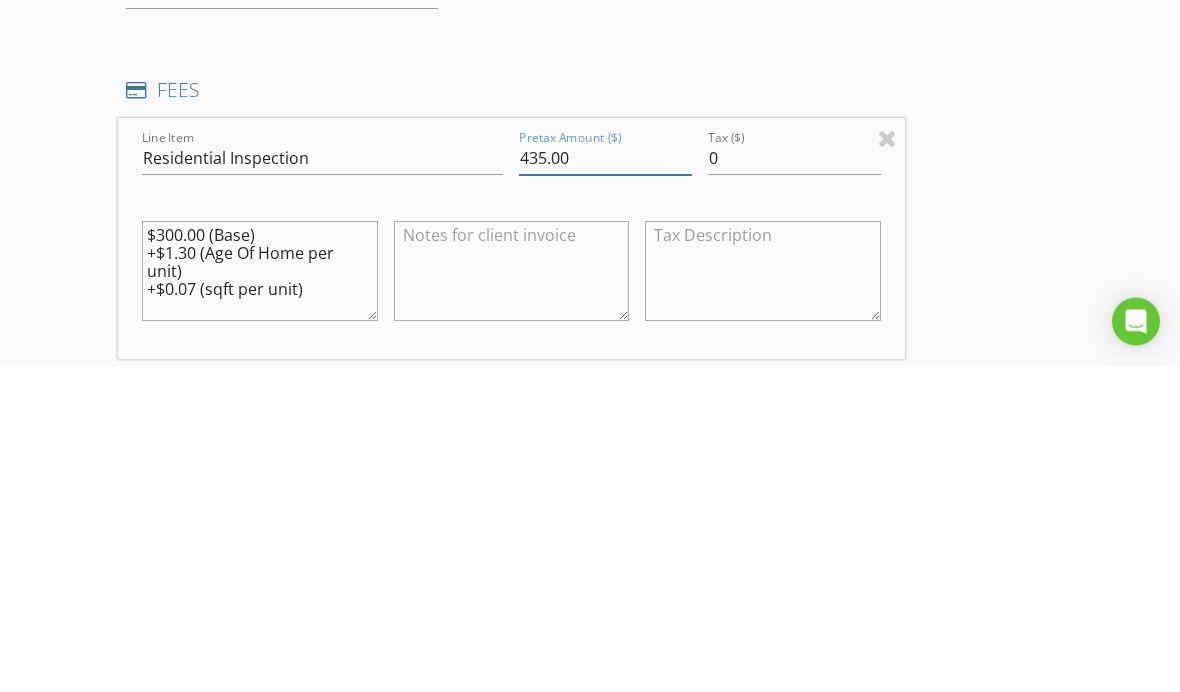 type on "435.00" 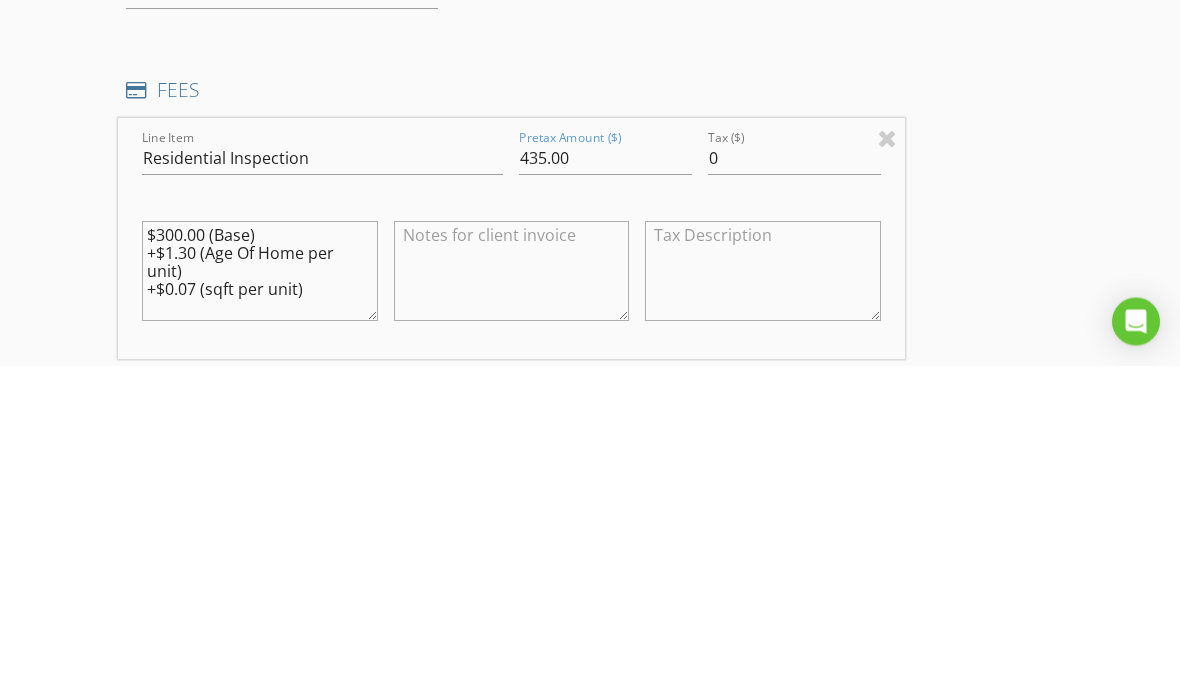 click on "New Inspection
Click here to use the New Order Form
INSPECTOR(S)
check_box   [FIRST] [LAST]   PRIMARY   [FIRST] [LAST] arrow_drop_down   check_box_outline_blank [FIRST] [LAST] specifically requested
Date/Time
Location
Address Search       Address 567 Northwood Ave   Unit   City Banning   State CA   Zip 92220   County Riverside     Square Feet 1471   Year Built 2003   Foundation Slab arrow_drop_down     [FIRST] [LAST]     6.4 miles     (12 minutes)
client
check_box Enable Client CC email for this inspection   Client Search     check_box_outline_blank Client is a Company/Organization     First Name   Last Name   Email   CC Email   Phone   Address   City   State   Zip       Notes   Private Notes
ADDITIONAL client
SERVICES
check_box   Residential Inspection   Residential Inspection" at bounding box center [590, 488] 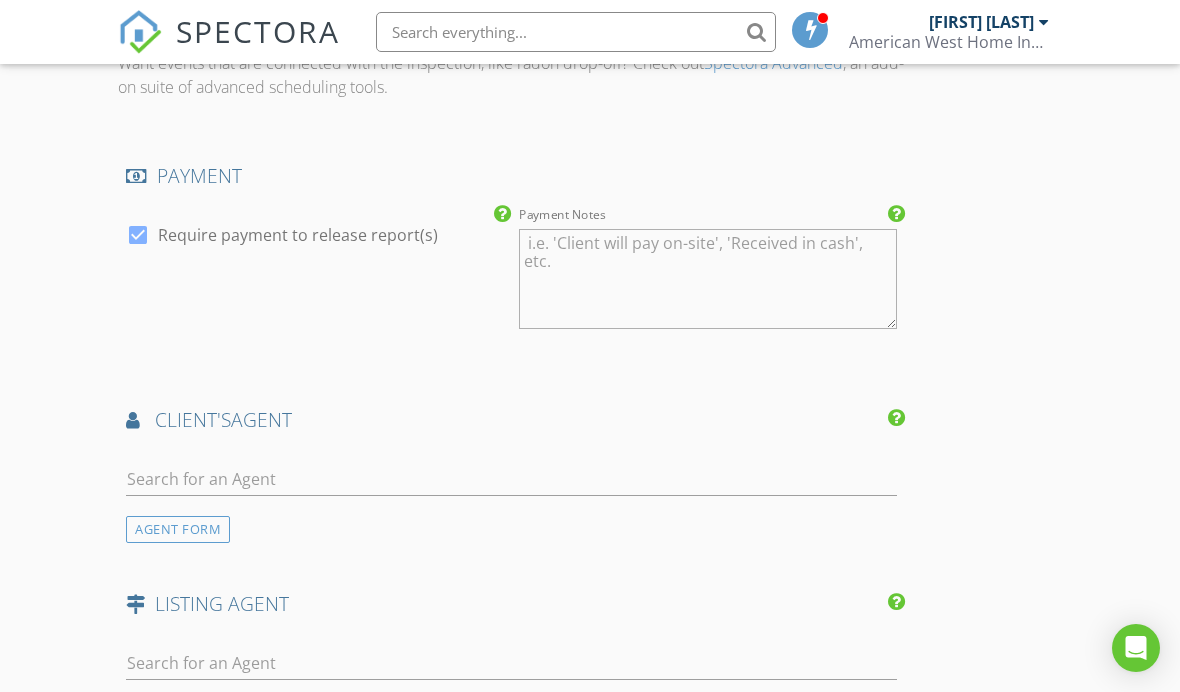 scroll, scrollTop: 2397, scrollLeft: 0, axis: vertical 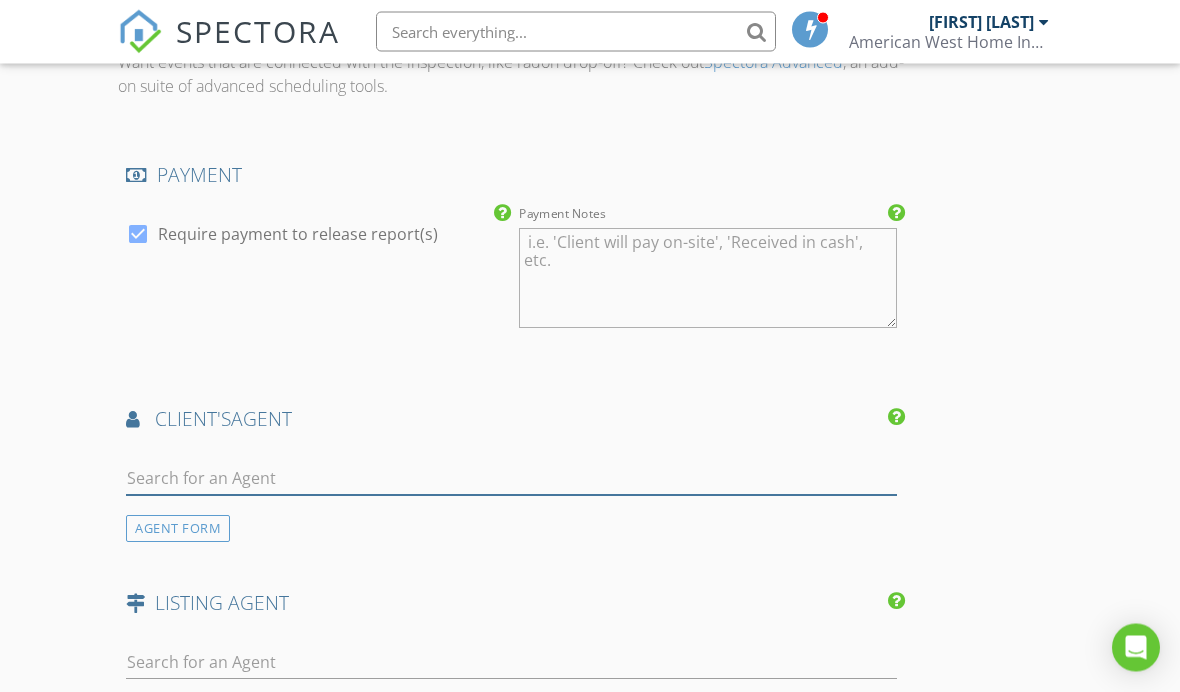 click at bounding box center (511, 479) 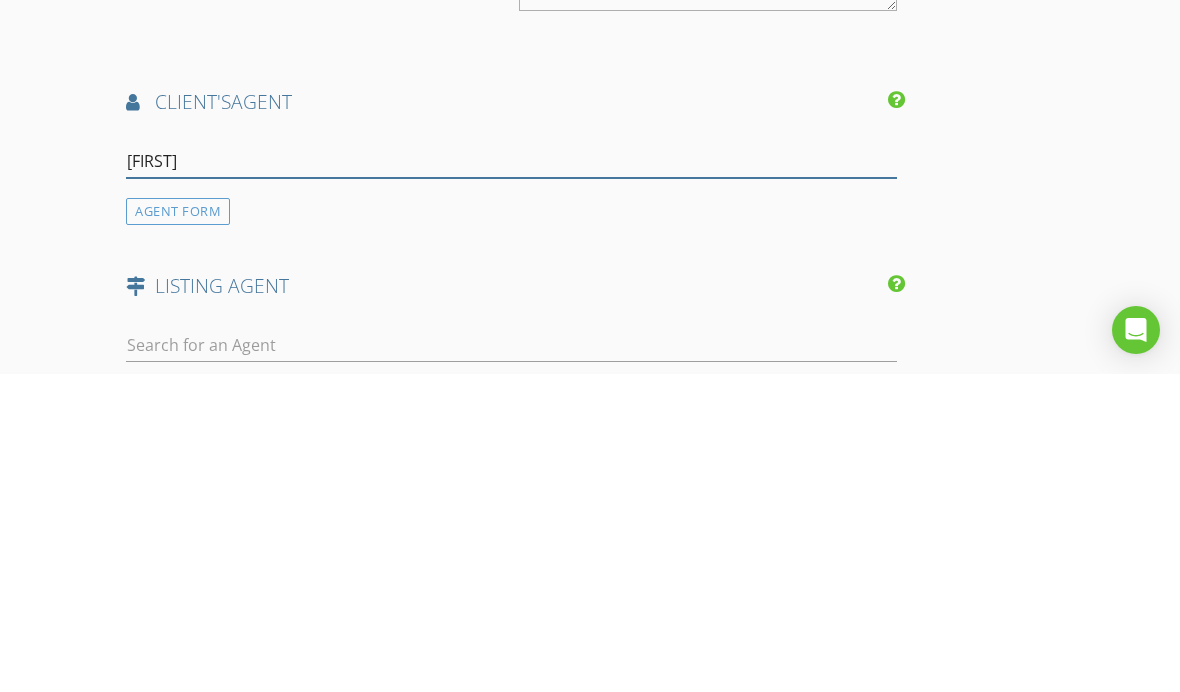 type on "Bonnie" 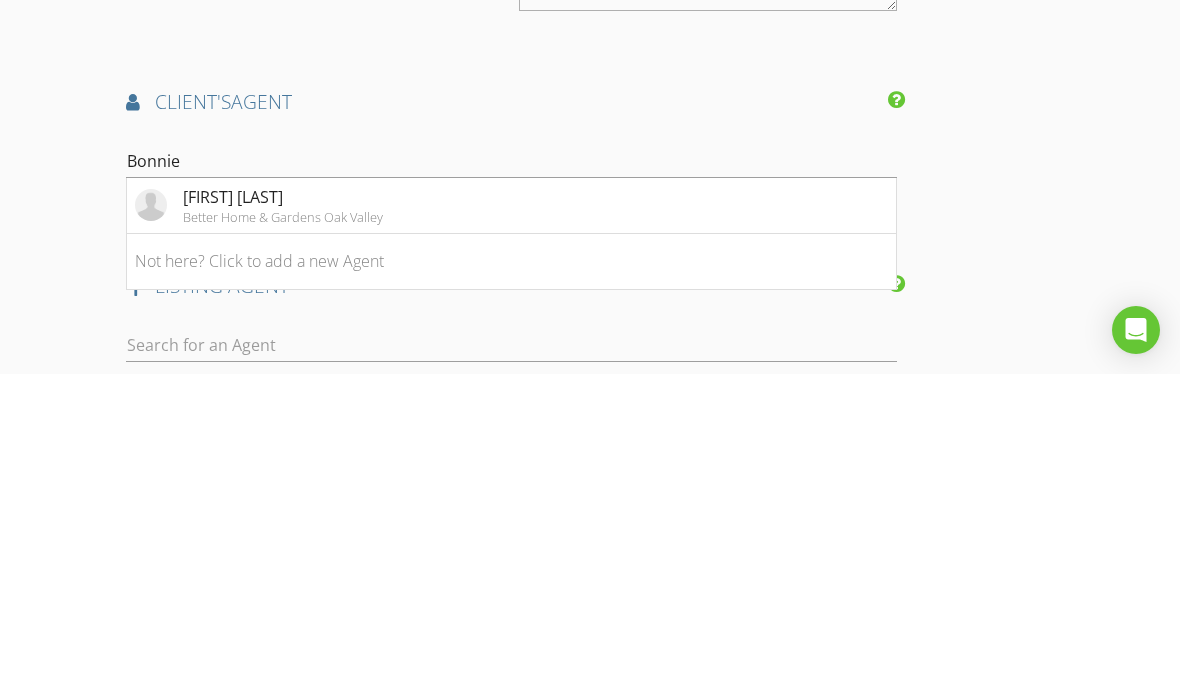 click on "Better Home & Gardens Oak Valley" at bounding box center [283, 535] 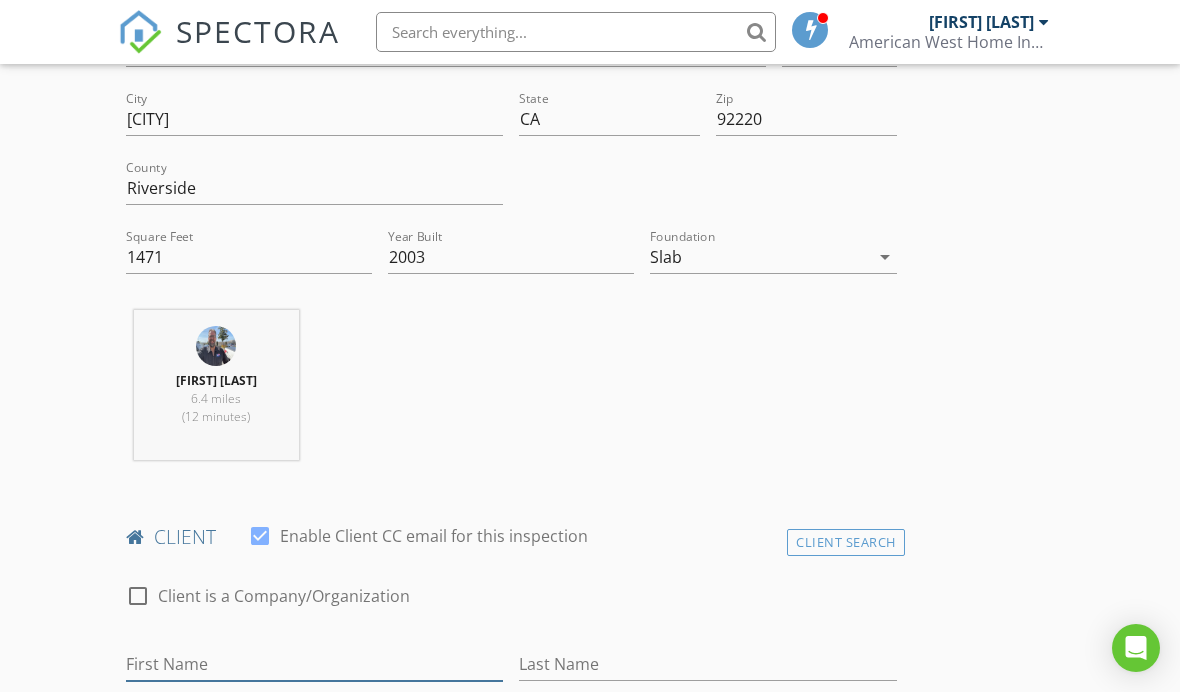 click on "First Name" at bounding box center (314, 664) 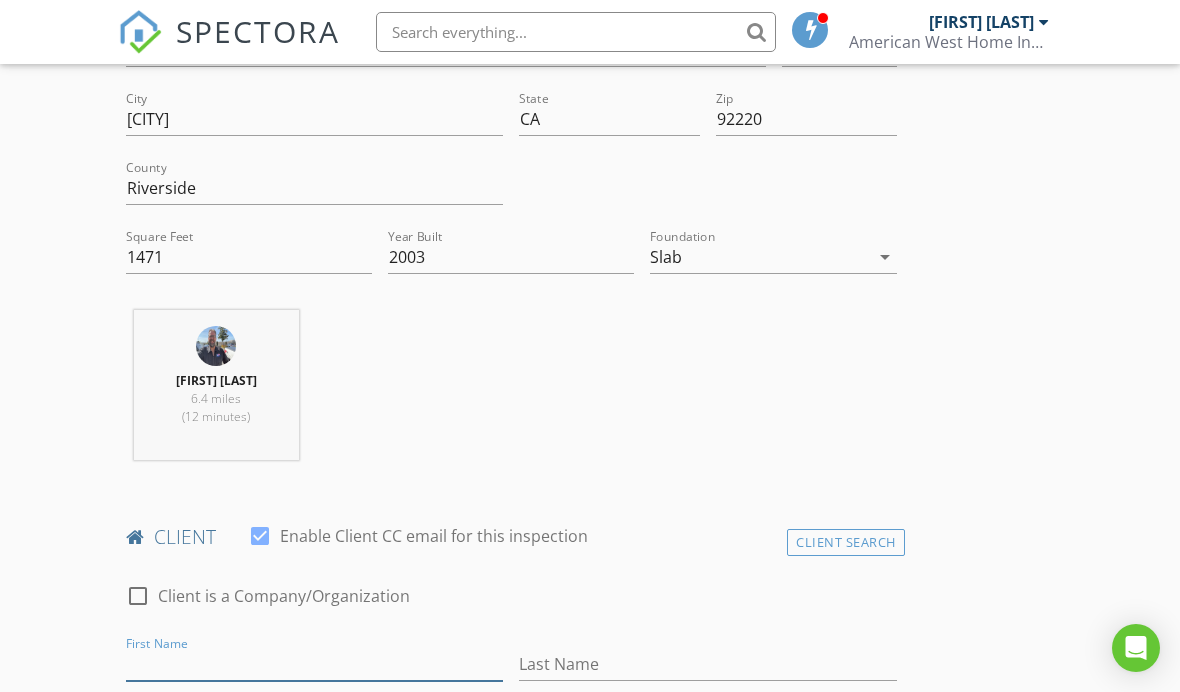 scroll, scrollTop: 610, scrollLeft: 0, axis: vertical 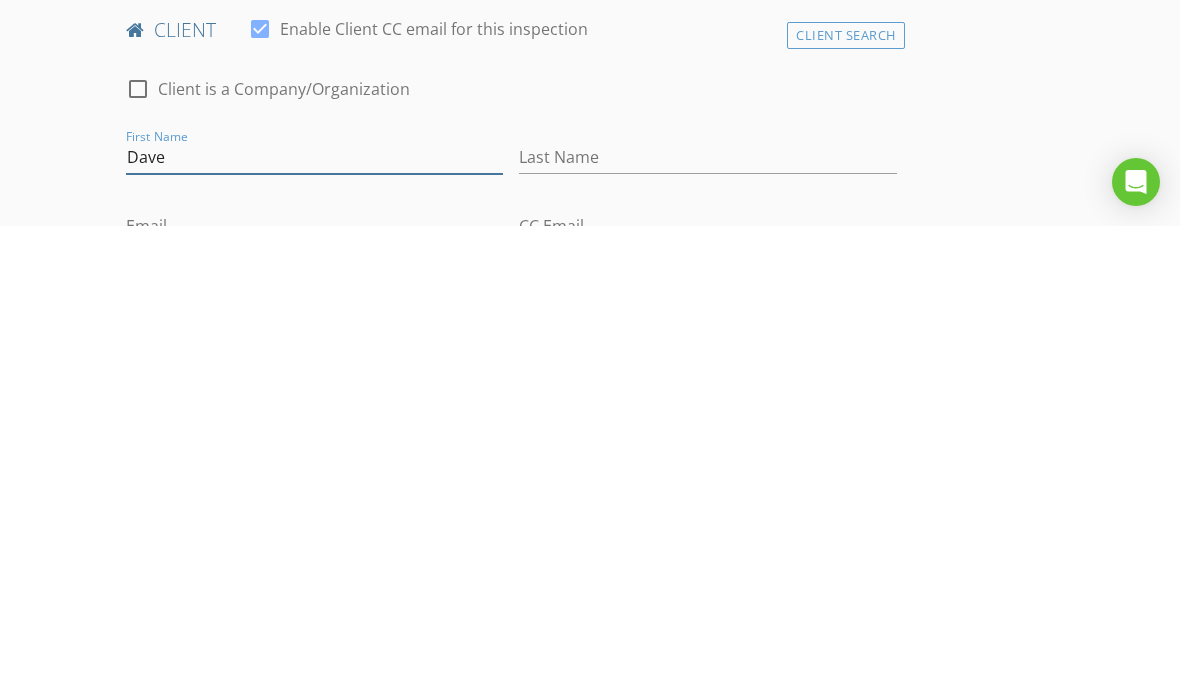type on "Dave" 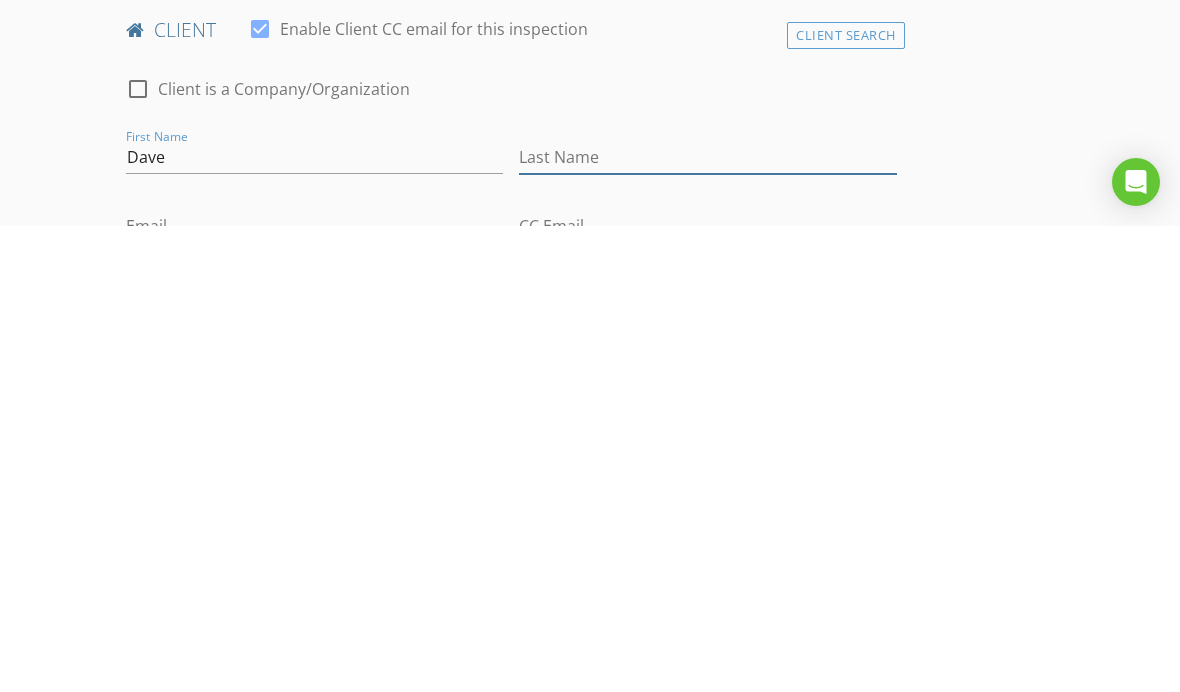 click on "Last Name" at bounding box center (707, 623) 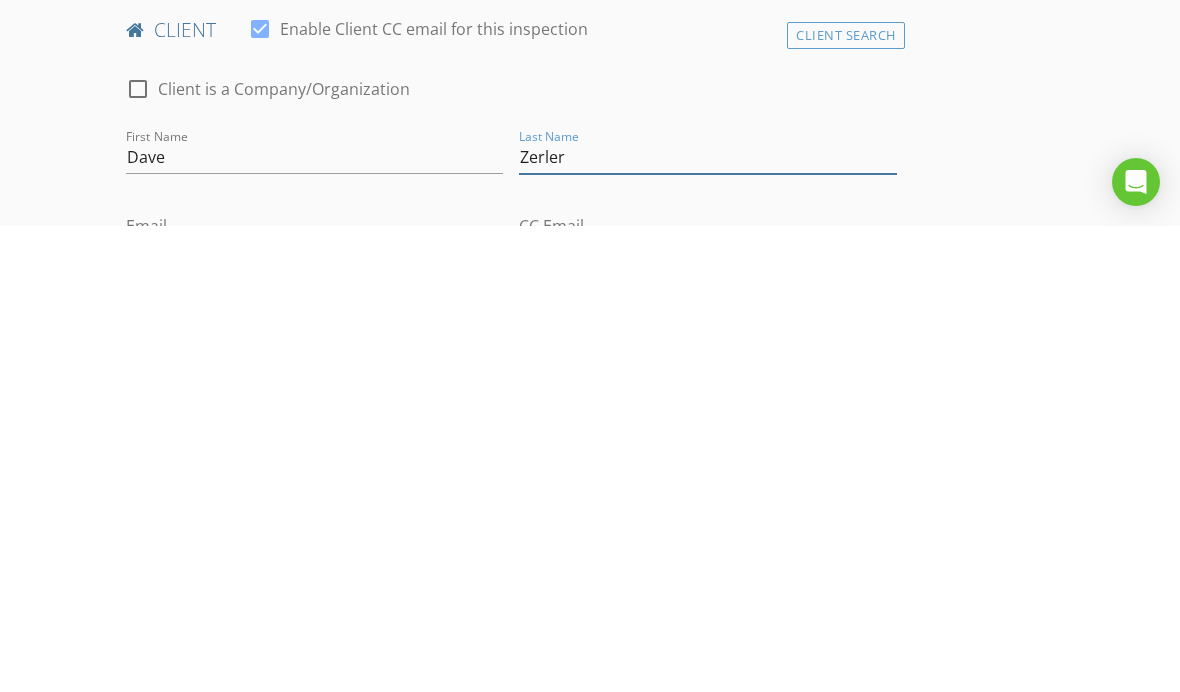 type on "Zerler" 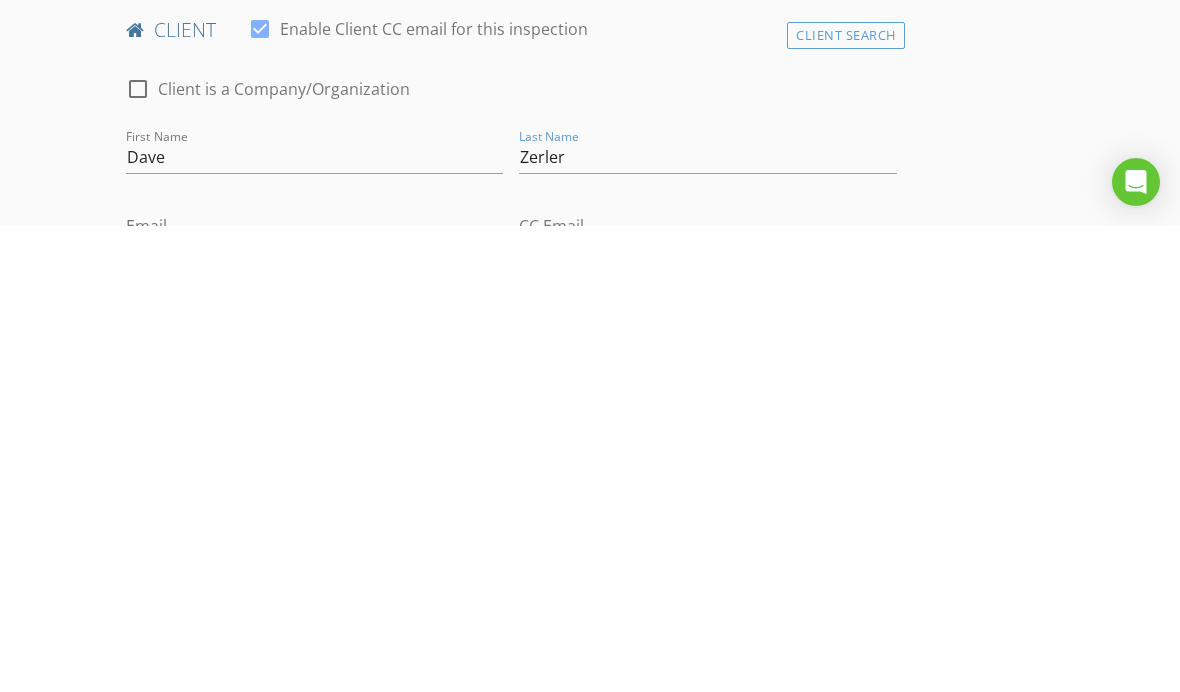 click on "Email" at bounding box center (314, 692) 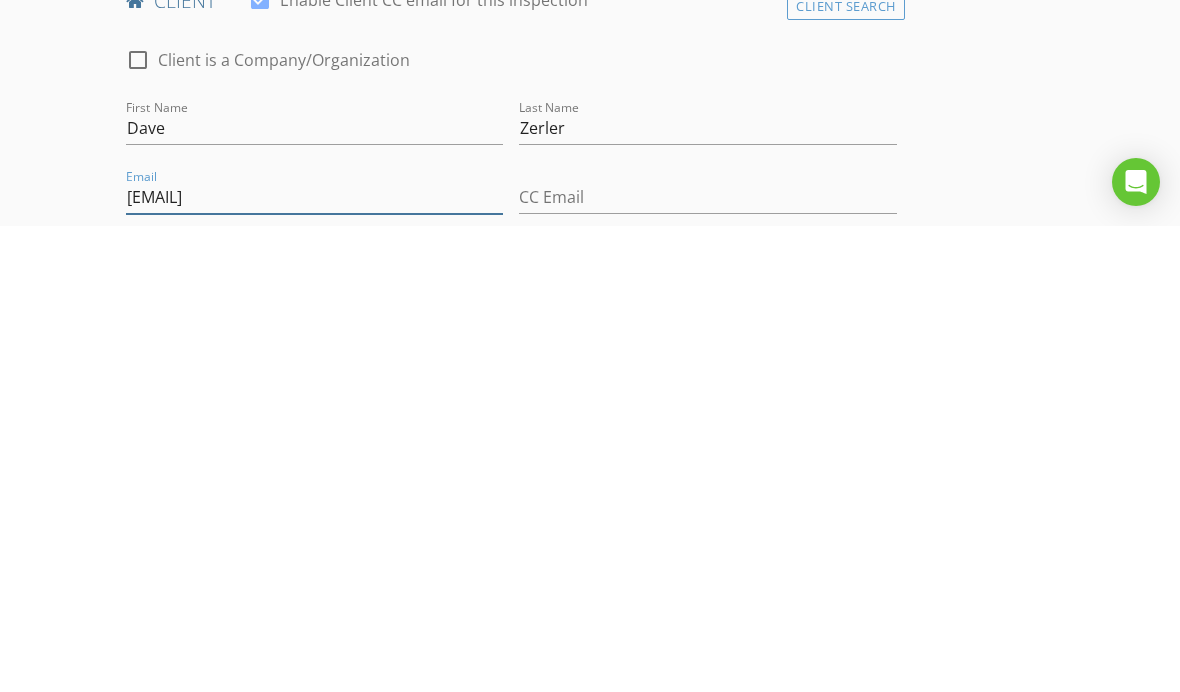 scroll, scrollTop: 670, scrollLeft: 0, axis: vertical 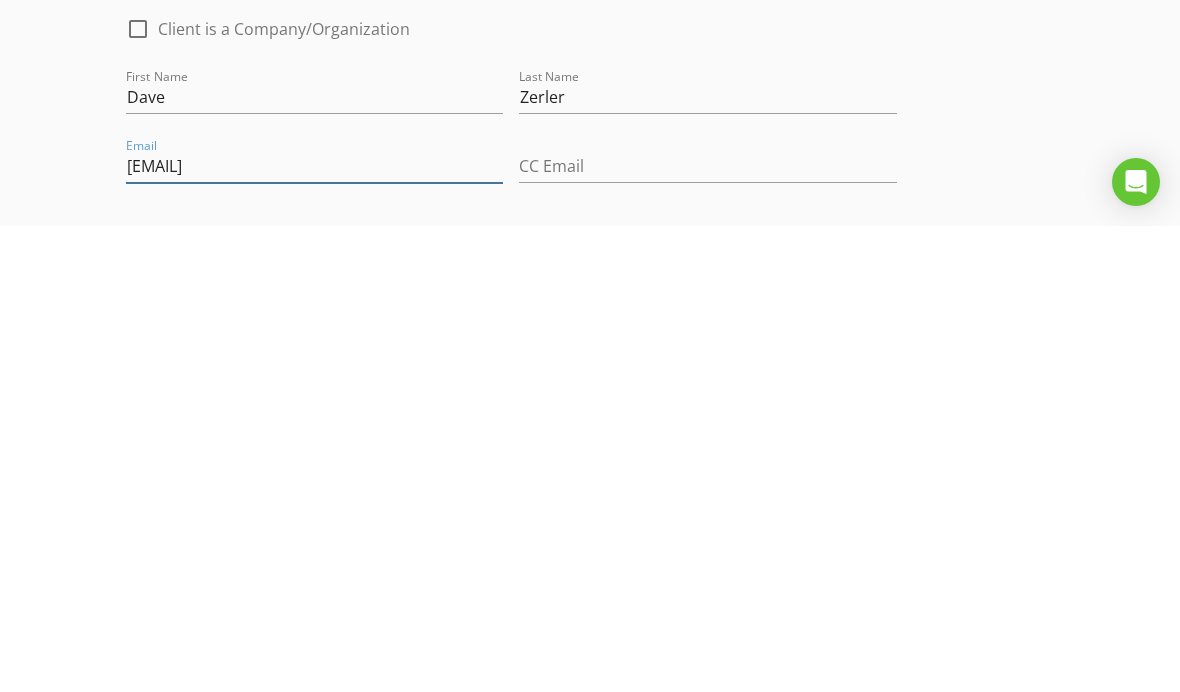 type on "[EMAIL]" 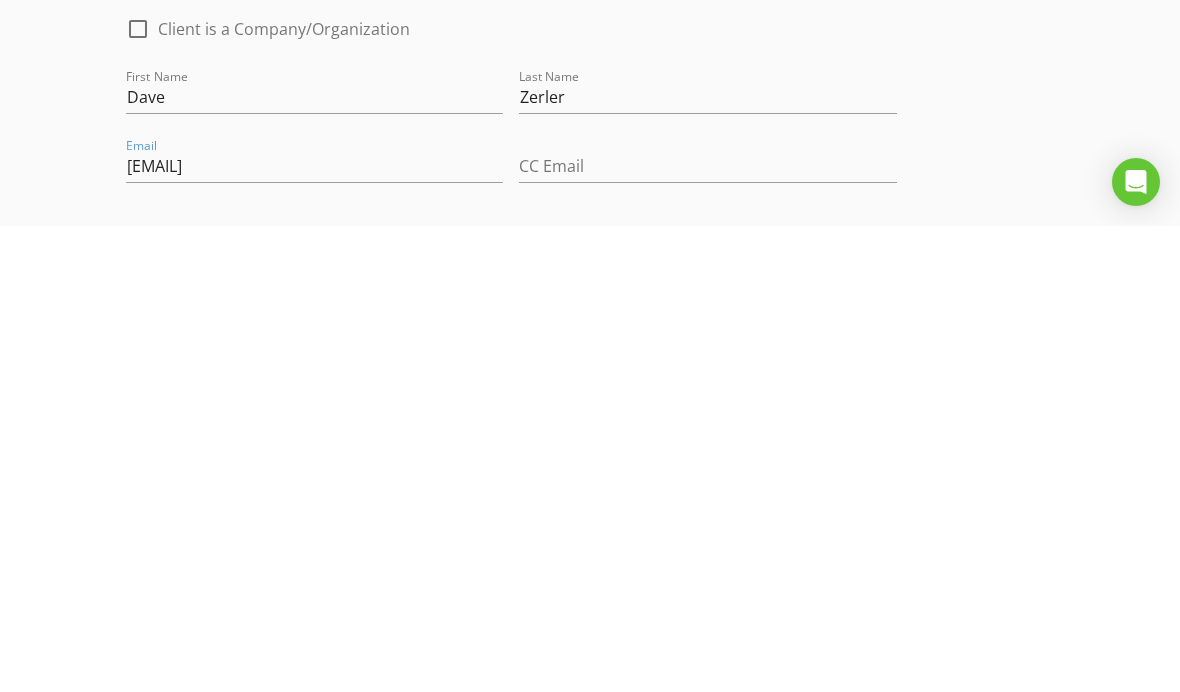 click on "Phone" at bounding box center [314, 701] 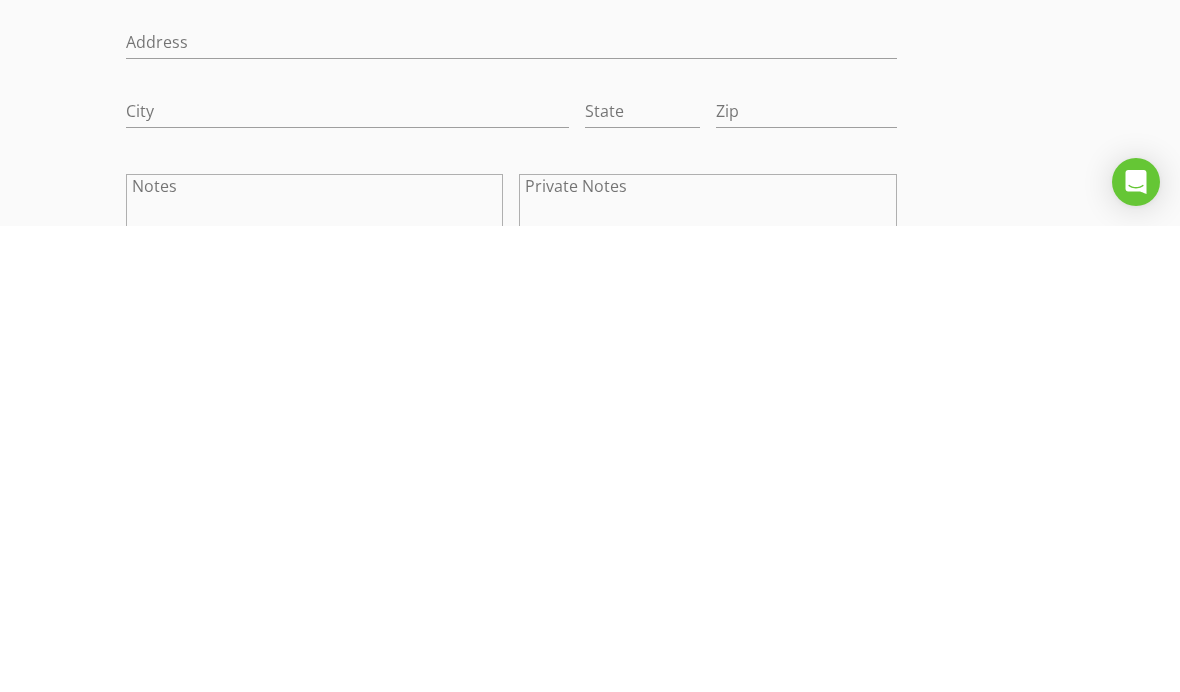 scroll, scrollTop: 933, scrollLeft: 0, axis: vertical 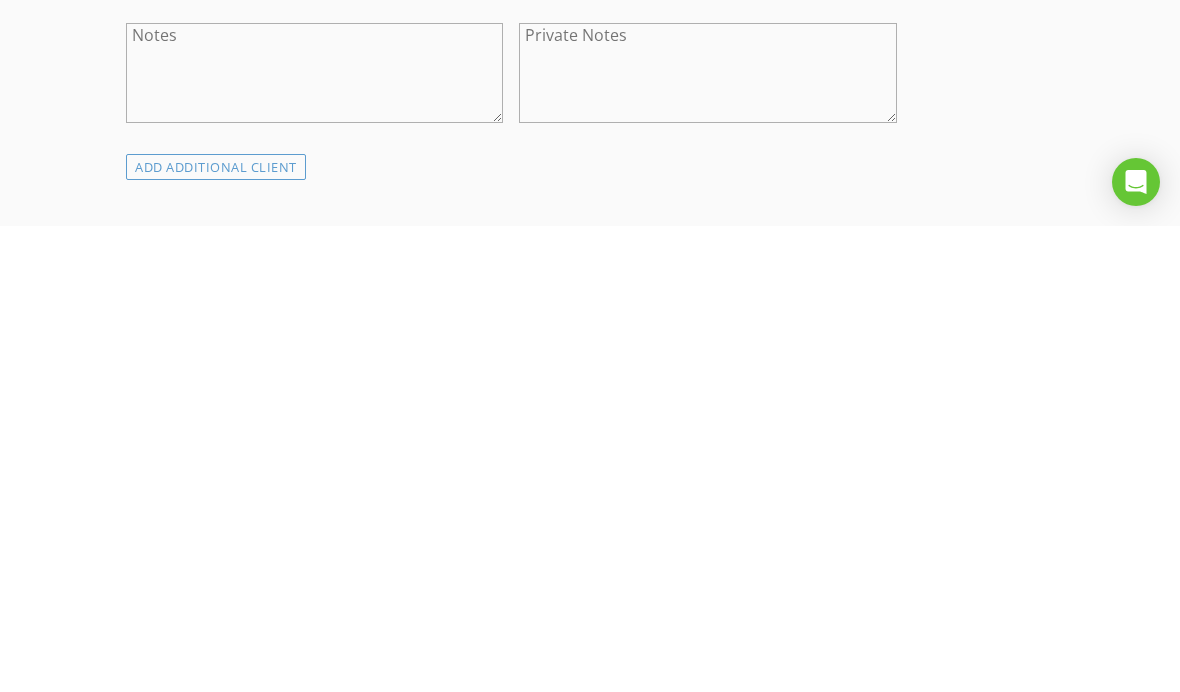 click on "ADD ADDITIONAL client" at bounding box center [216, 633] 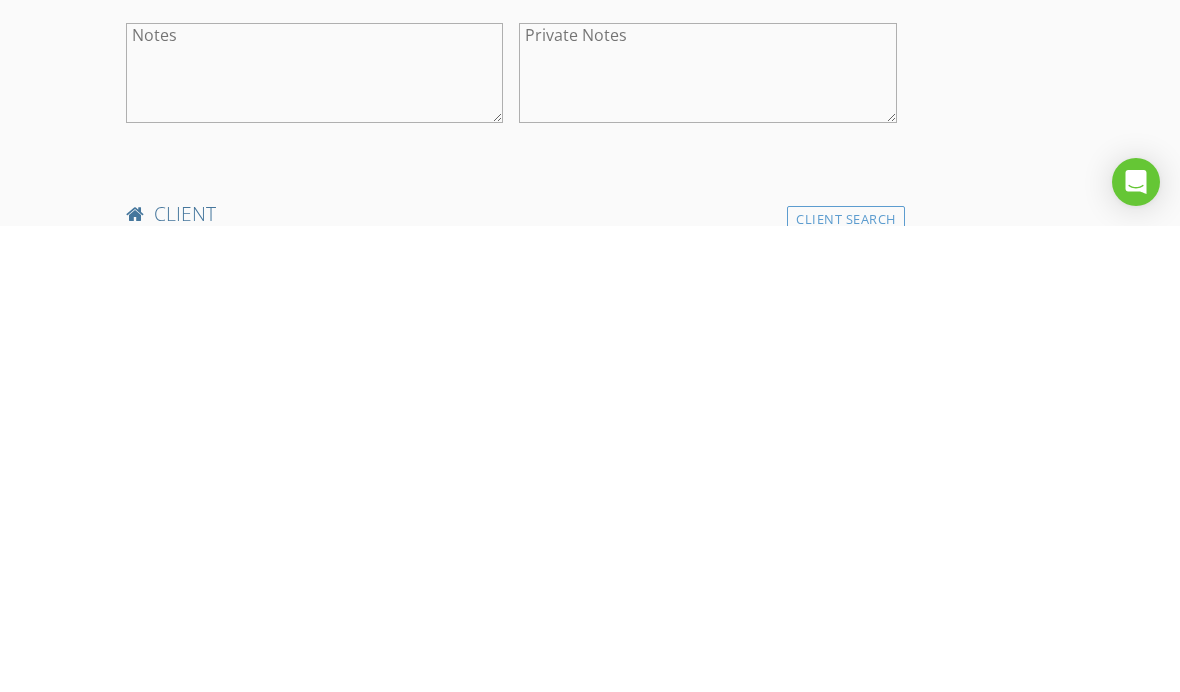 scroll, scrollTop: 1550, scrollLeft: 0, axis: vertical 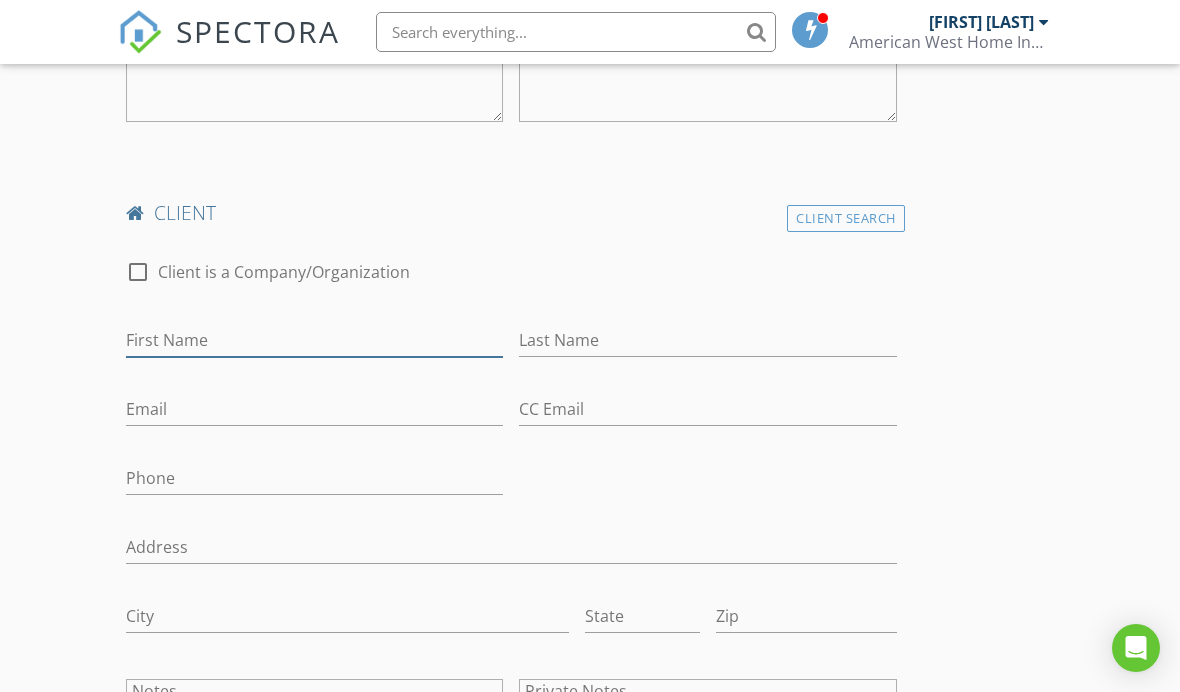 click on "First Name" at bounding box center (314, 340) 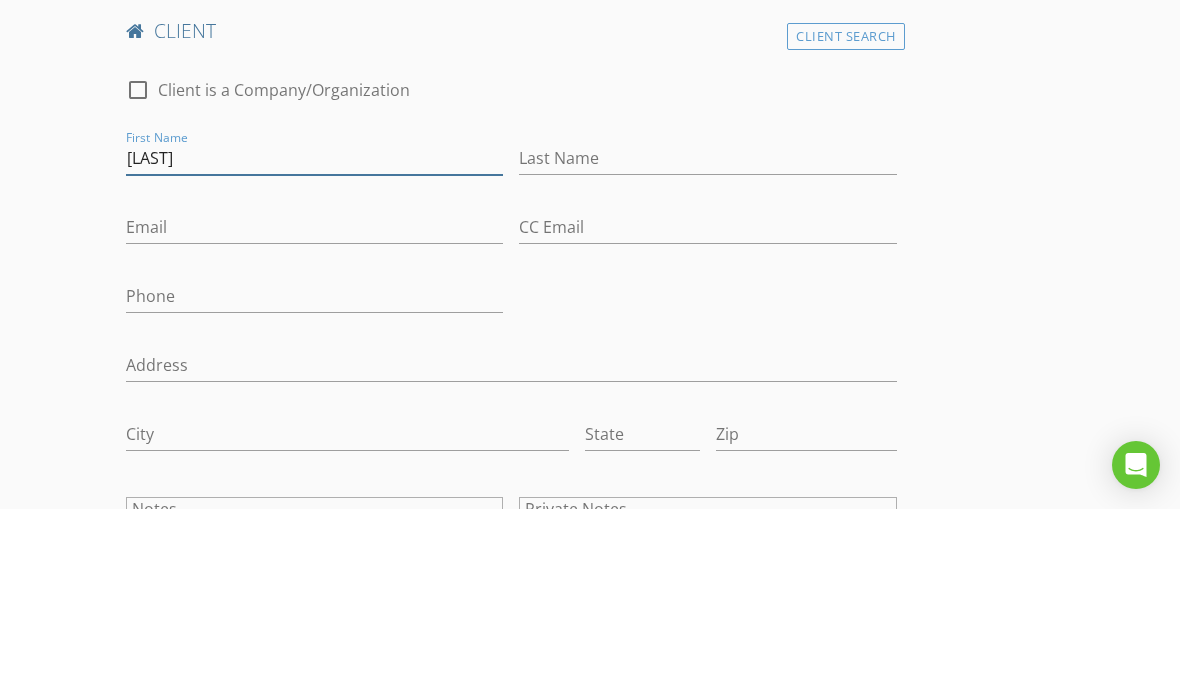 type on "[LAST]" 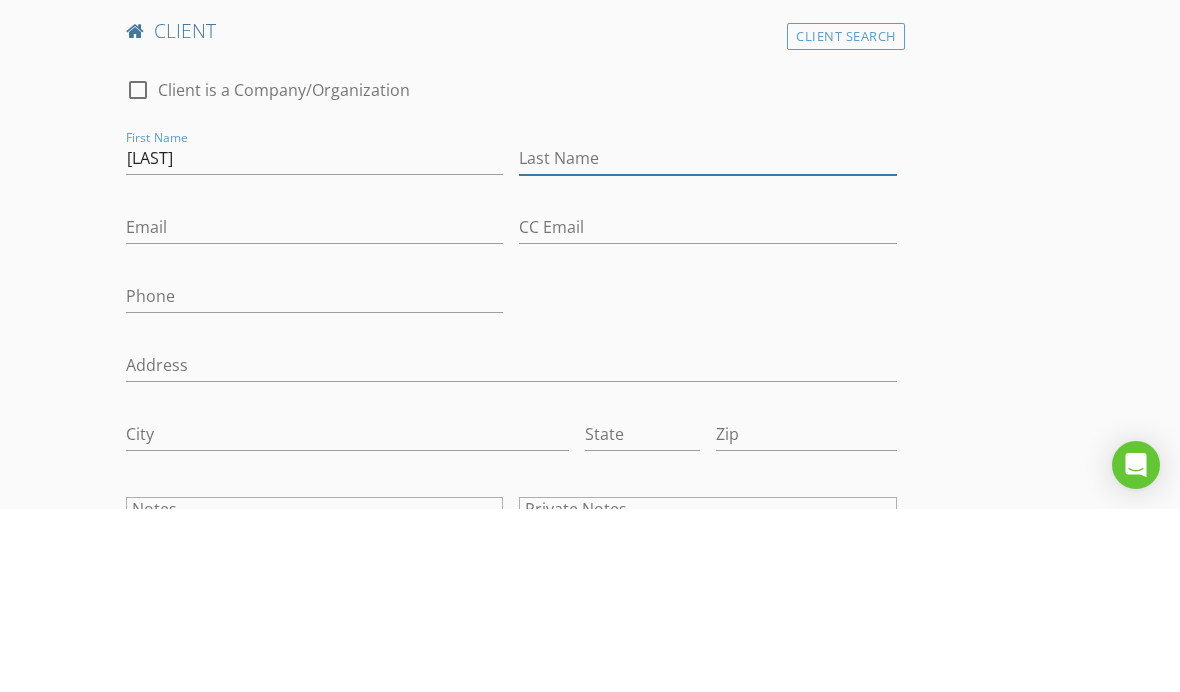 click on "Last Name" at bounding box center [707, 341] 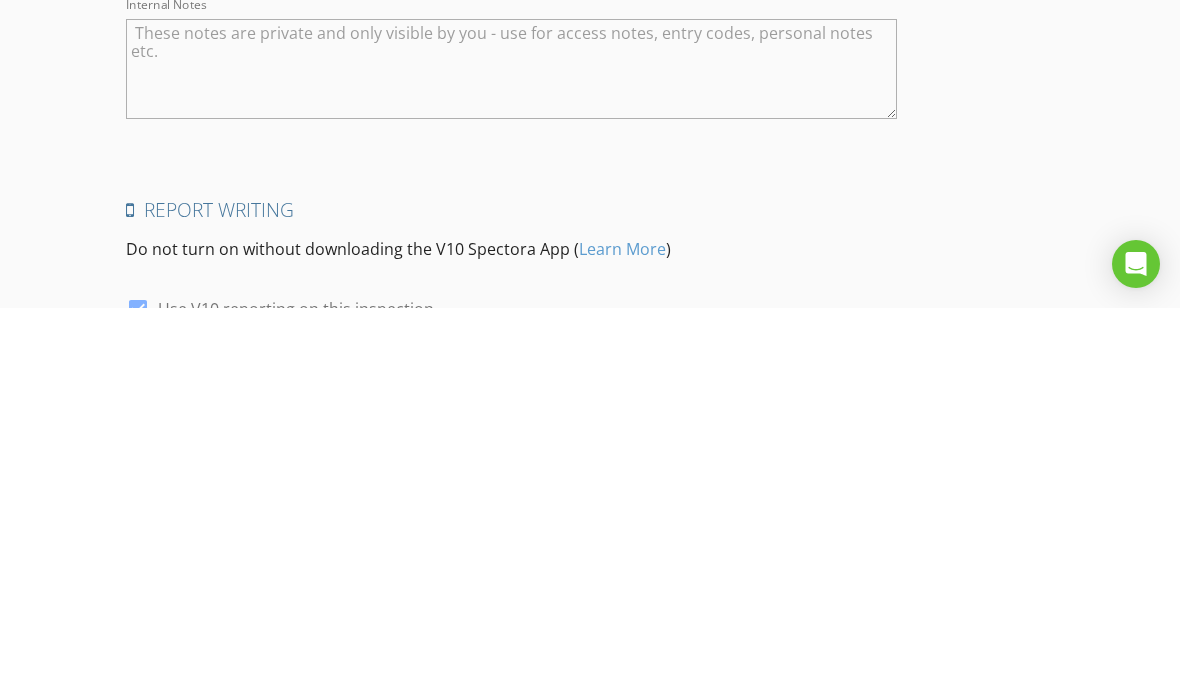 scroll, scrollTop: 4269, scrollLeft: 0, axis: vertical 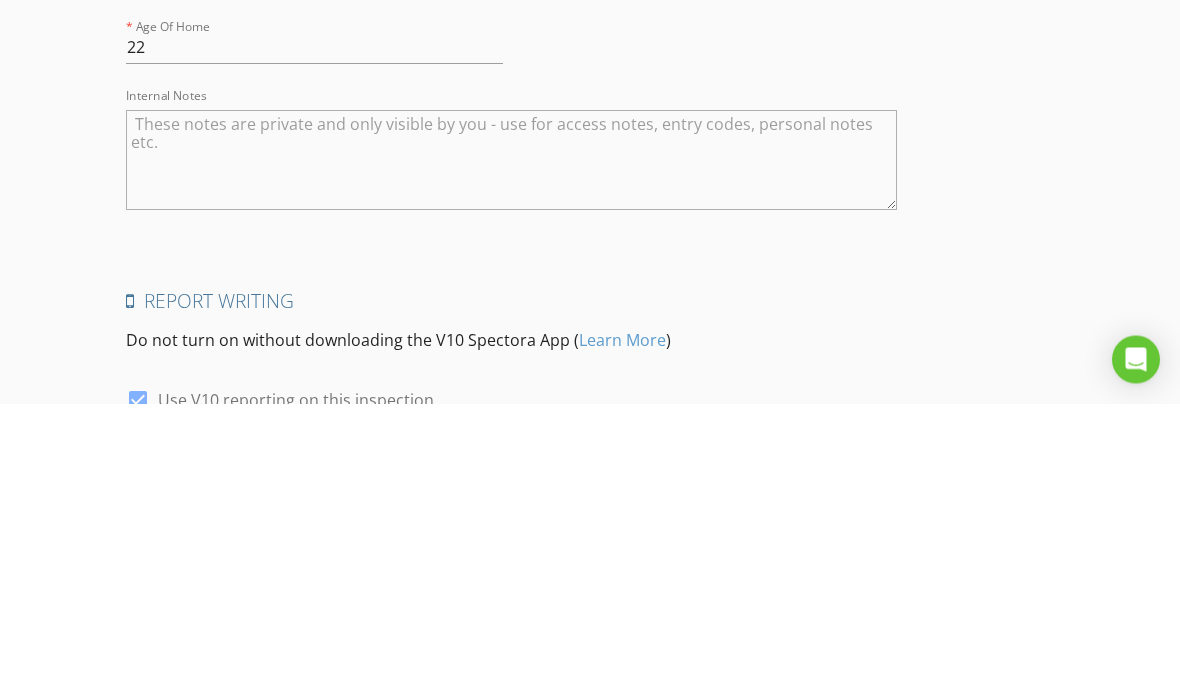 type on "Zerler" 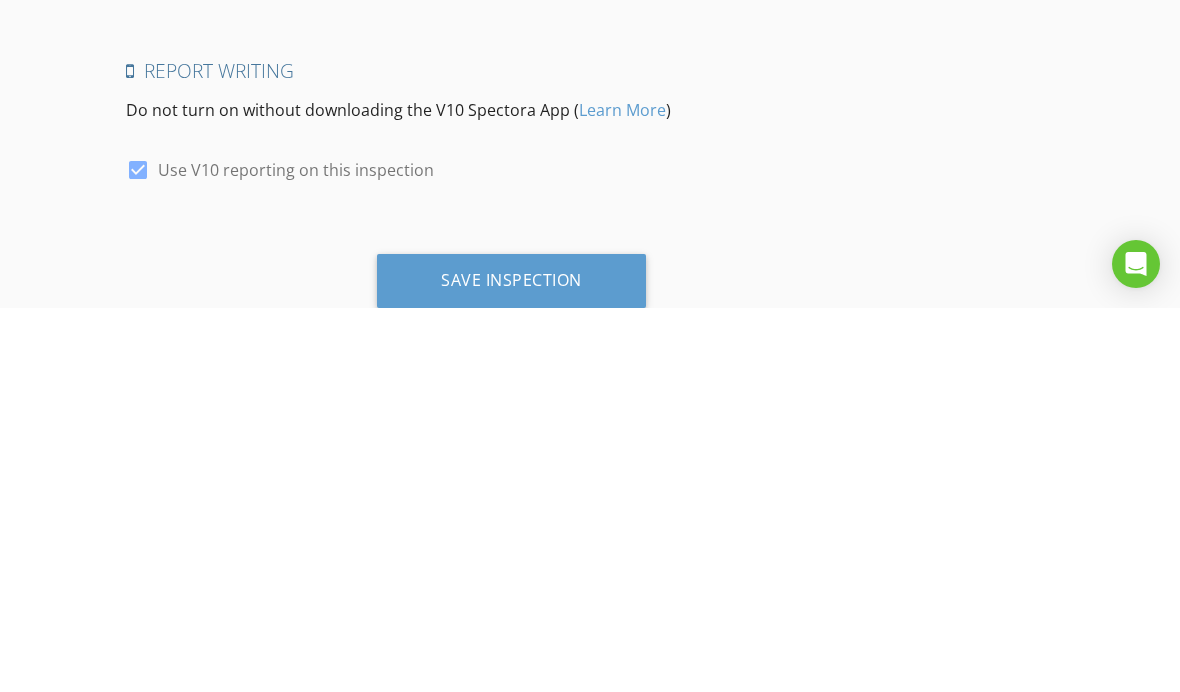scroll, scrollTop: 4458, scrollLeft: 0, axis: vertical 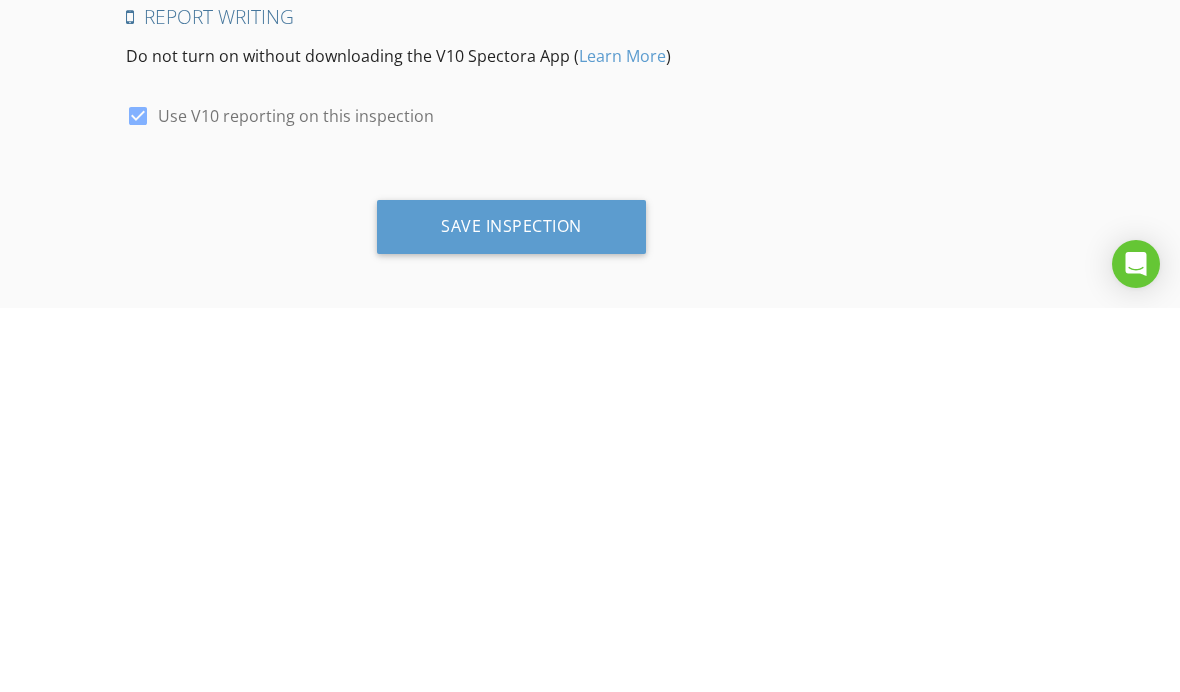 type on "Door Code [NUMBER]" 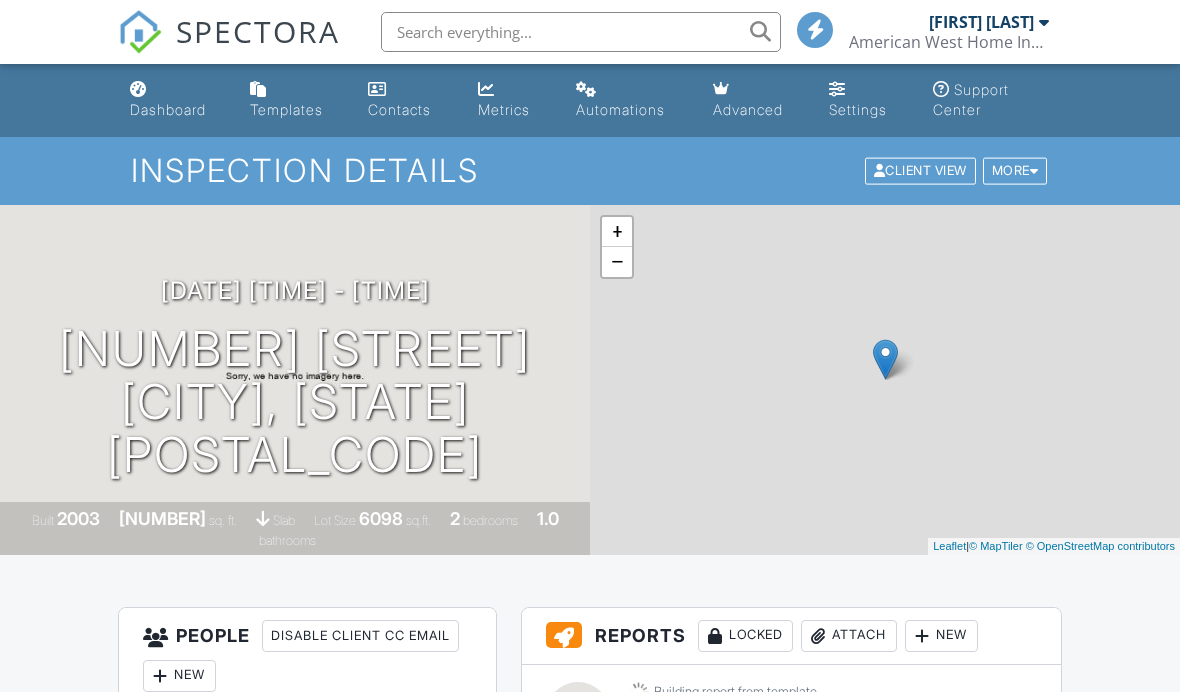 scroll, scrollTop: 0, scrollLeft: 0, axis: both 